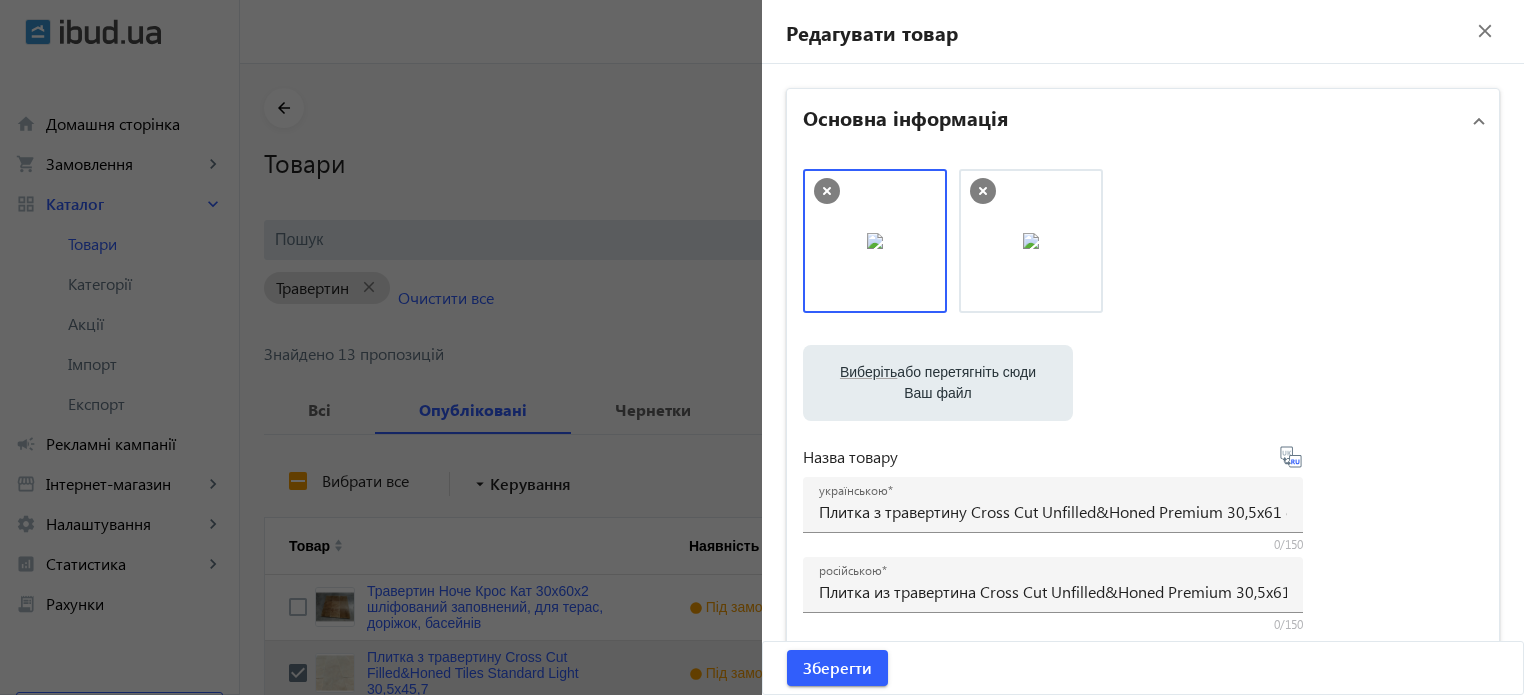 scroll, scrollTop: 800, scrollLeft: 0, axis: vertical 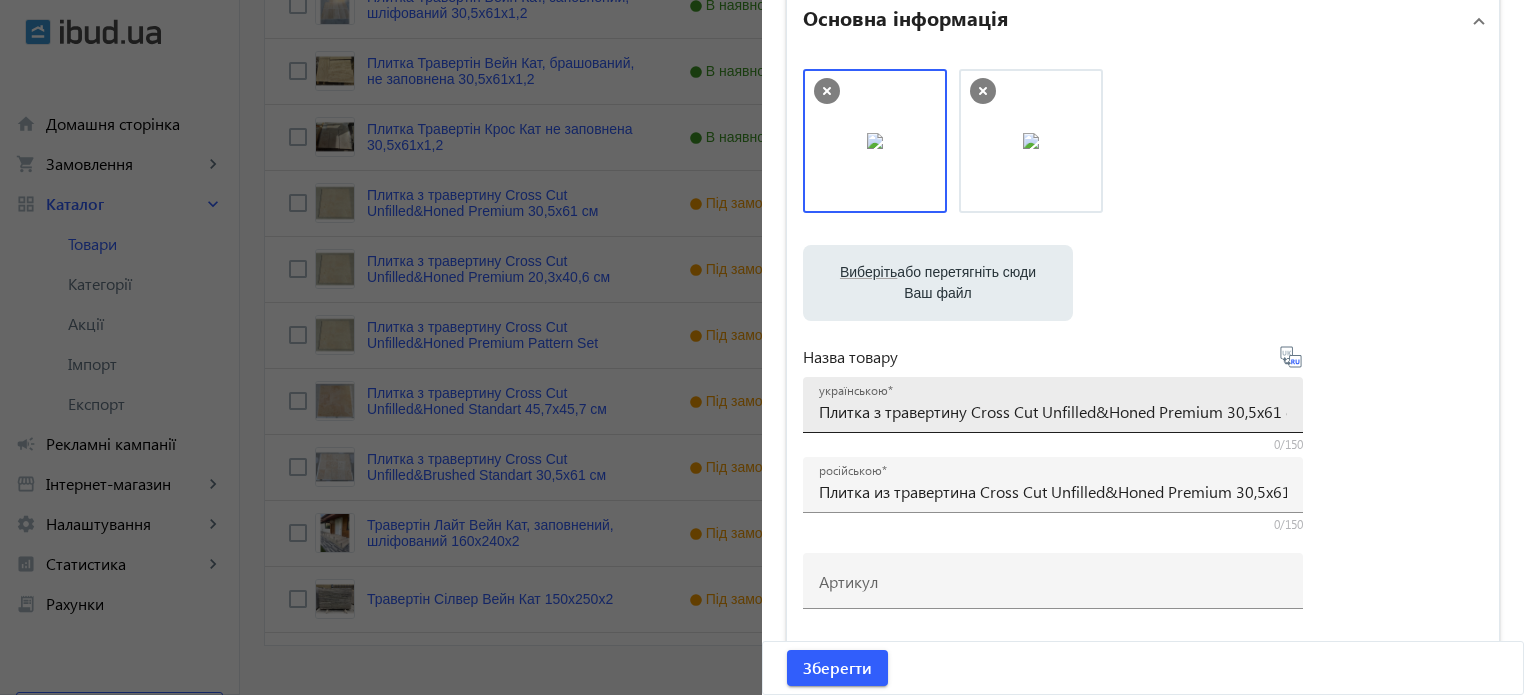 click on "Плитка з травертину Cross Cut Unfilled&Honed Premium 30,5х61 см" at bounding box center (1053, 411) 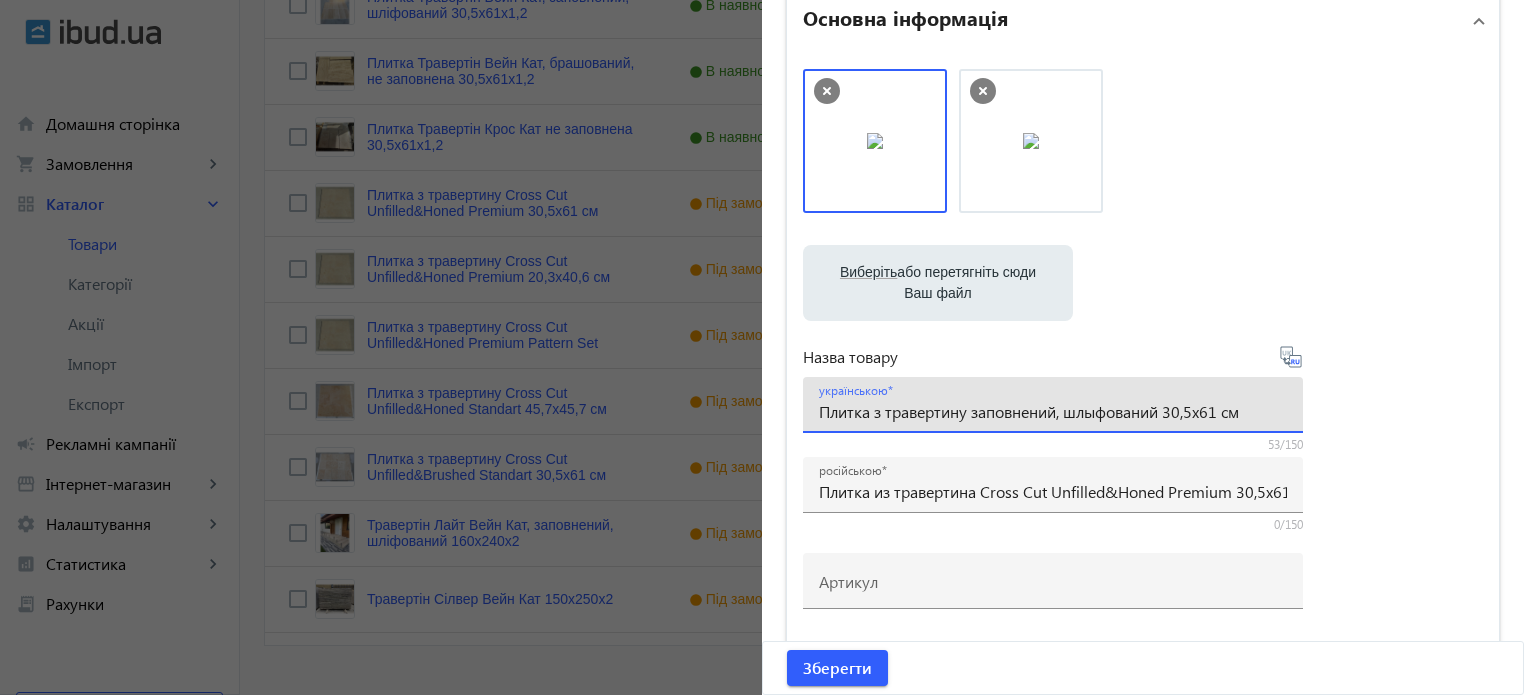 click on "Плитка з травертину заповнений, шлыфований 30,5х61 см" at bounding box center (1053, 411) 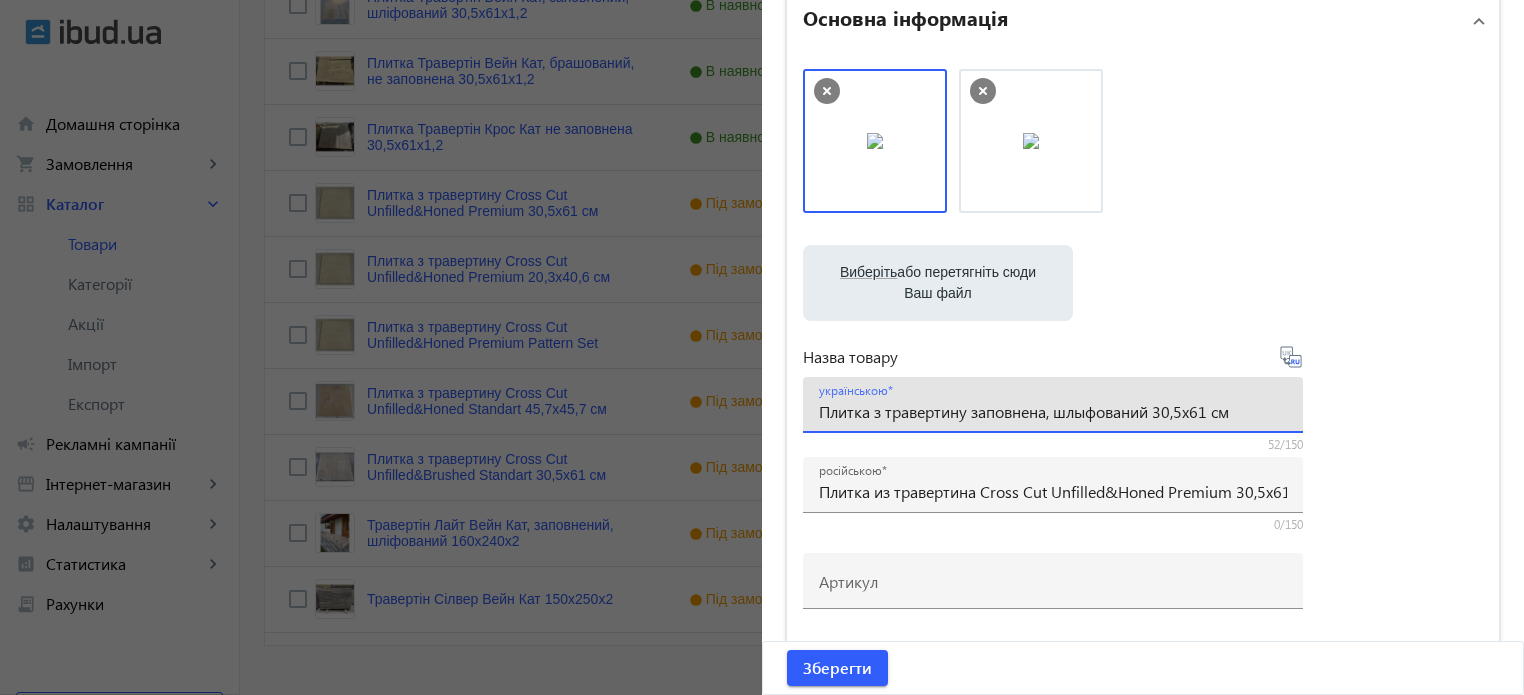 click on "Плитка з травертину заповнена, шлыфований 30,5х61 см" at bounding box center (1053, 411) 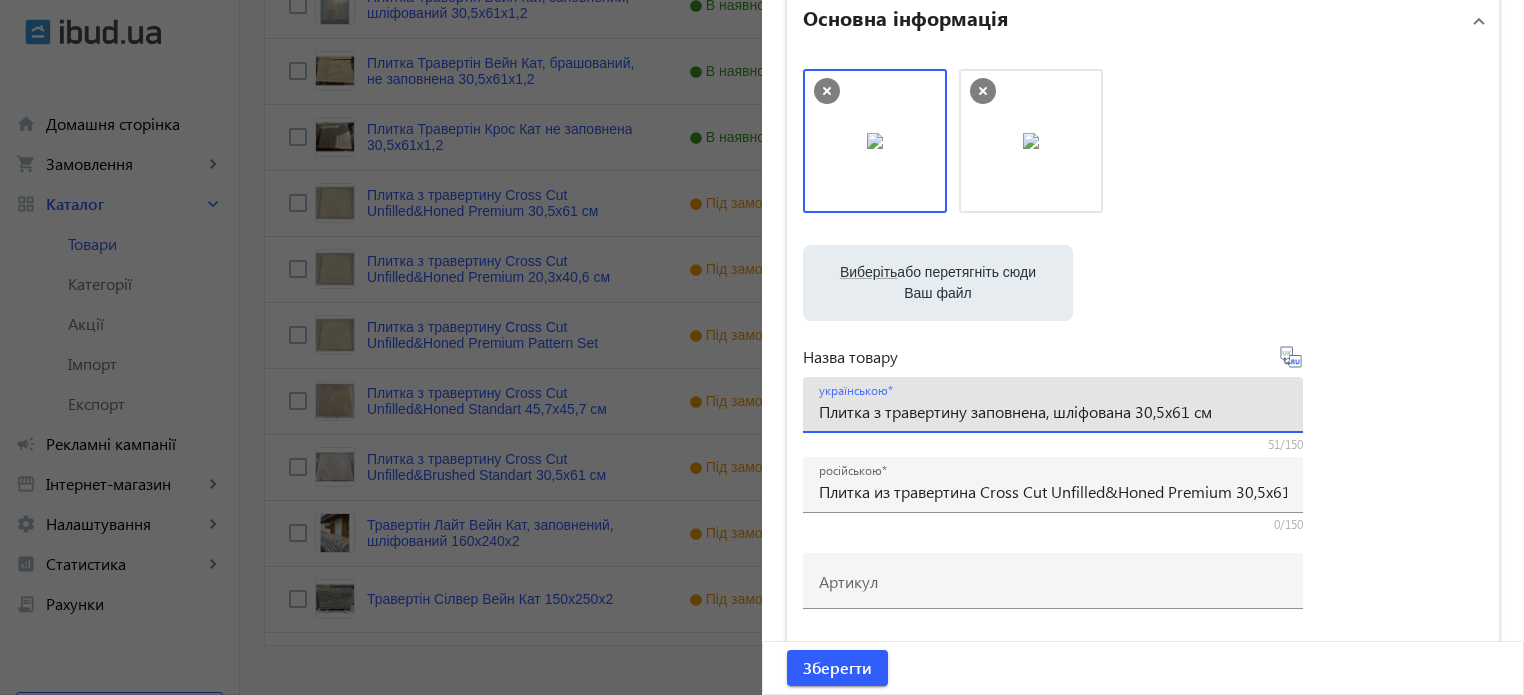 click on "Плитка з травертину заповнена, шліфована 30,5х61 см" at bounding box center (1053, 411) 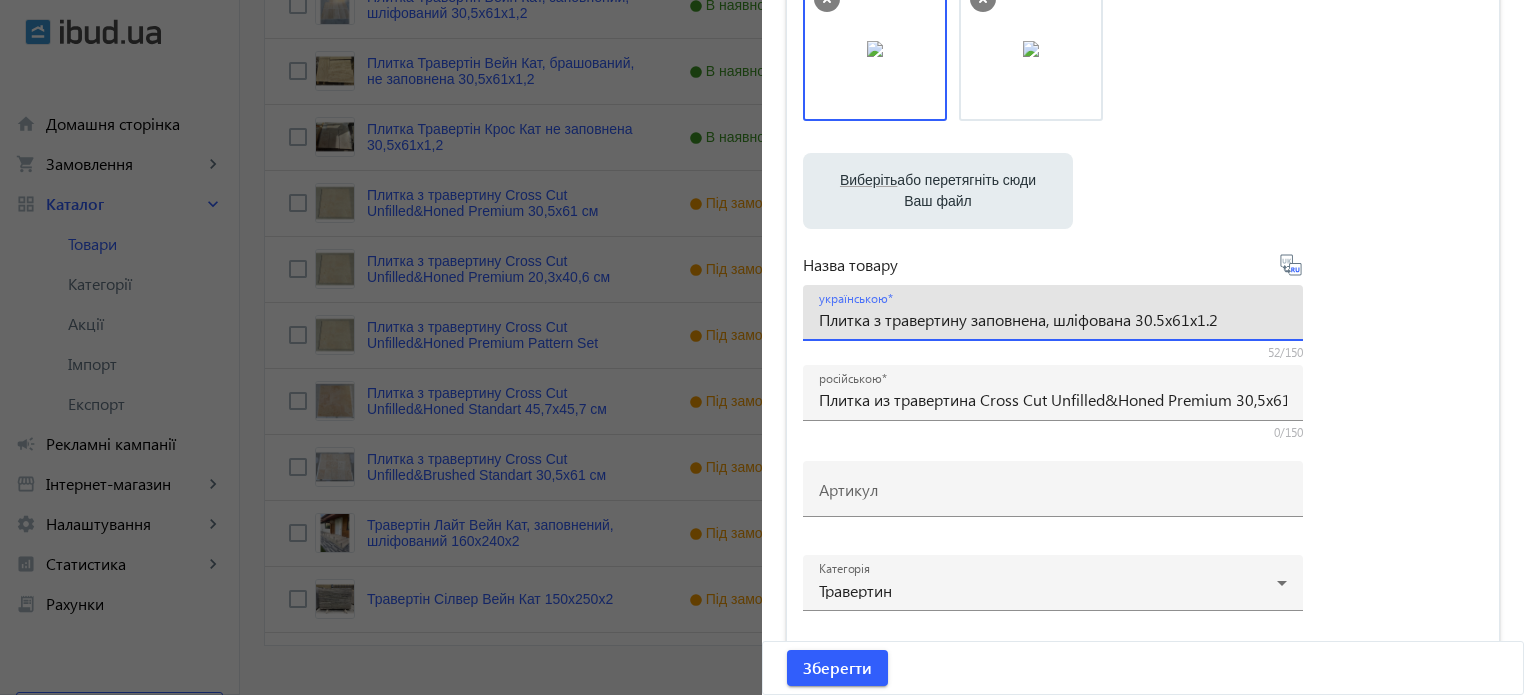 scroll, scrollTop: 200, scrollLeft: 0, axis: vertical 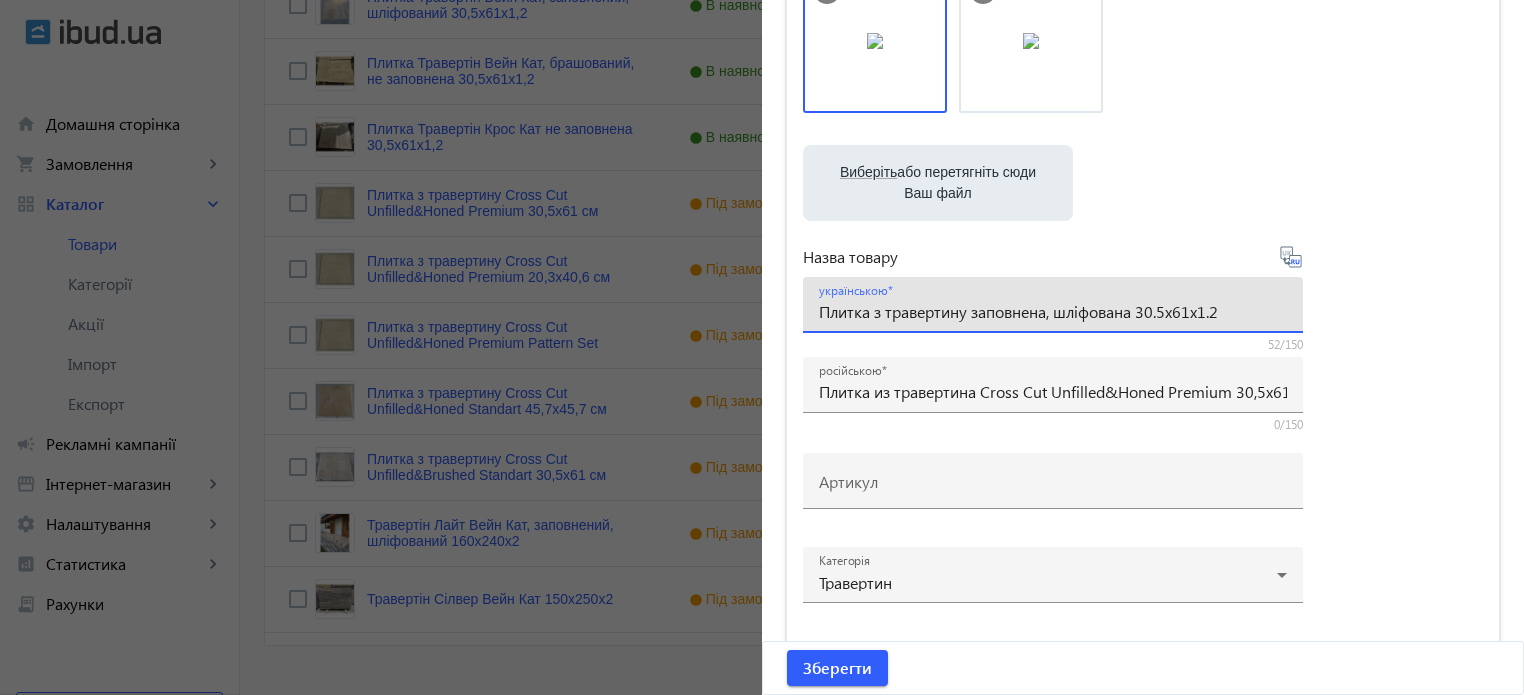 type on "Плитка з травертину заповнена, шліфована 30.5х61х1.2" 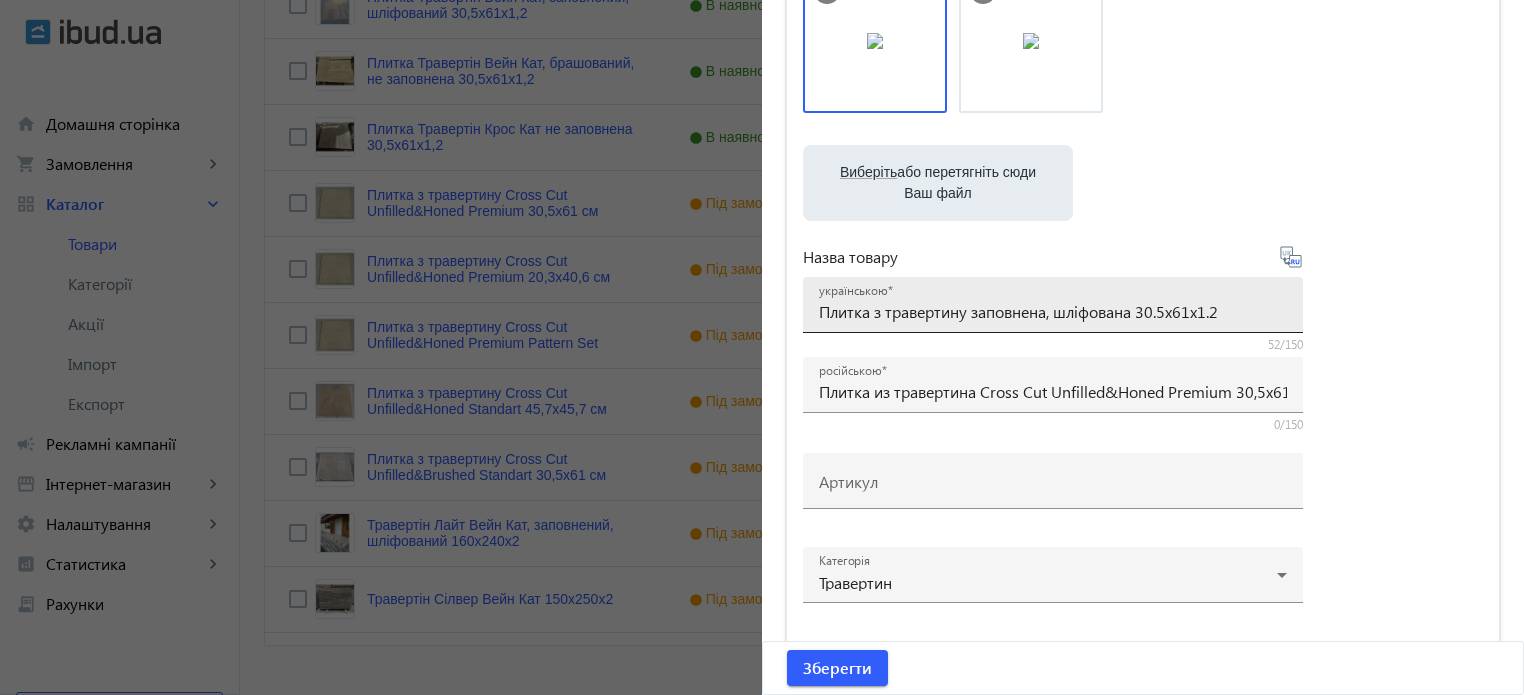 type on "Плитка из травертина заполнена, шлифована 30.5х61х1.2" 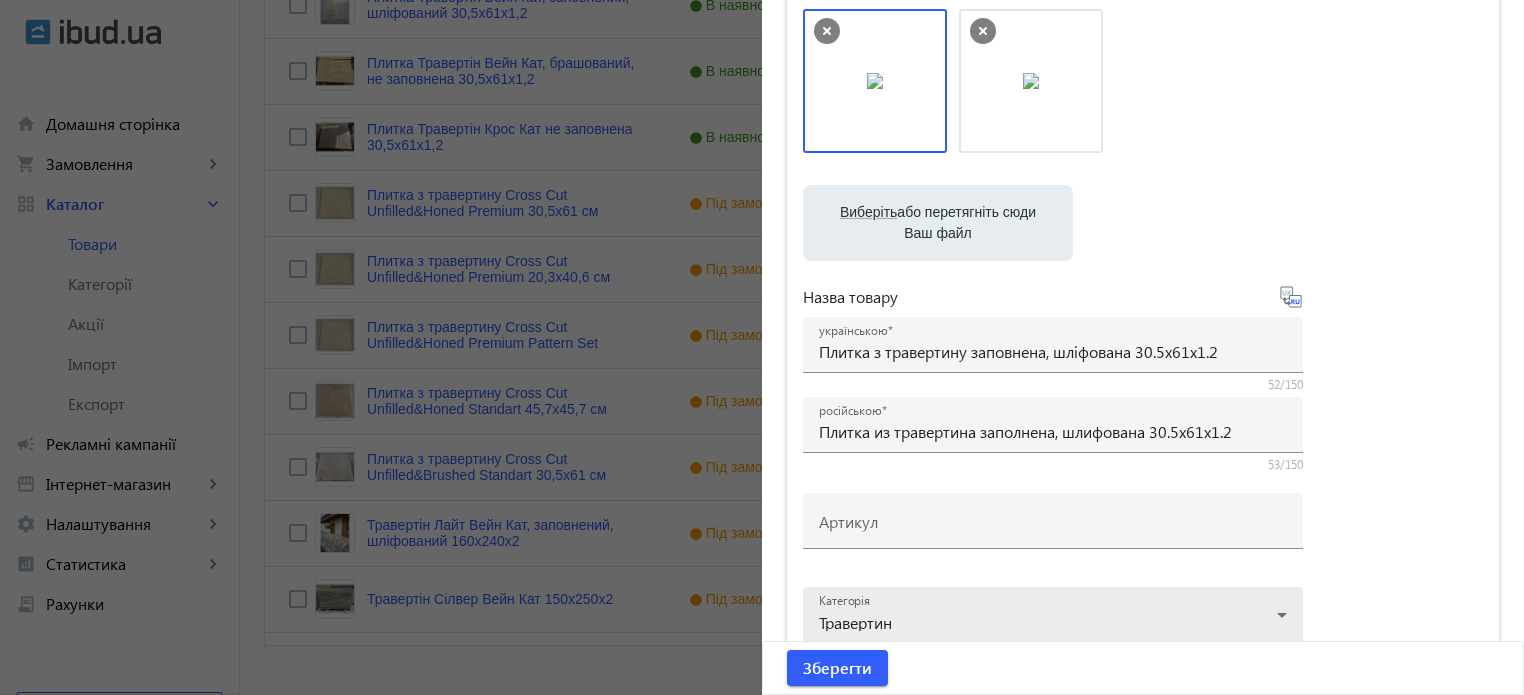 scroll, scrollTop: 0, scrollLeft: 0, axis: both 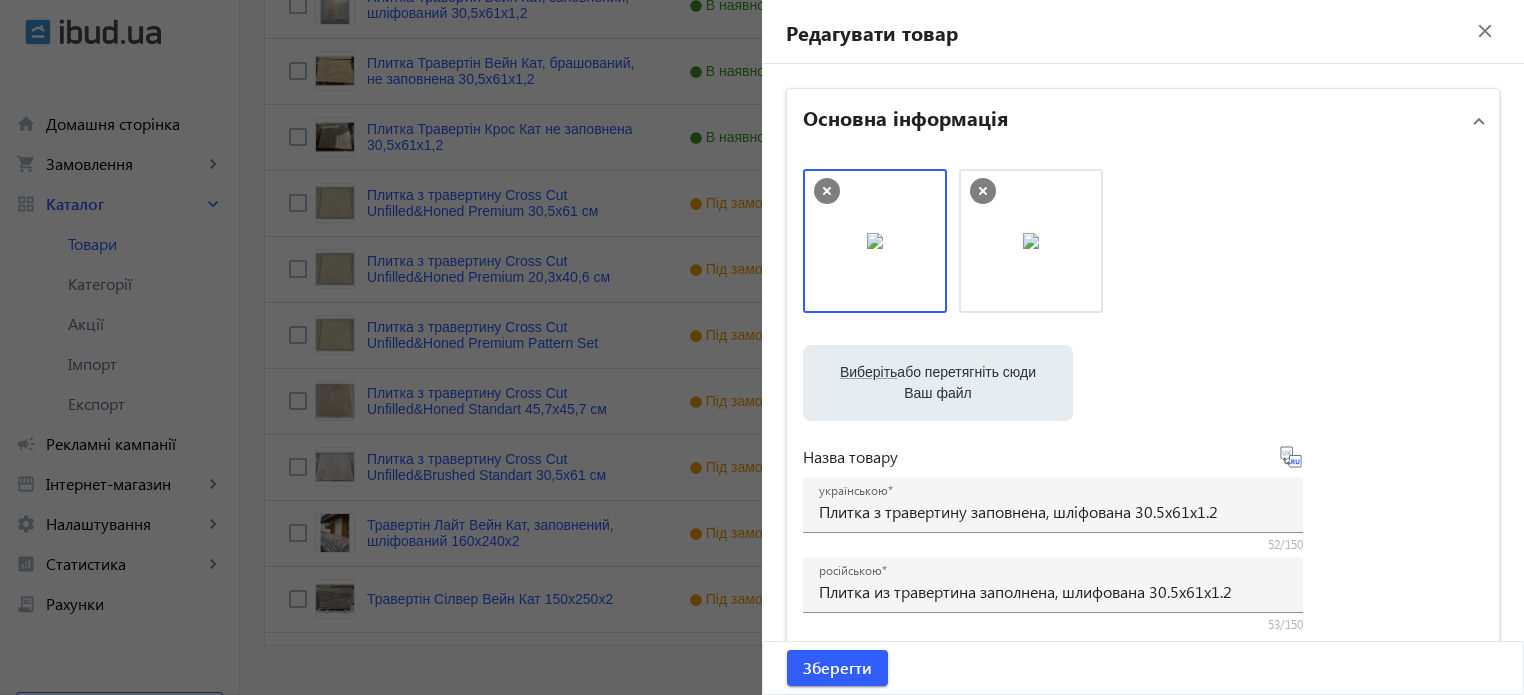 click on "Виберіть" at bounding box center [868, 372] 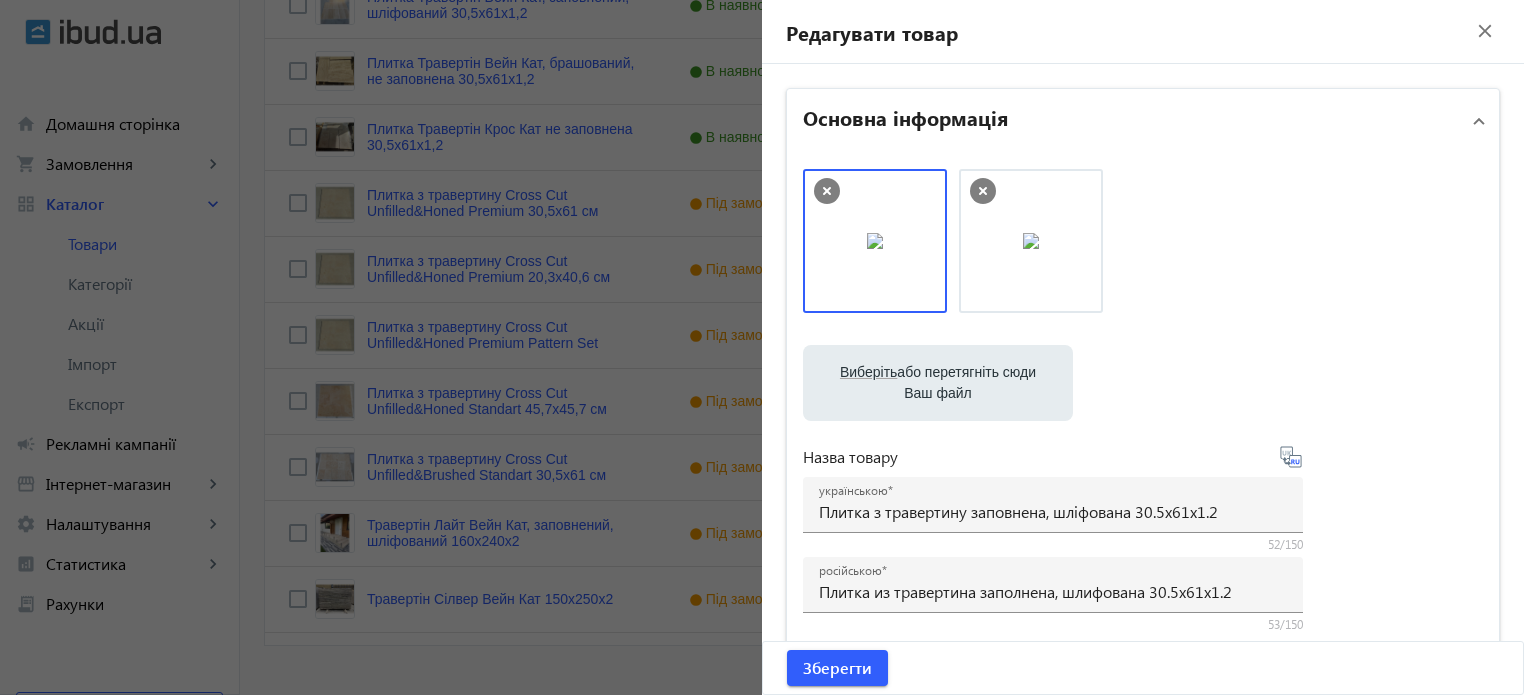 type on "C:\fakepath\[FILENAME]" 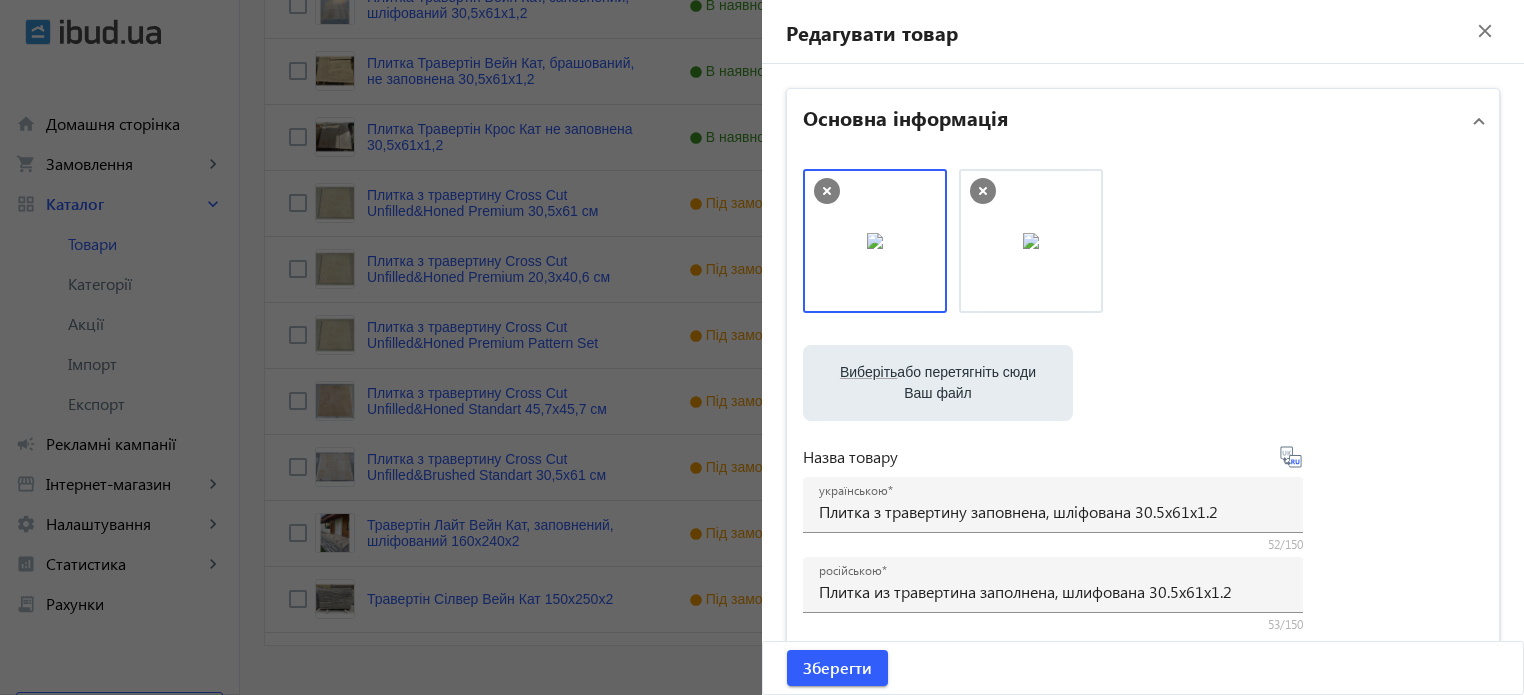 click on "Виберіть" at bounding box center [868, 372] 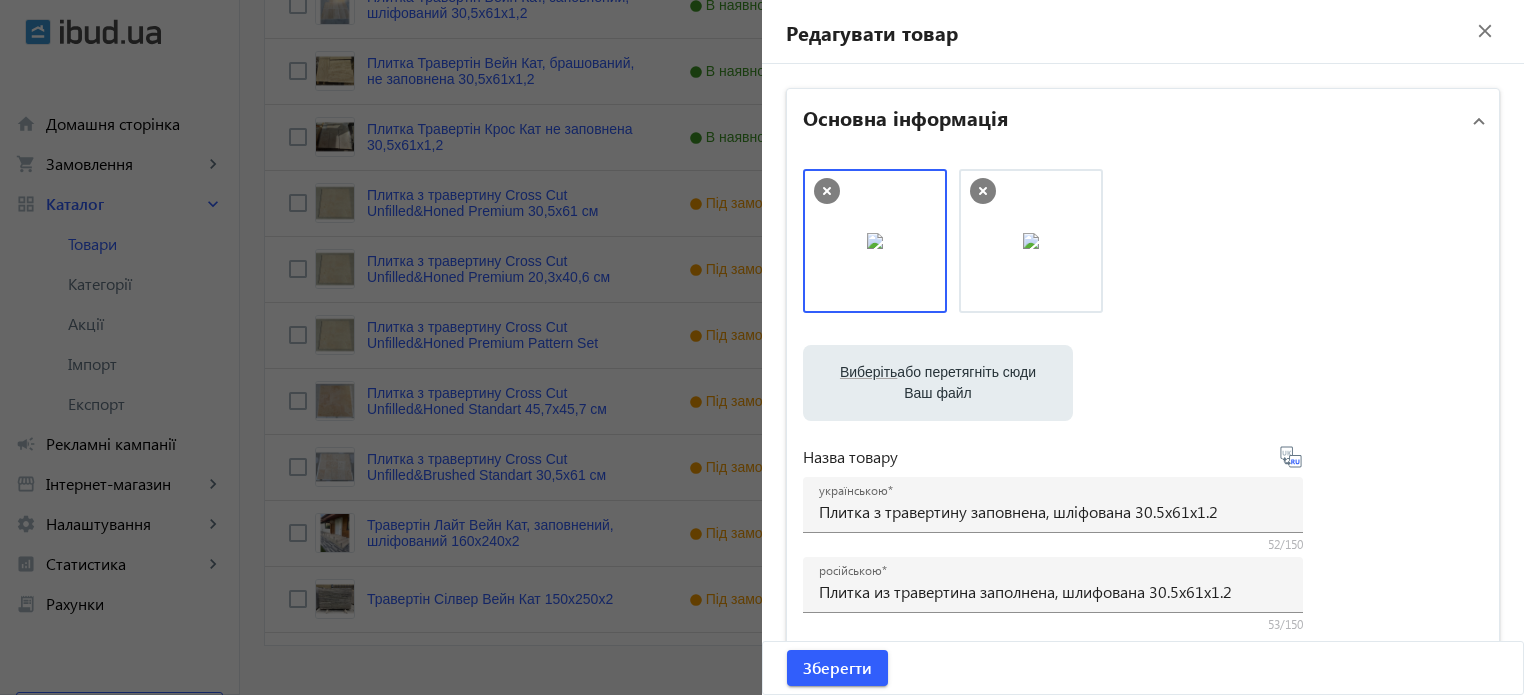 type on "C:\fakepath\[FILENAME]" 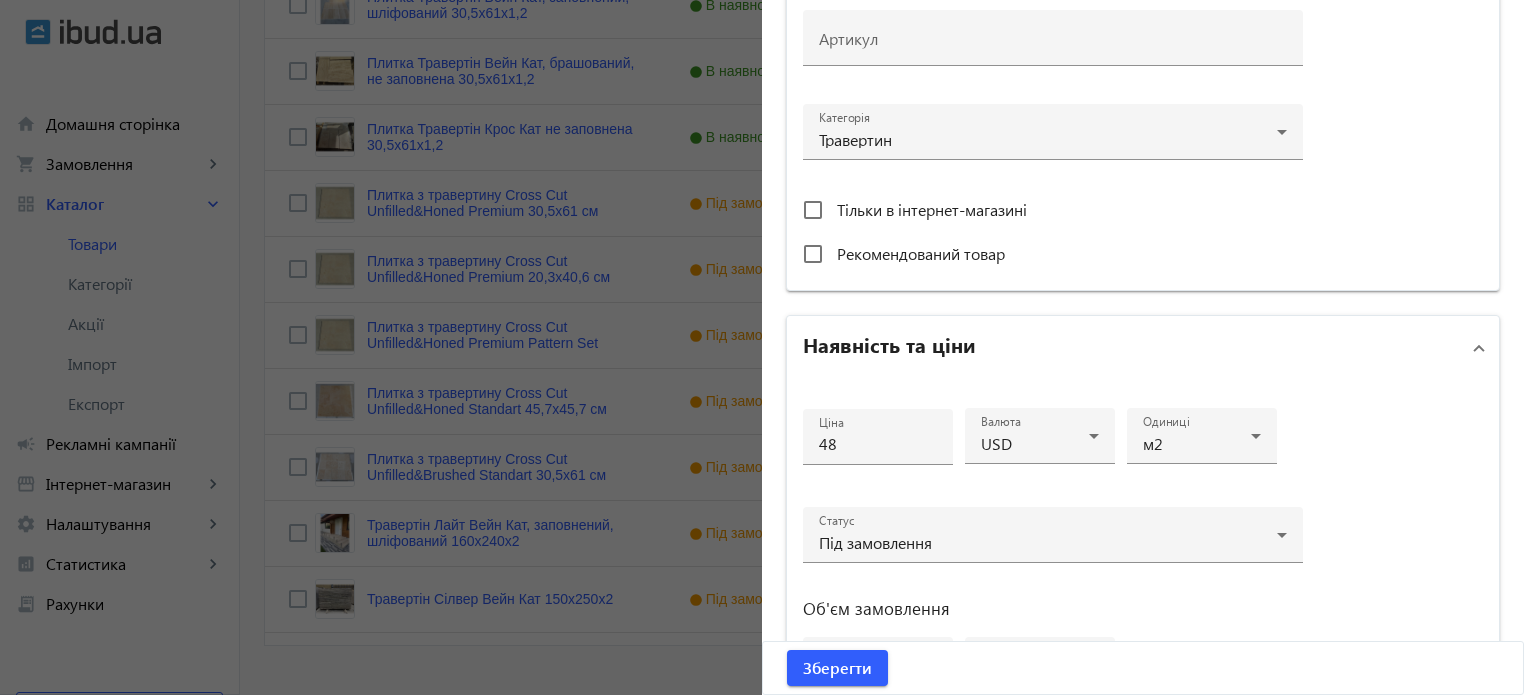 scroll, scrollTop: 700, scrollLeft: 0, axis: vertical 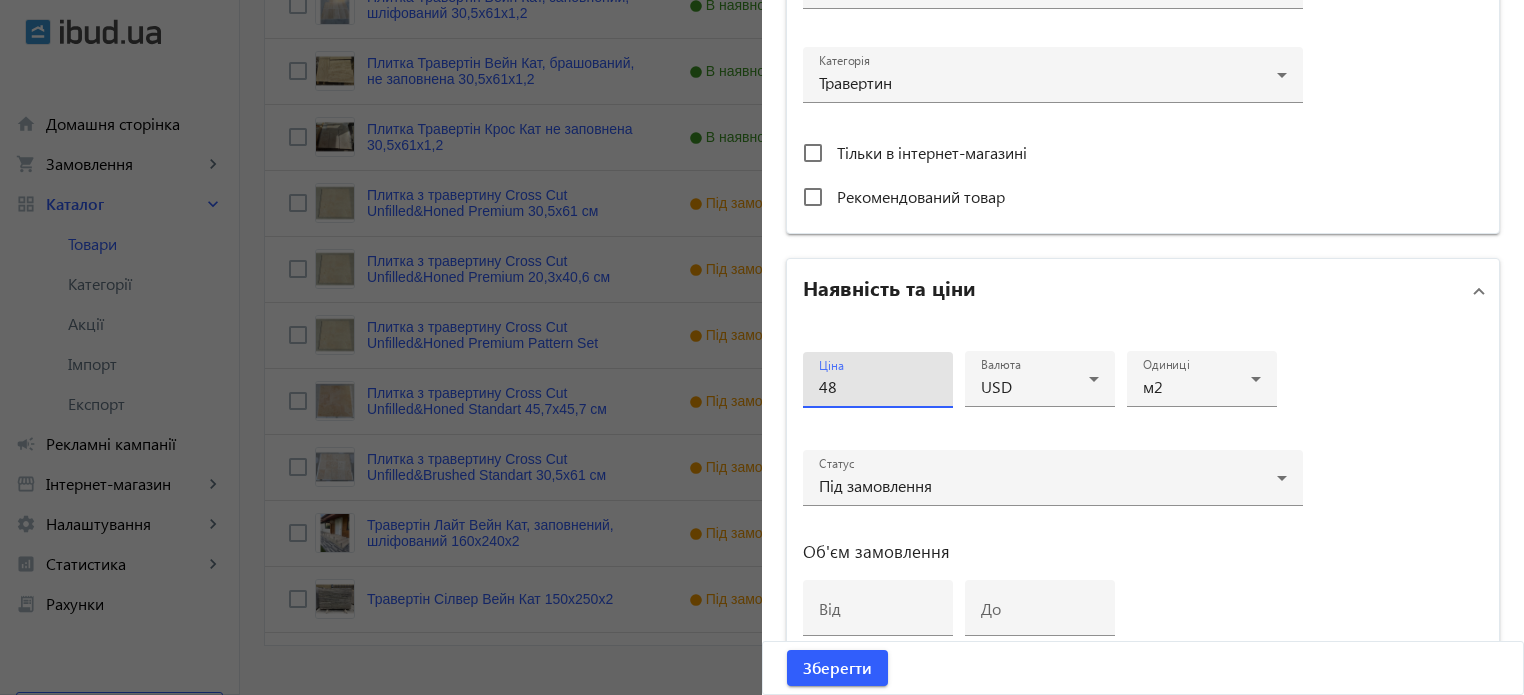 click on "48" at bounding box center (878, 386) 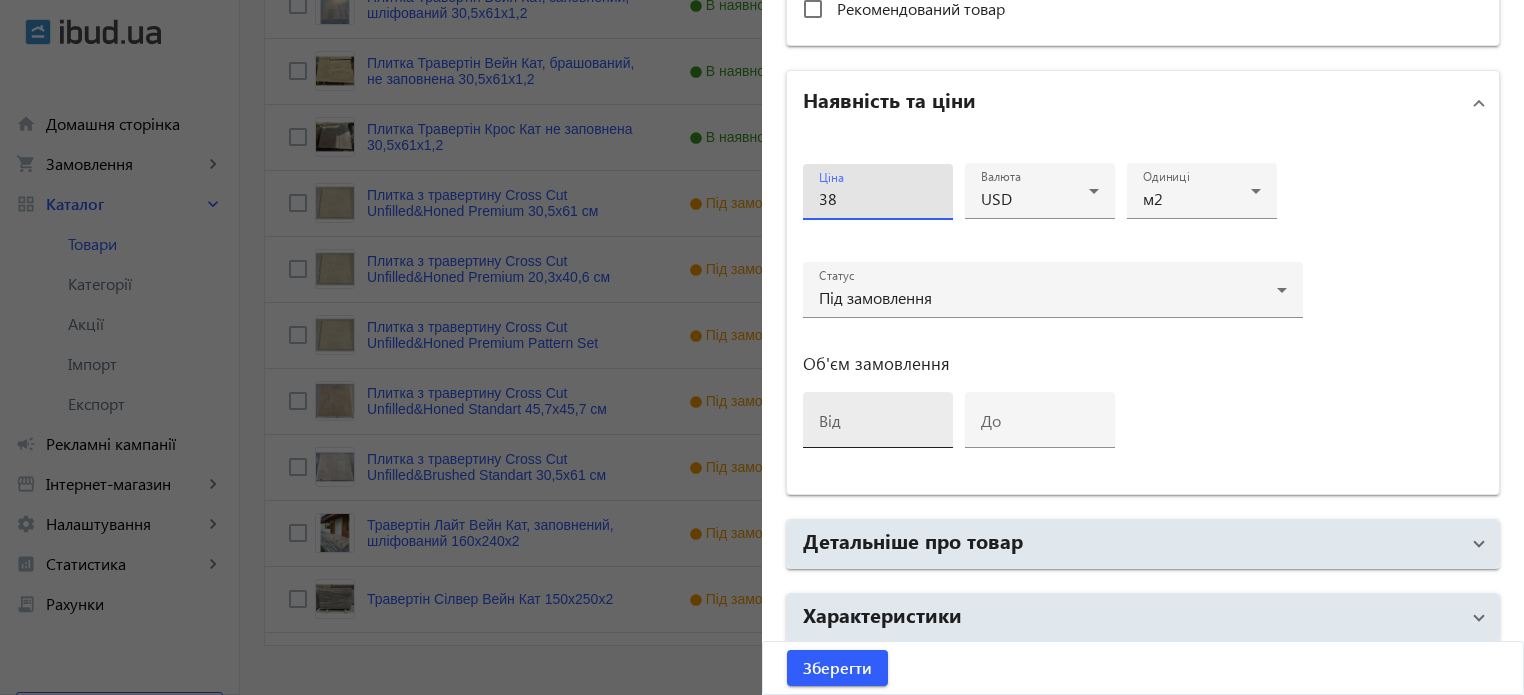 scroll, scrollTop: 900, scrollLeft: 0, axis: vertical 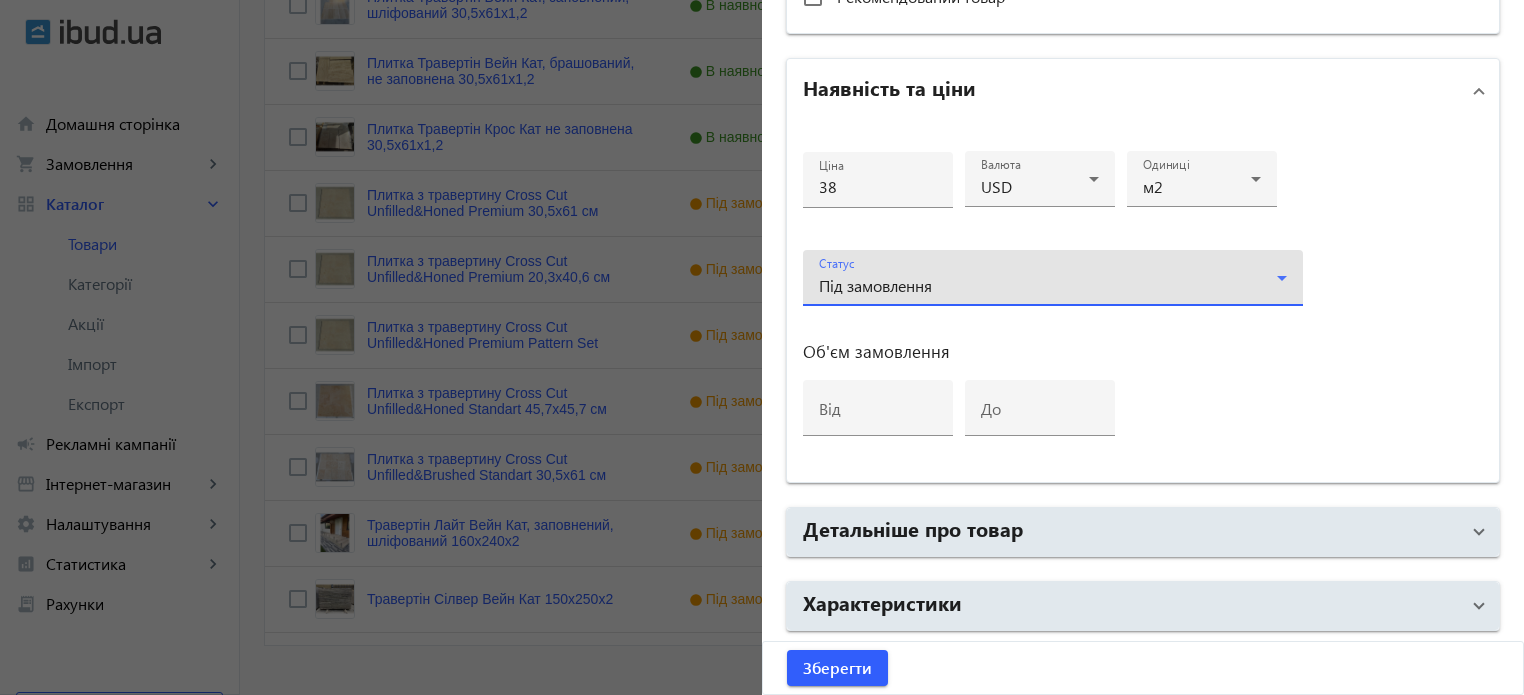 click 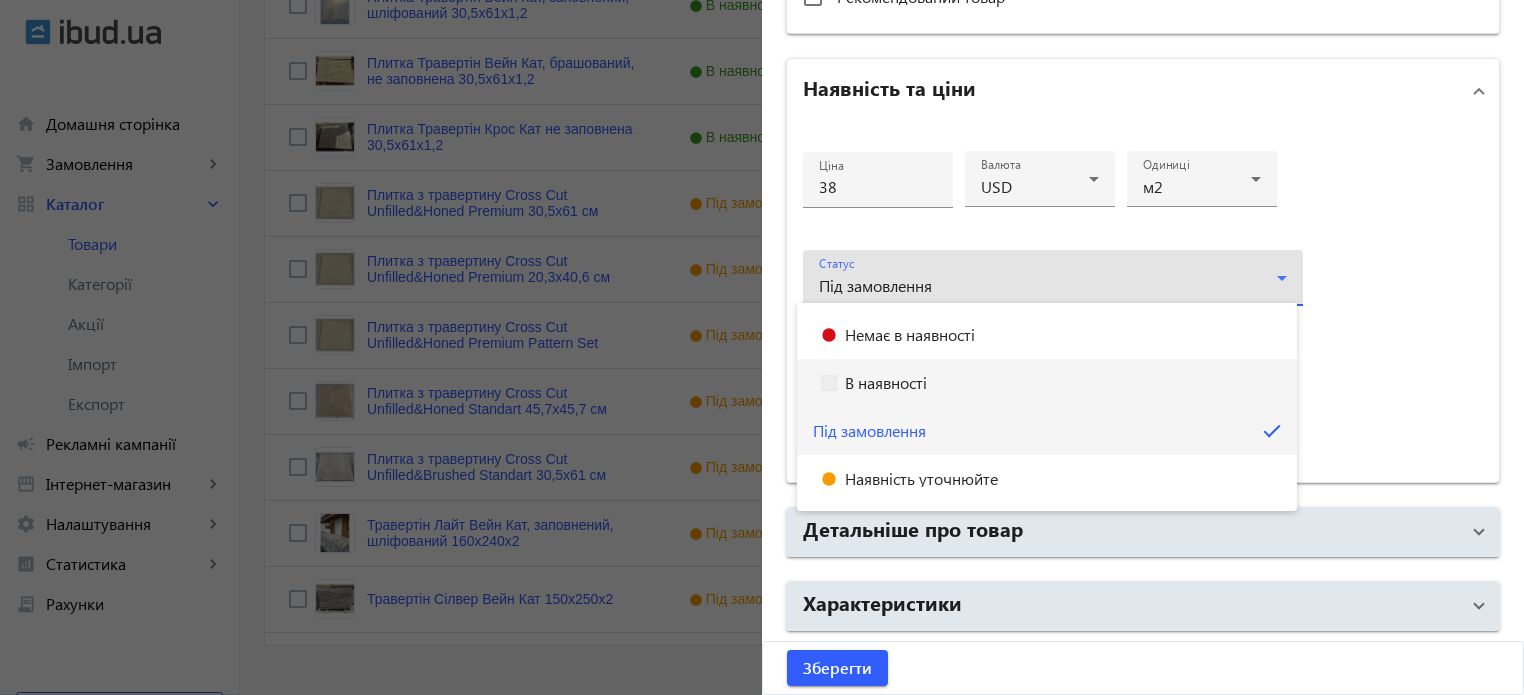 click on "В наявності" at bounding box center [1047, 383] 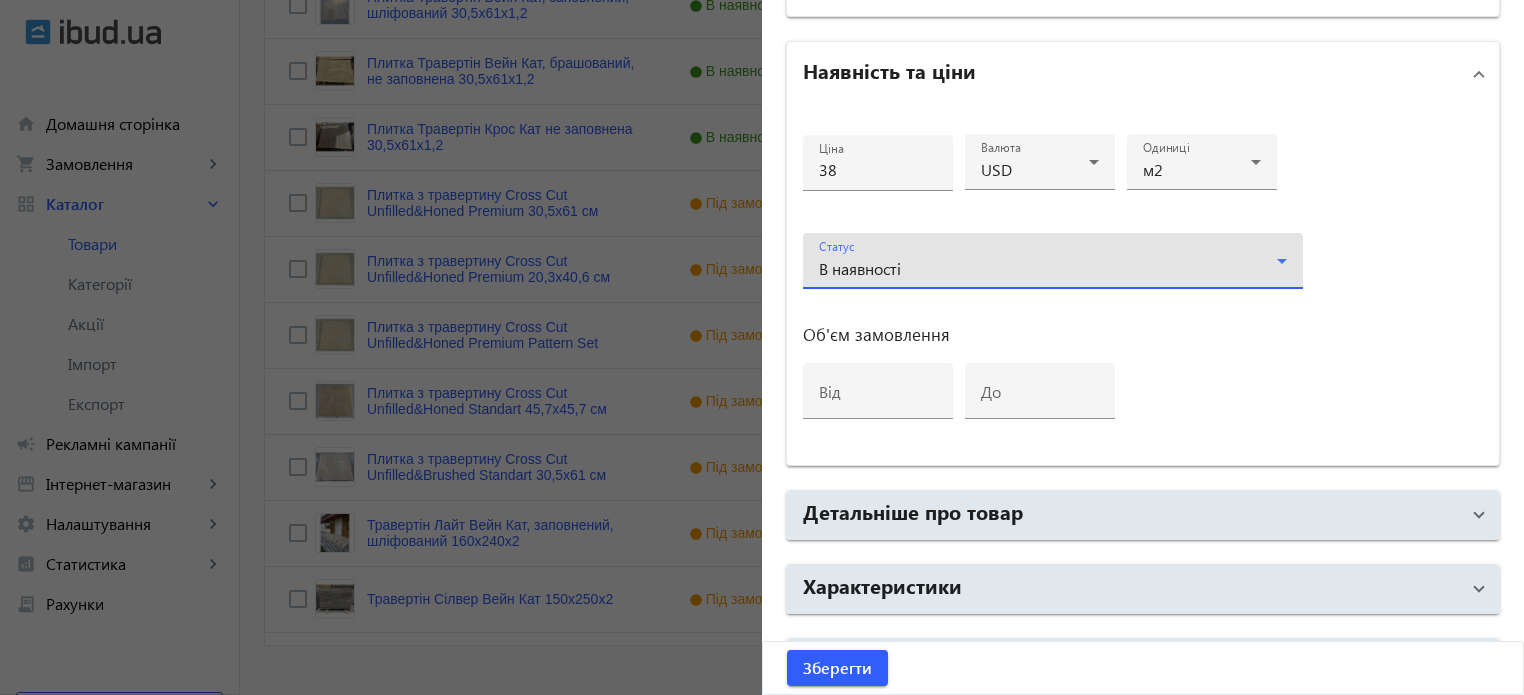 scroll, scrollTop: 968, scrollLeft: 0, axis: vertical 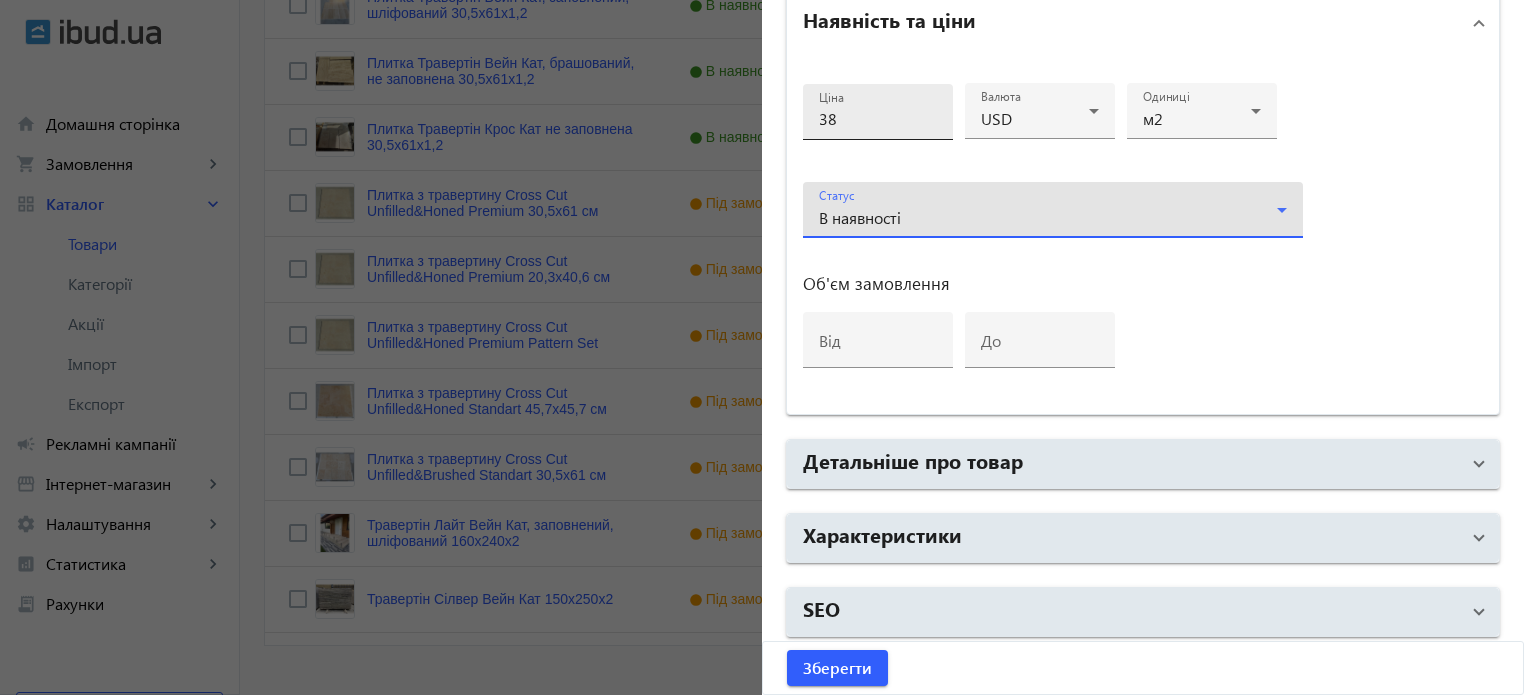 click on "38" at bounding box center (878, 118) 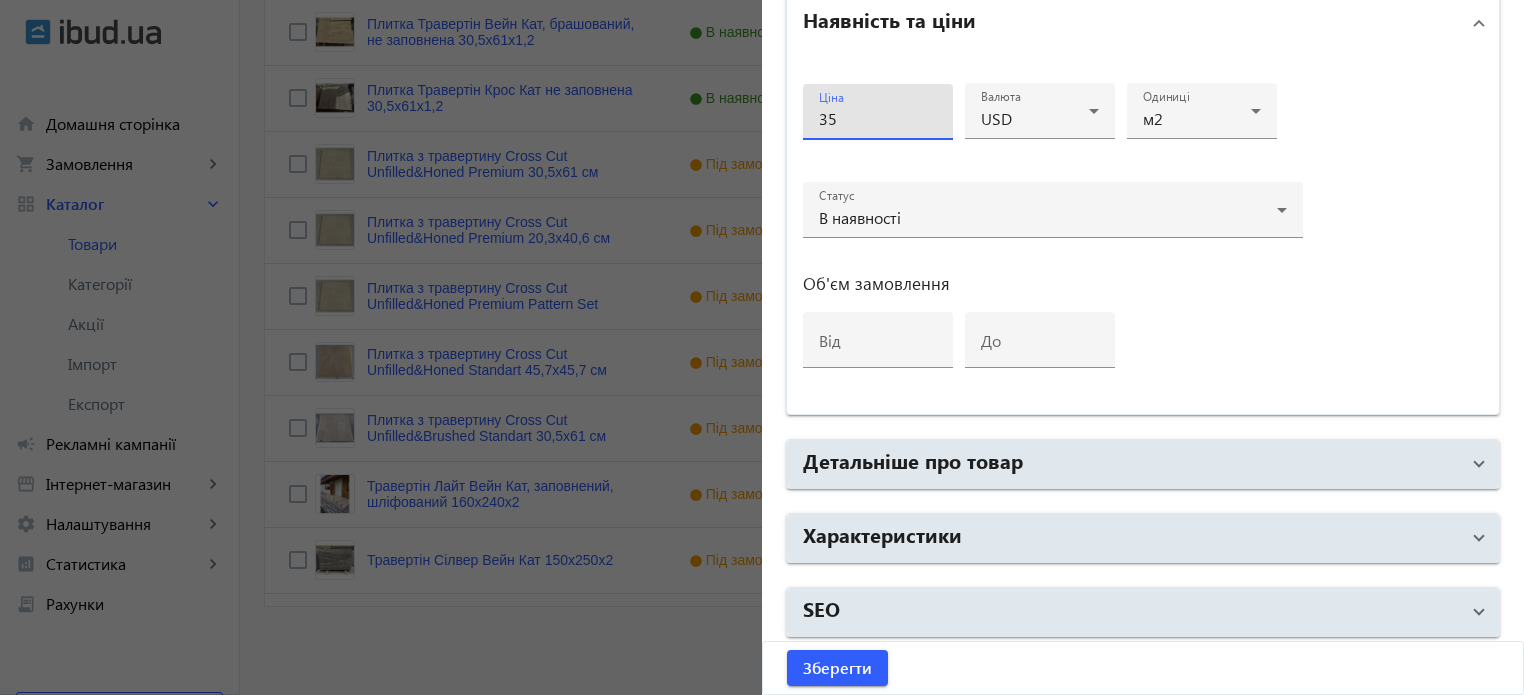 scroll, scrollTop: 841, scrollLeft: 0, axis: vertical 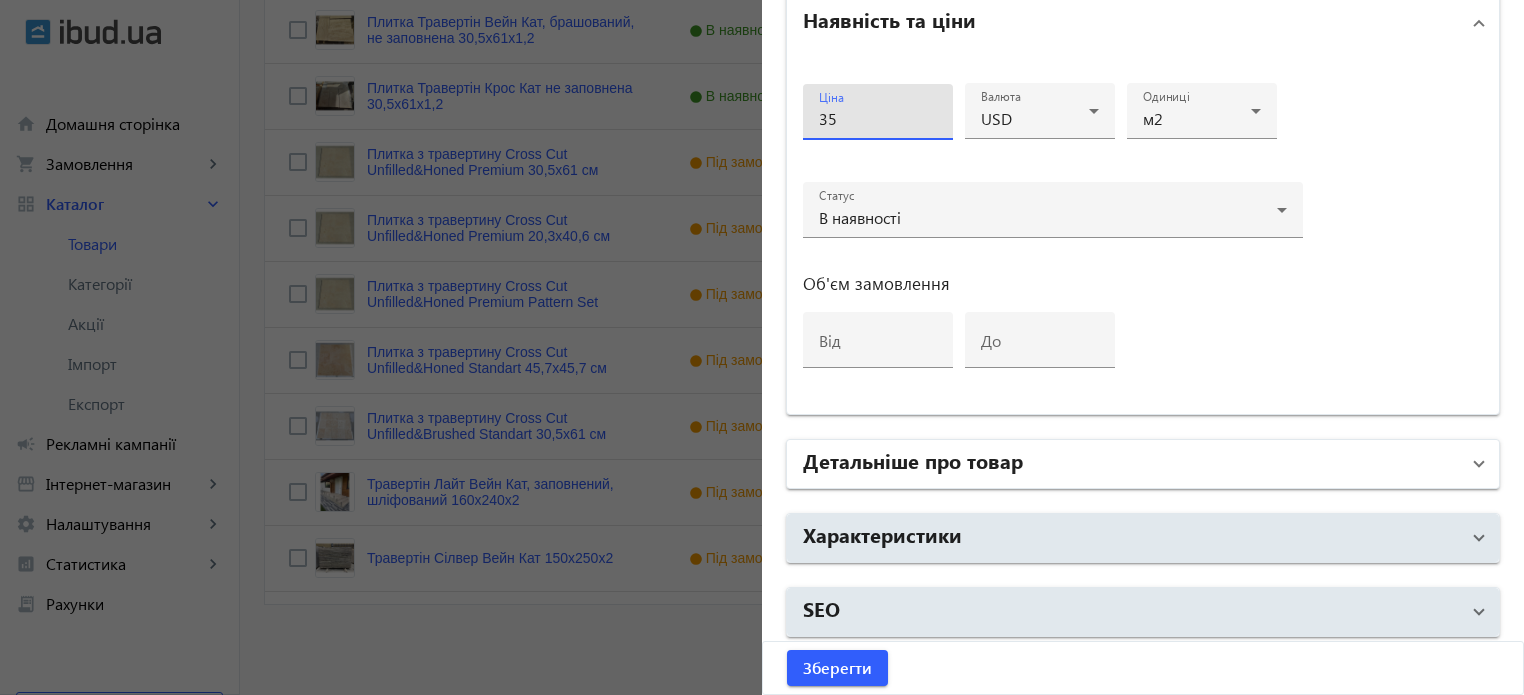type on "35" 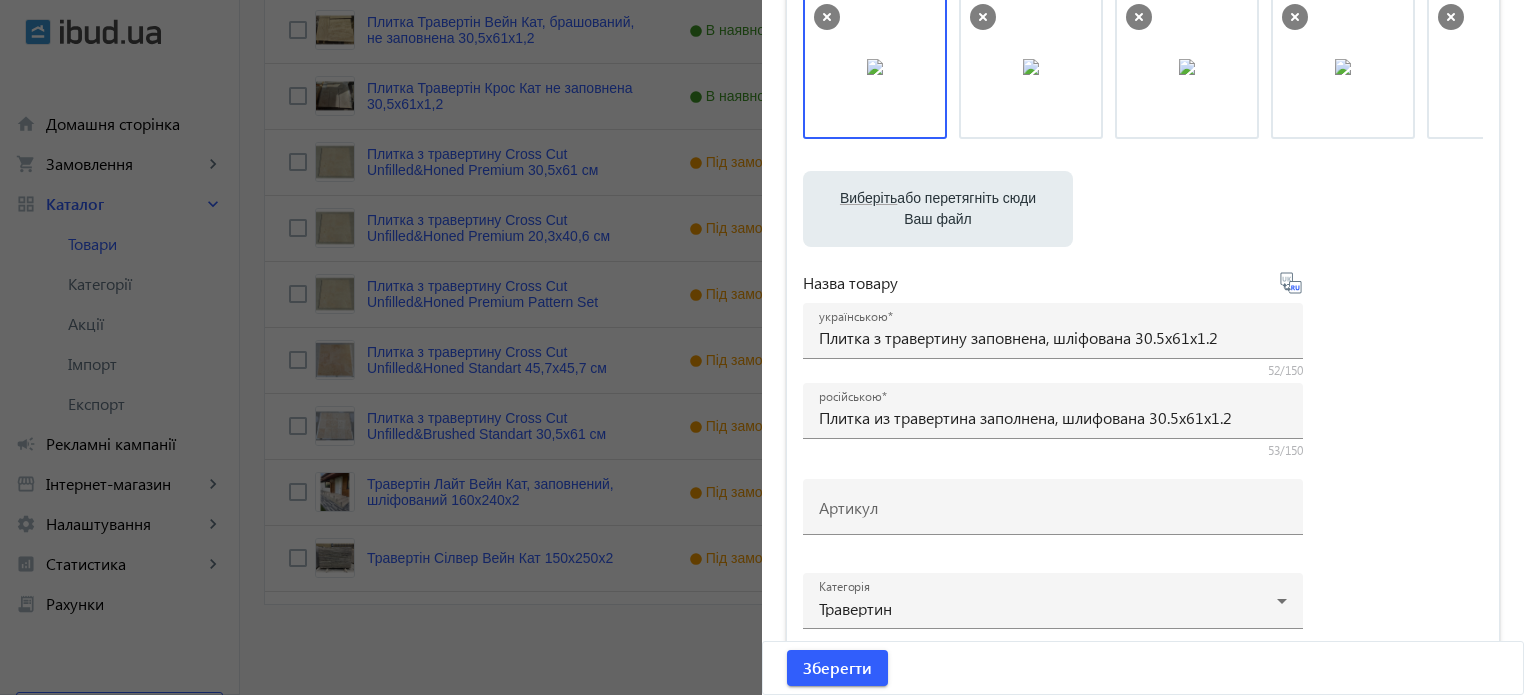 scroll, scrollTop: 168, scrollLeft: 0, axis: vertical 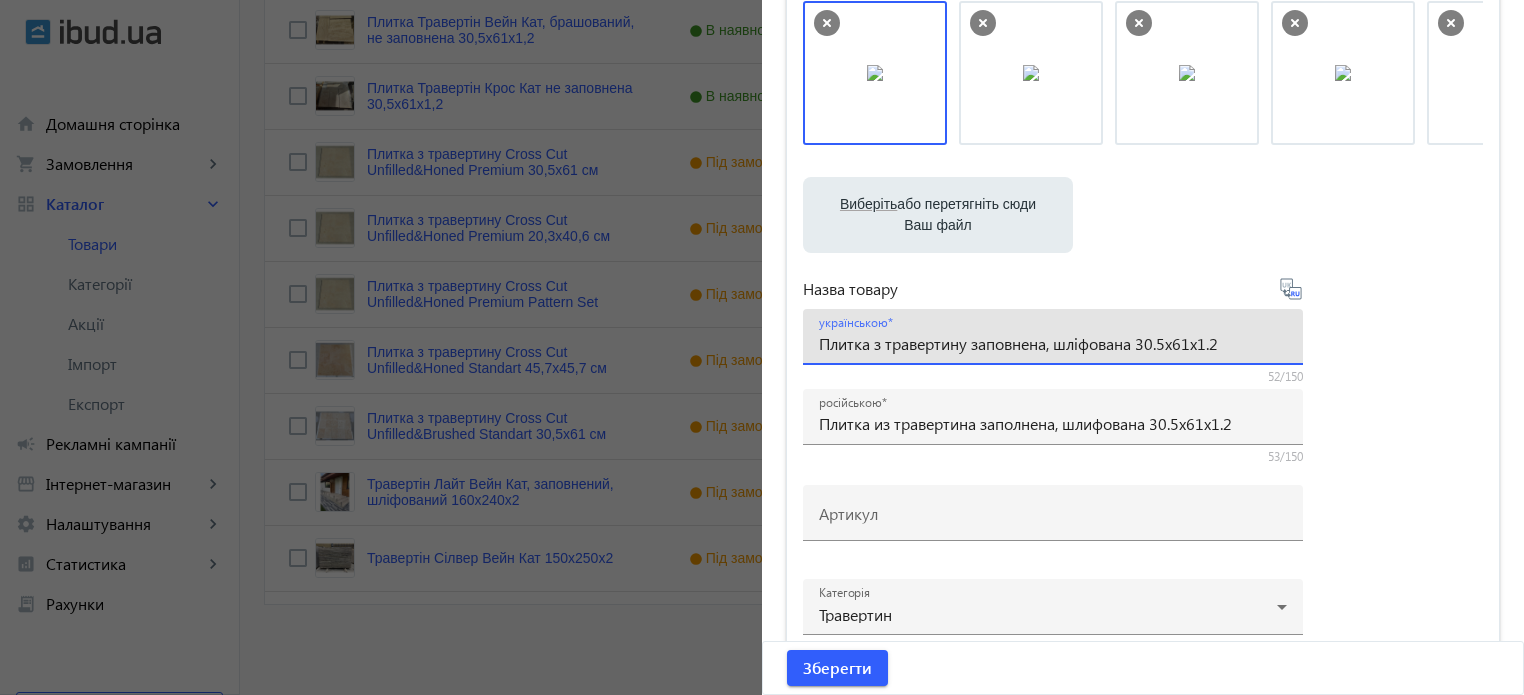 click on "Плитка з травертину заповнена, шліфована 30.5х61х1.2" at bounding box center (1053, 343) 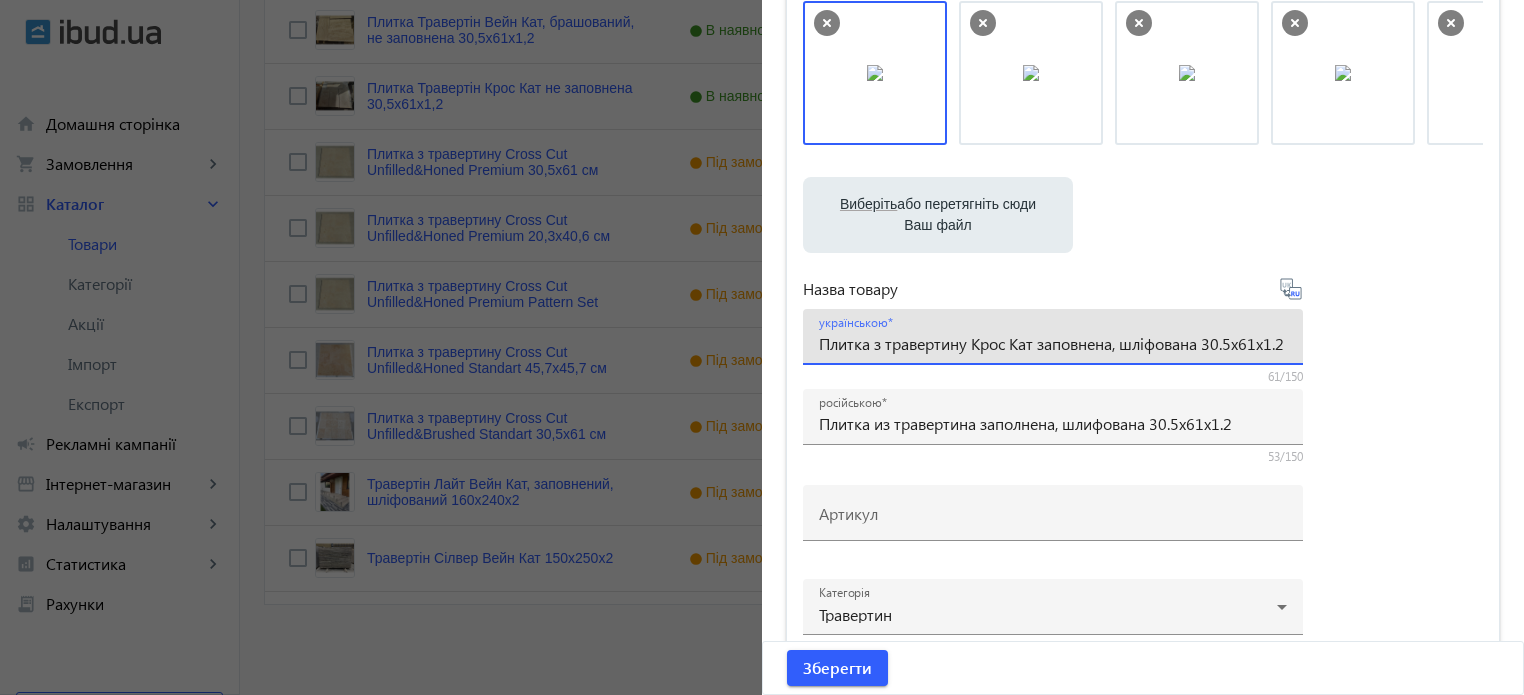 type on "Плитка з травертину Крос Кат заповнена, шліфована 30.5х61х1.2" 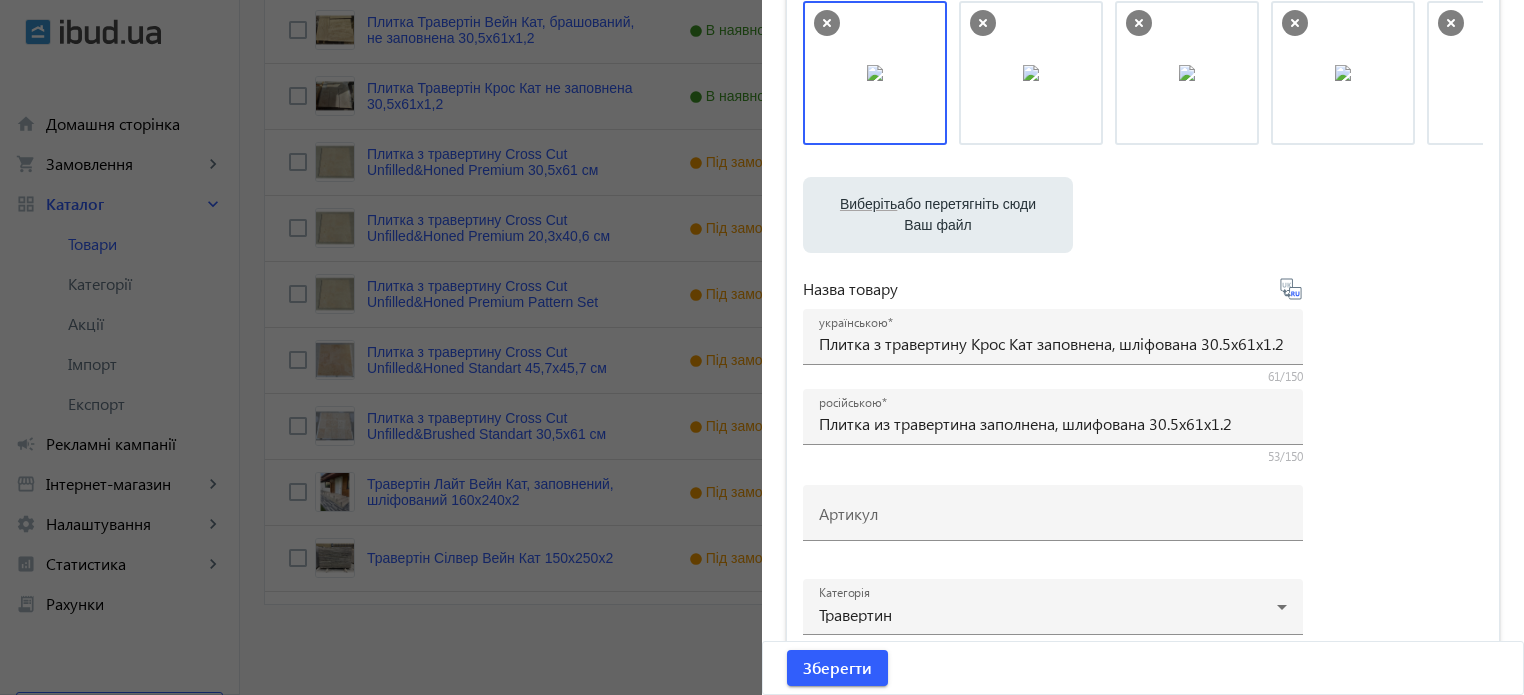 click 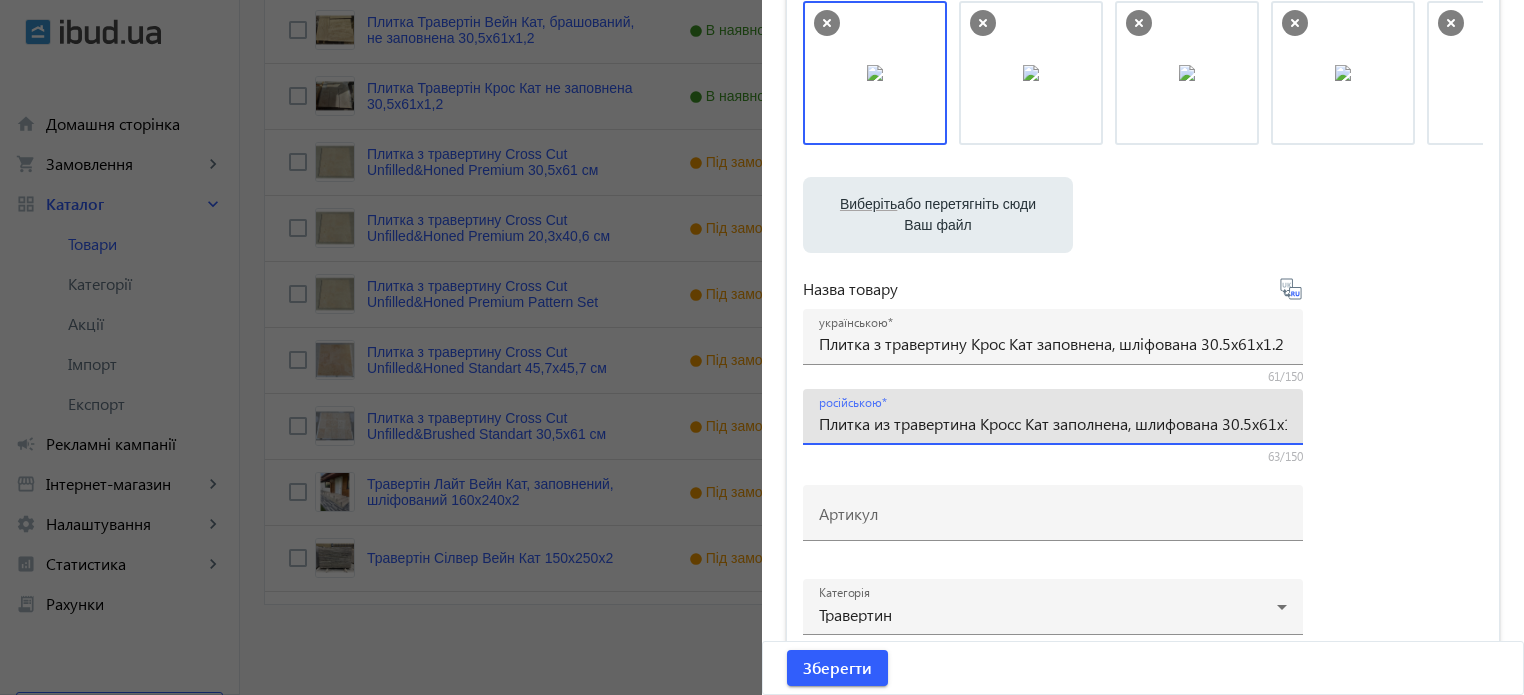 click on "Плитка из травертина Кросс Кат заполнена, шлифована 30.5х61х1.2" at bounding box center [1053, 423] 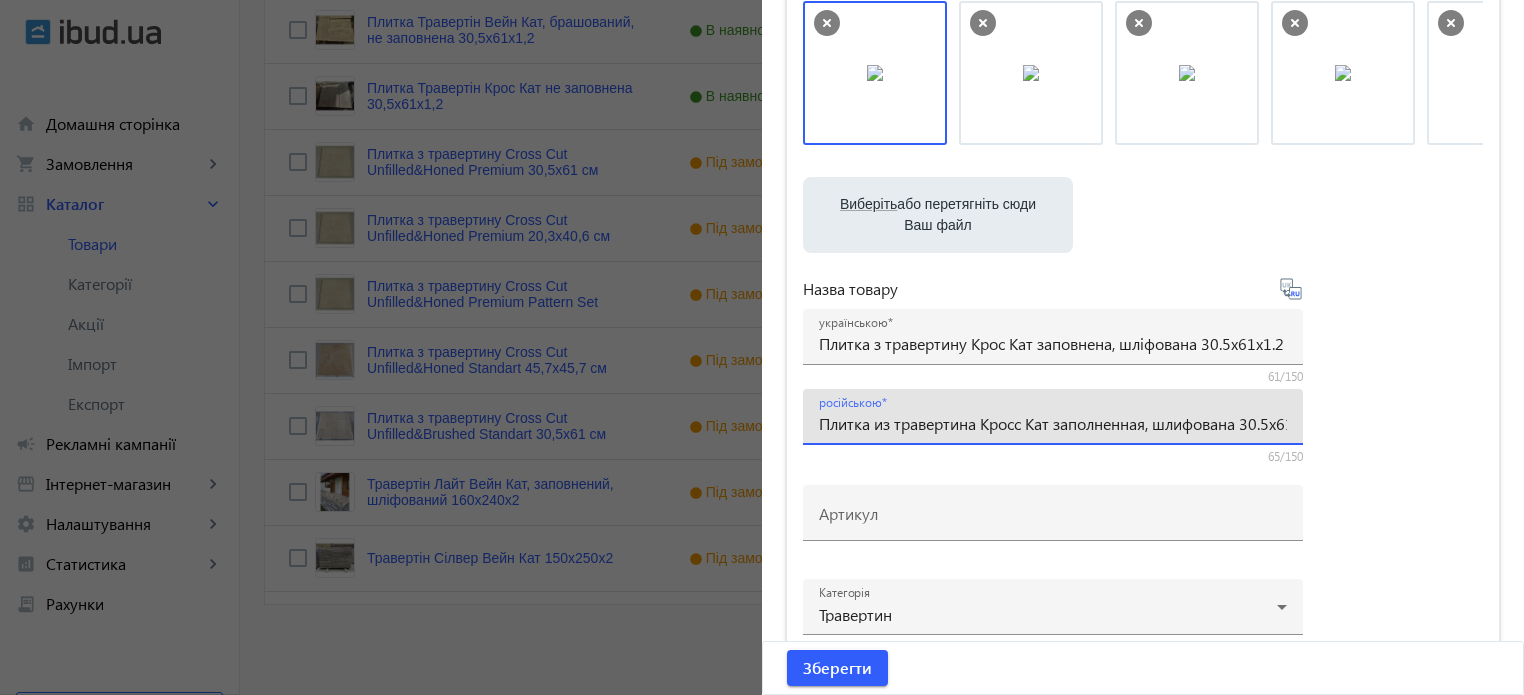 click on "Плитка из травертина Кросс Кат заполненная, шлифована 30.5х61х1.2" at bounding box center (1053, 423) 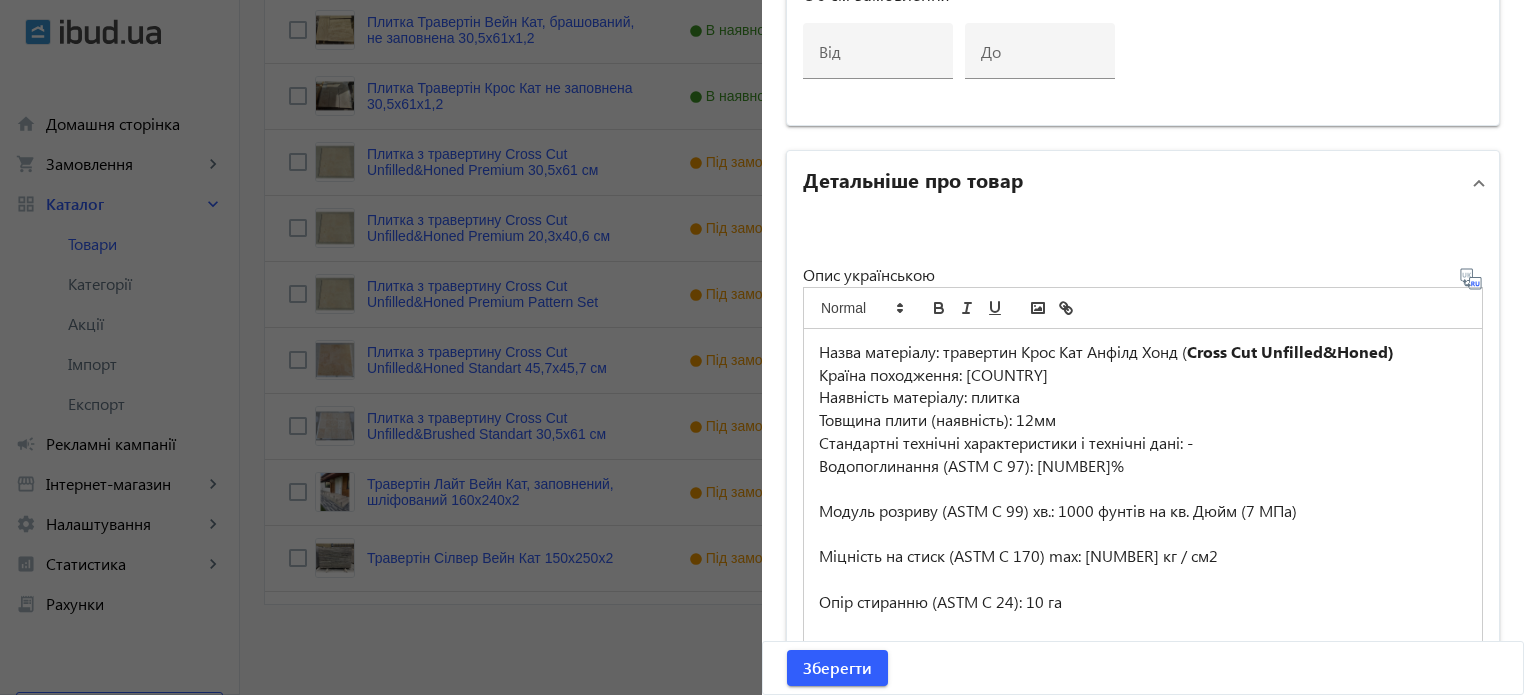 scroll, scrollTop: 1268, scrollLeft: 0, axis: vertical 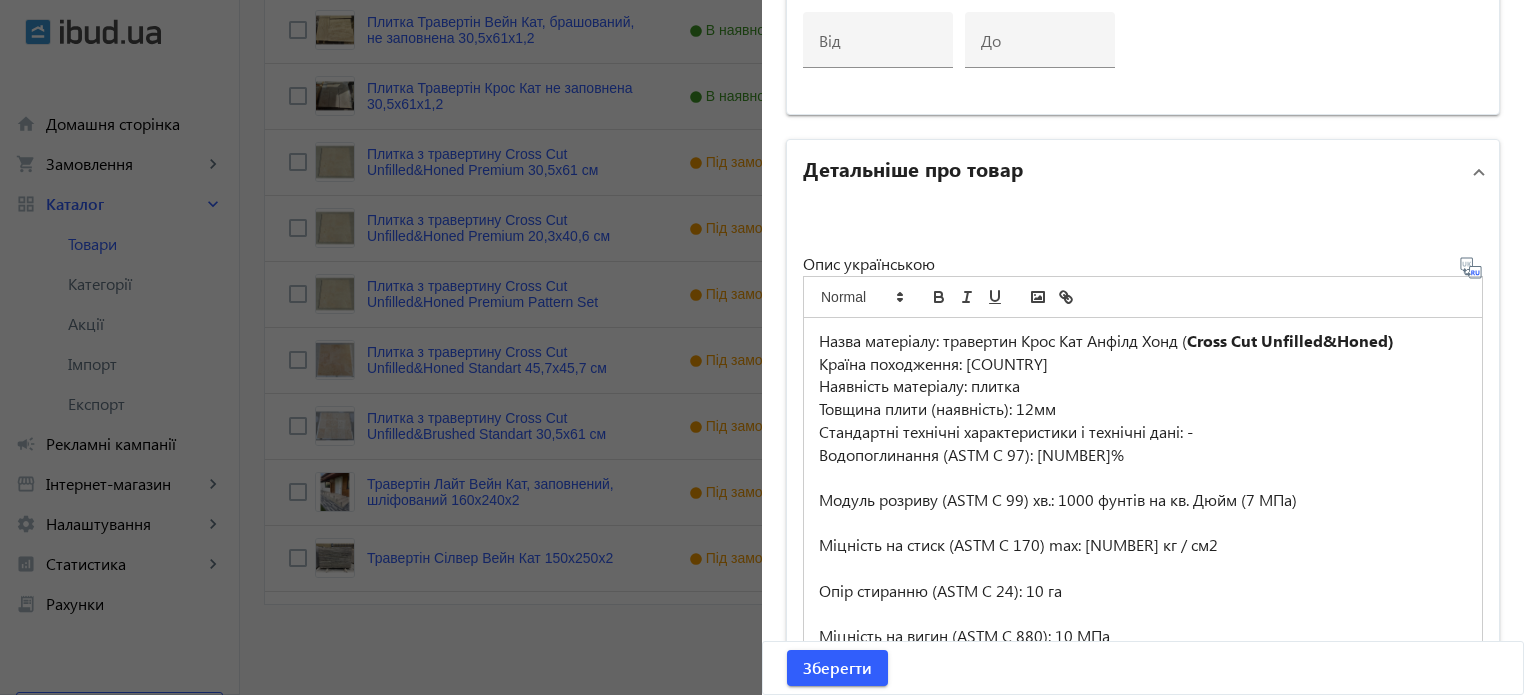 type on "Плитка из травертина Кросс Кат заполненная, шлифованная 30.5х61х1.2" 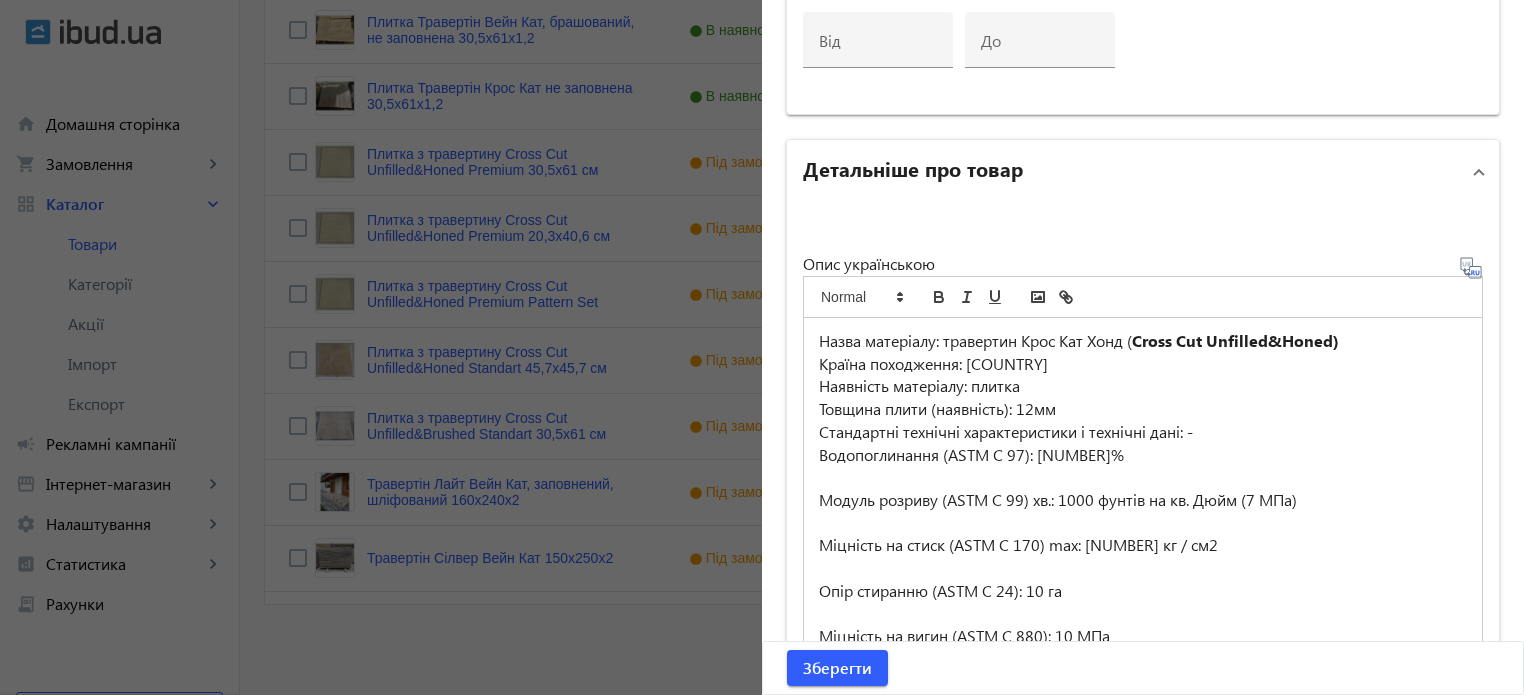 click on "Cross Cut Unfilled&Honed)" at bounding box center (1235, 340) 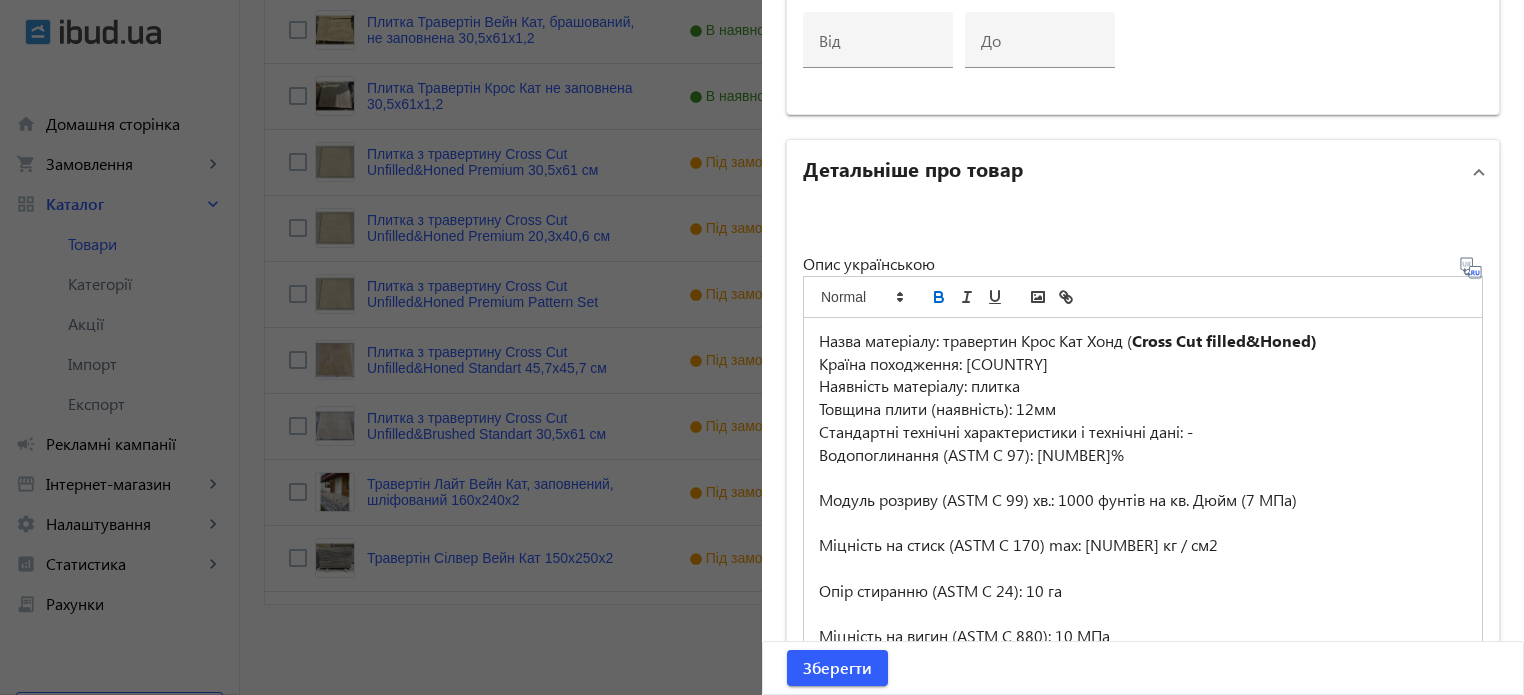 click on "Назва матеріалу: травертин Крос Кат Хонд ( Cross Cut filled&Honed)" at bounding box center (1143, 341) 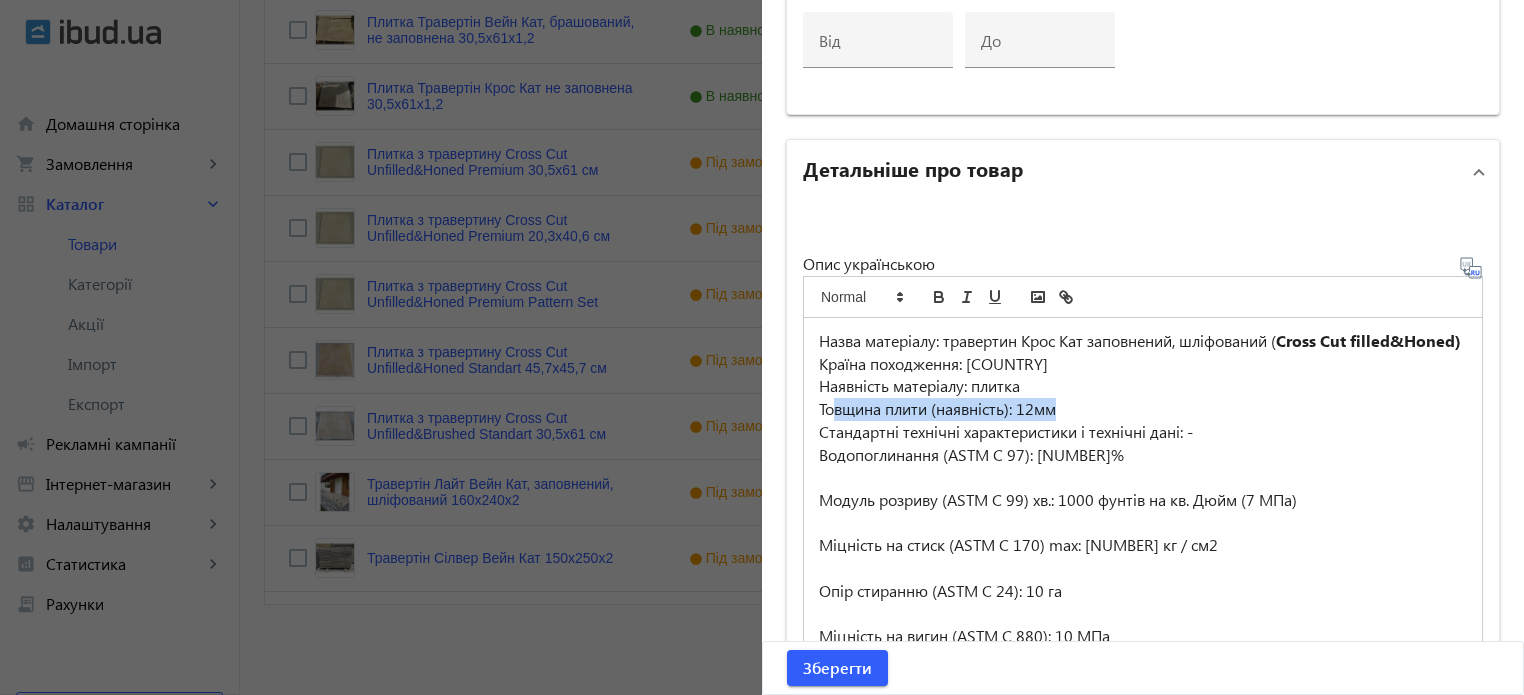 drag, startPoint x: 1064, startPoint y: 426, endPoint x: 832, endPoint y: 437, distance: 232.26064 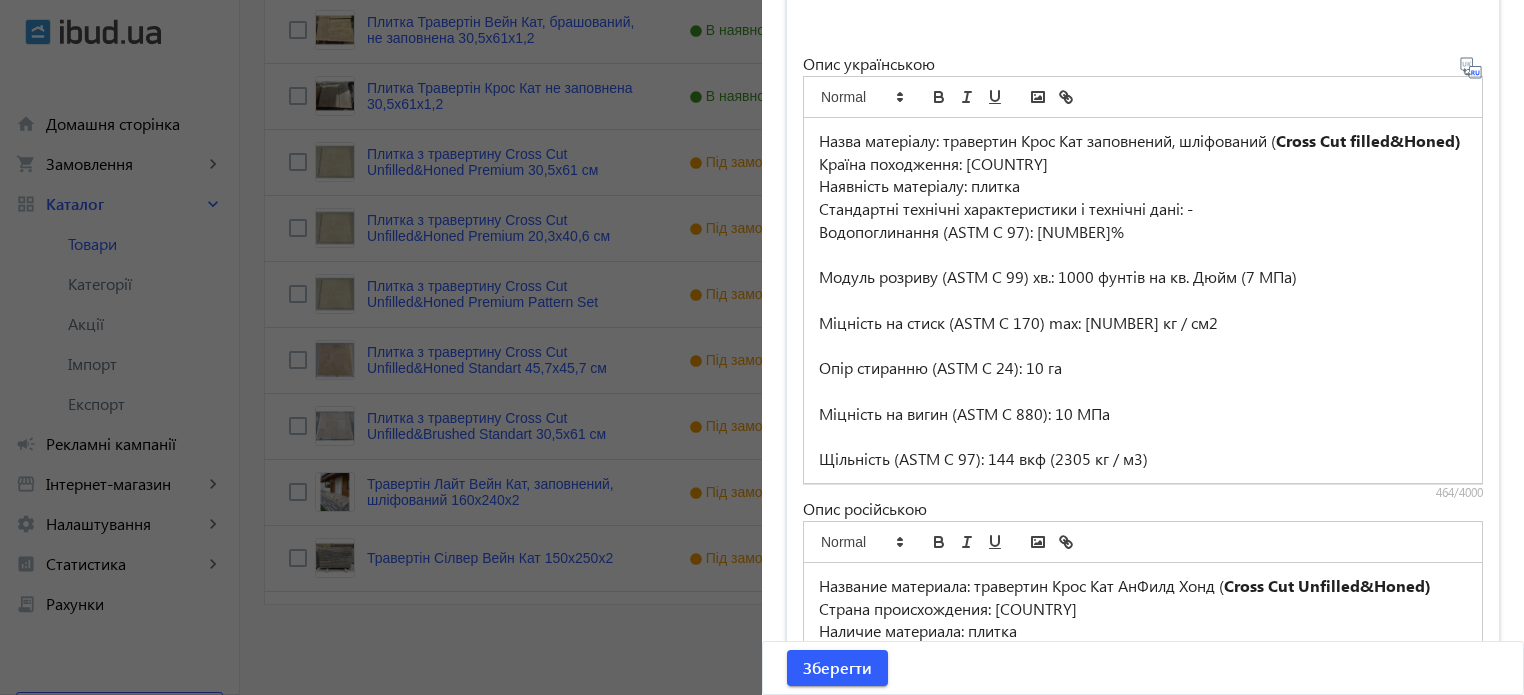 scroll, scrollTop: 1068, scrollLeft: 0, axis: vertical 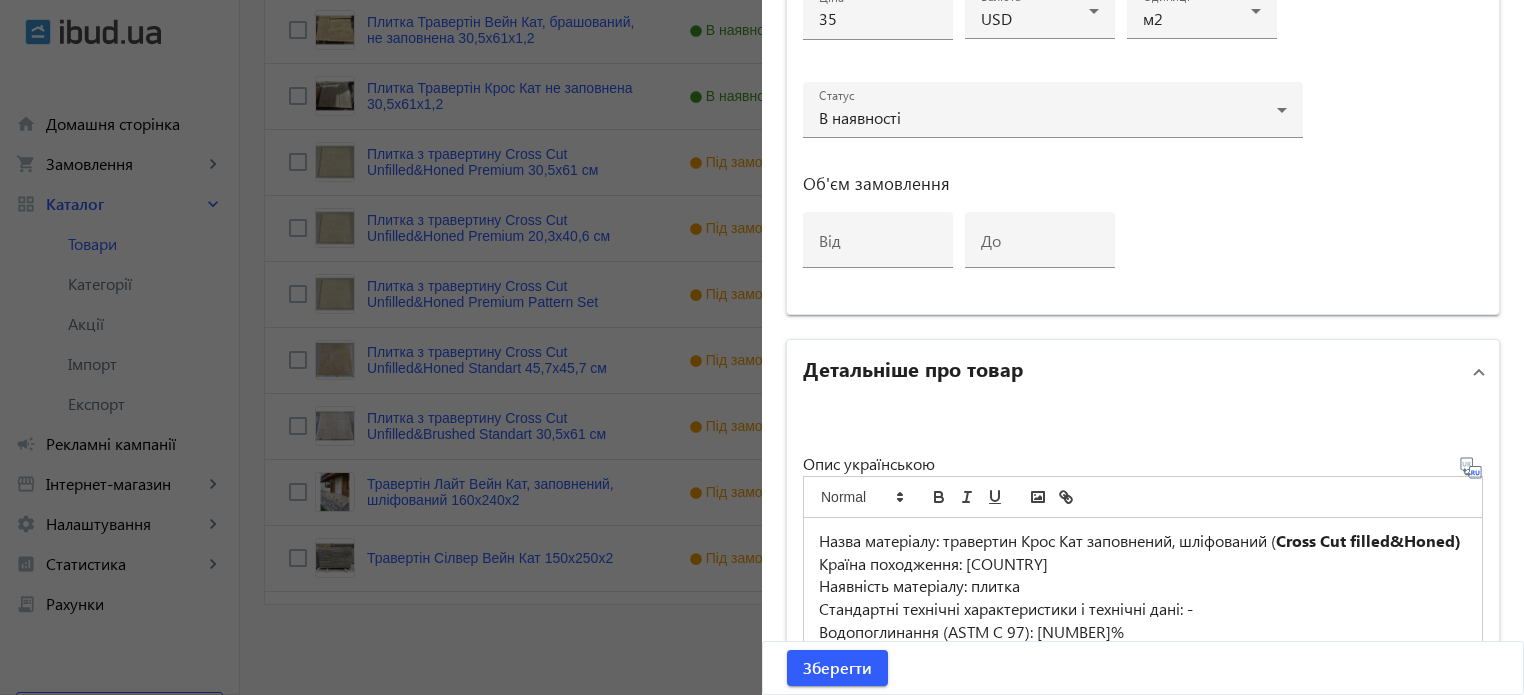 click 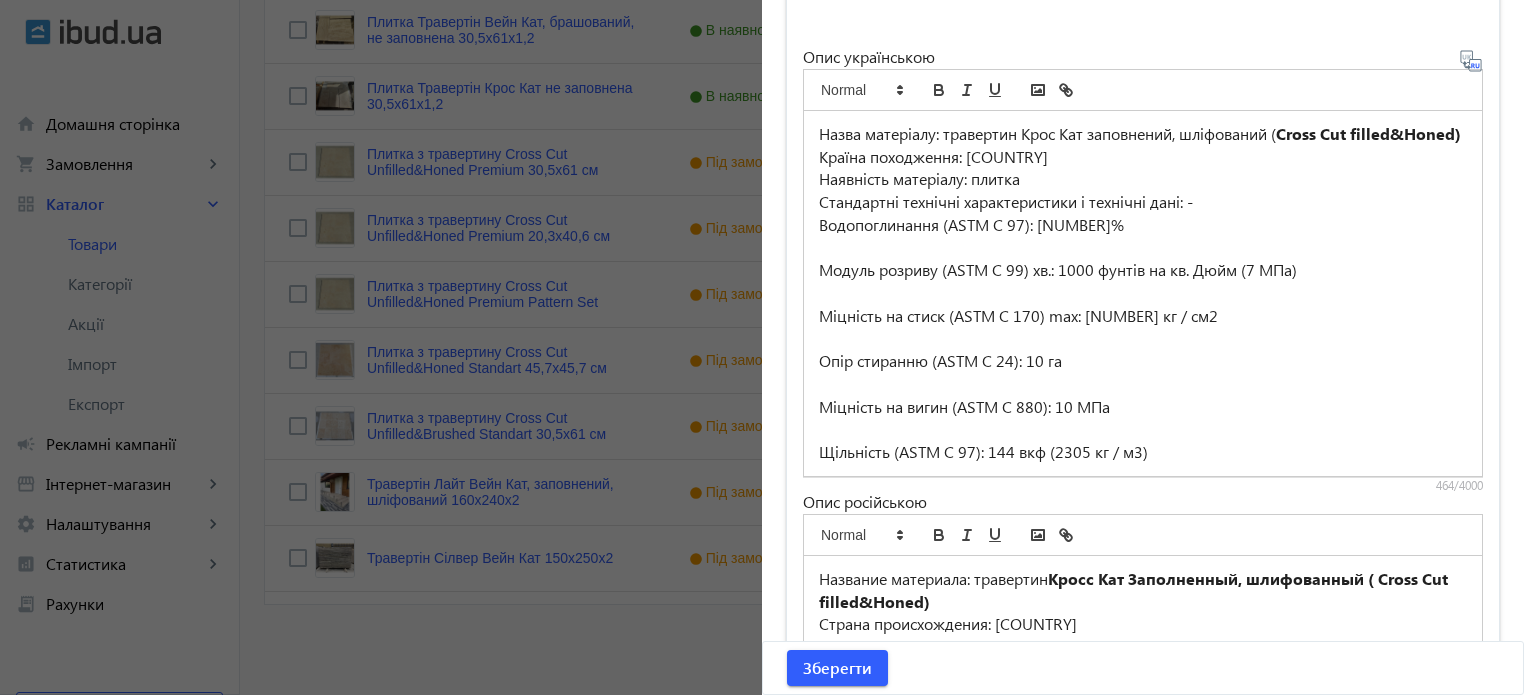 scroll, scrollTop: 1468, scrollLeft: 0, axis: vertical 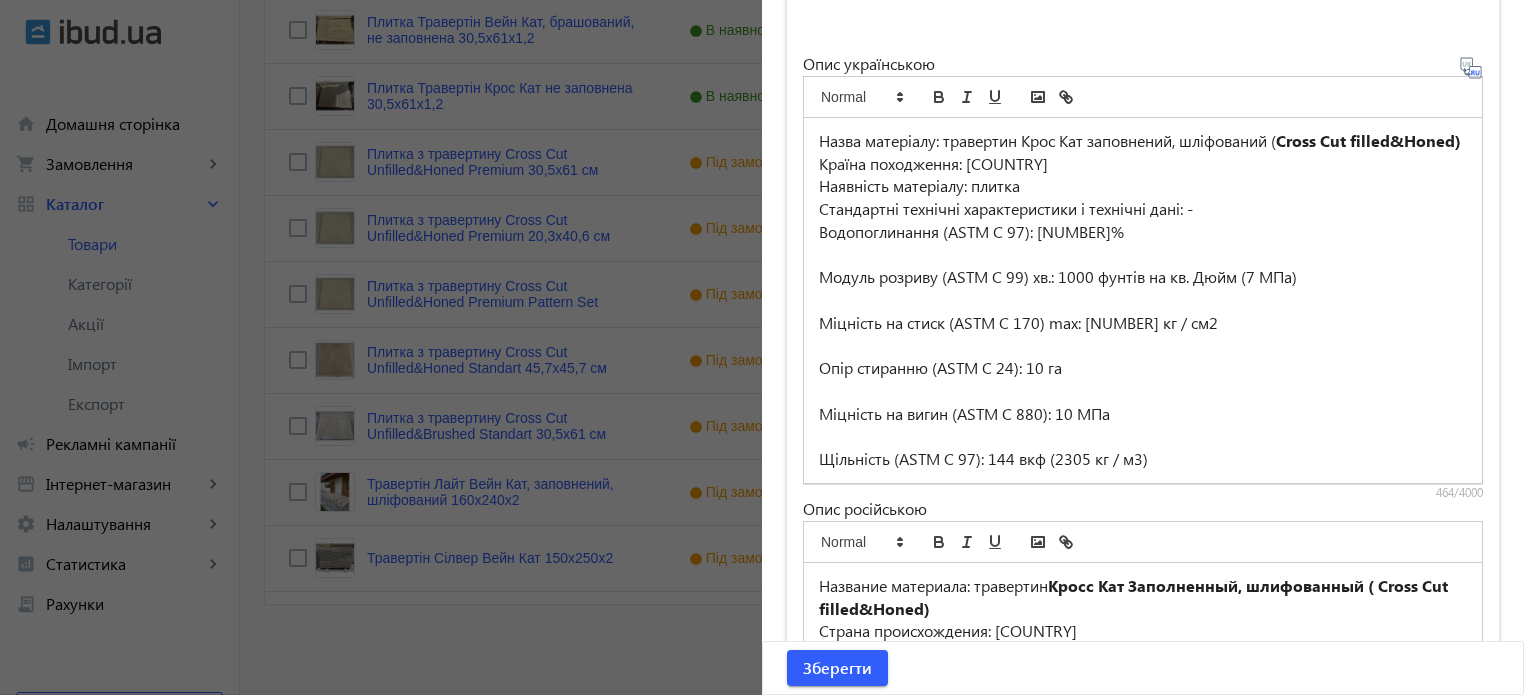 click on "Кросс Кат Заполненный, шлифованный ( Cross Cut filled&Honed)" at bounding box center [1135, 597] 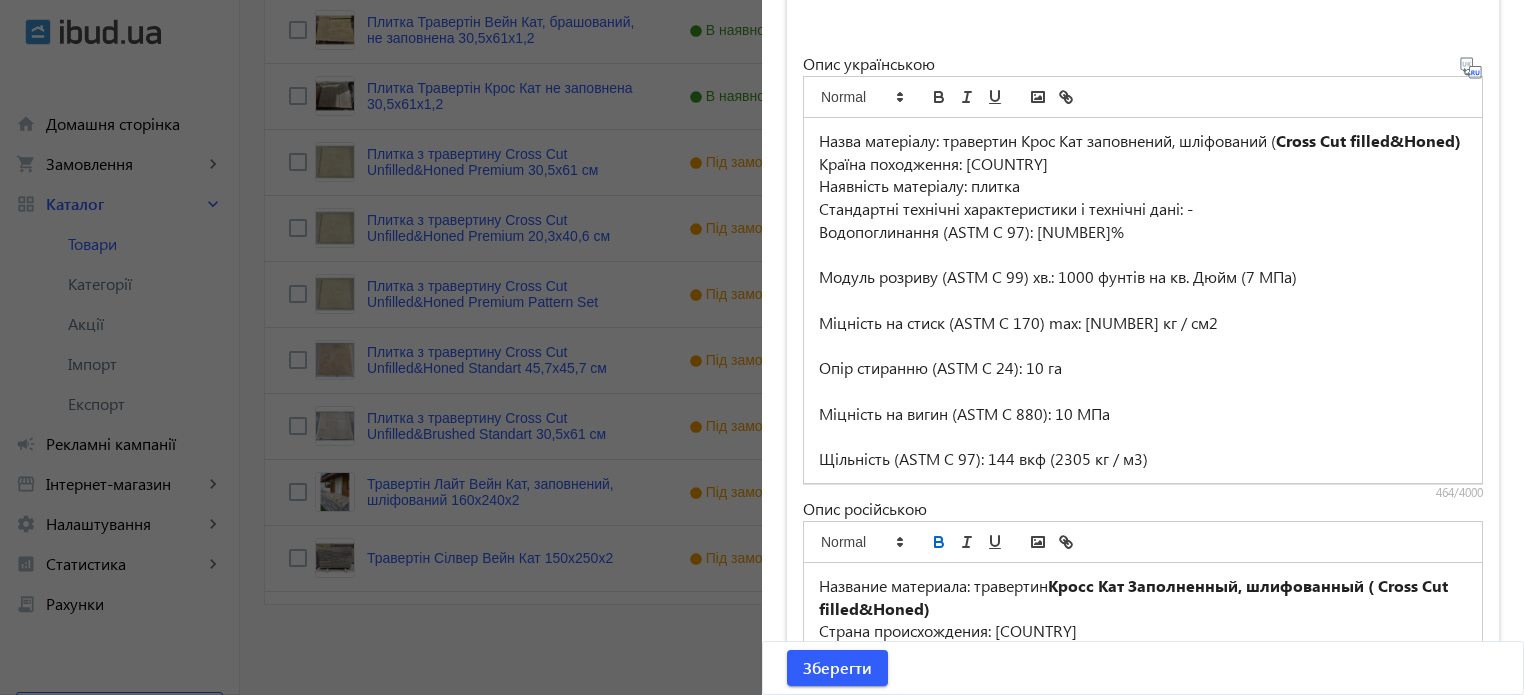 type 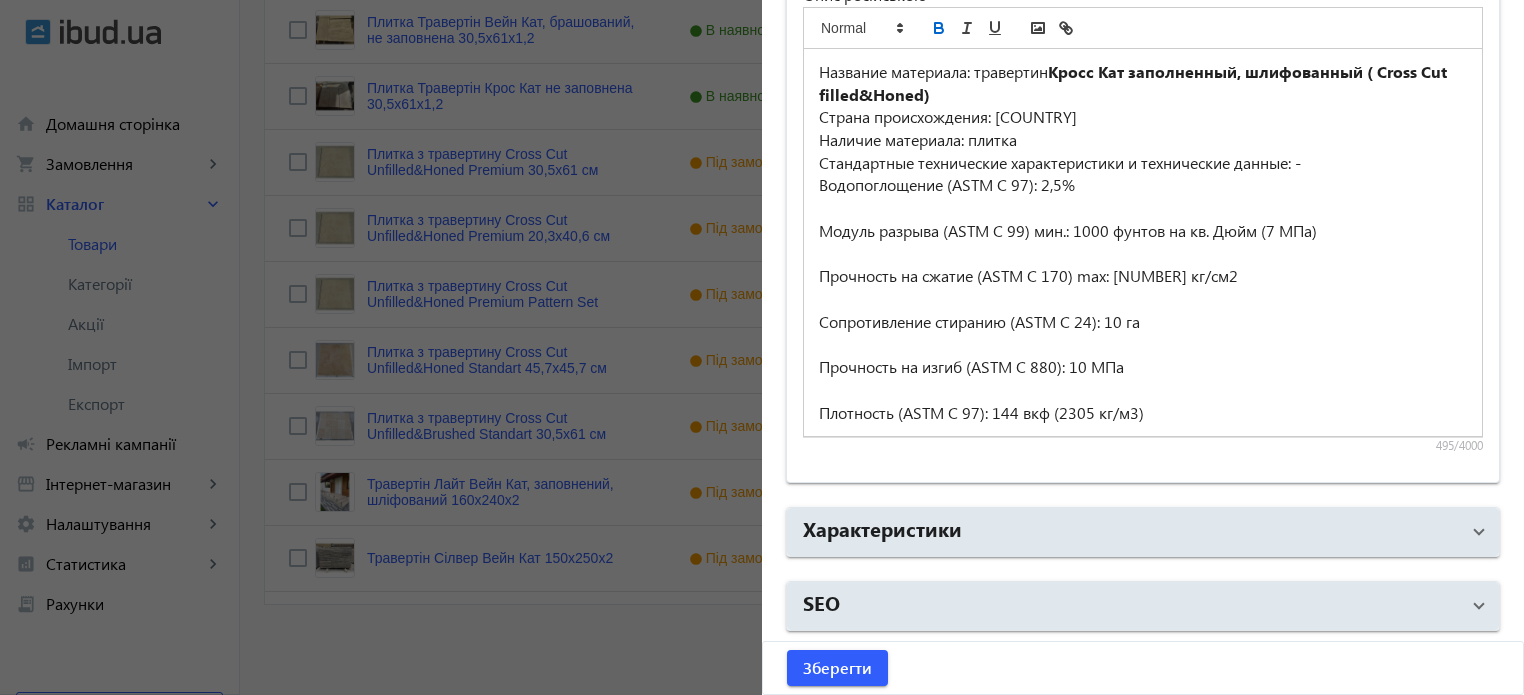 scroll, scrollTop: 1998, scrollLeft: 0, axis: vertical 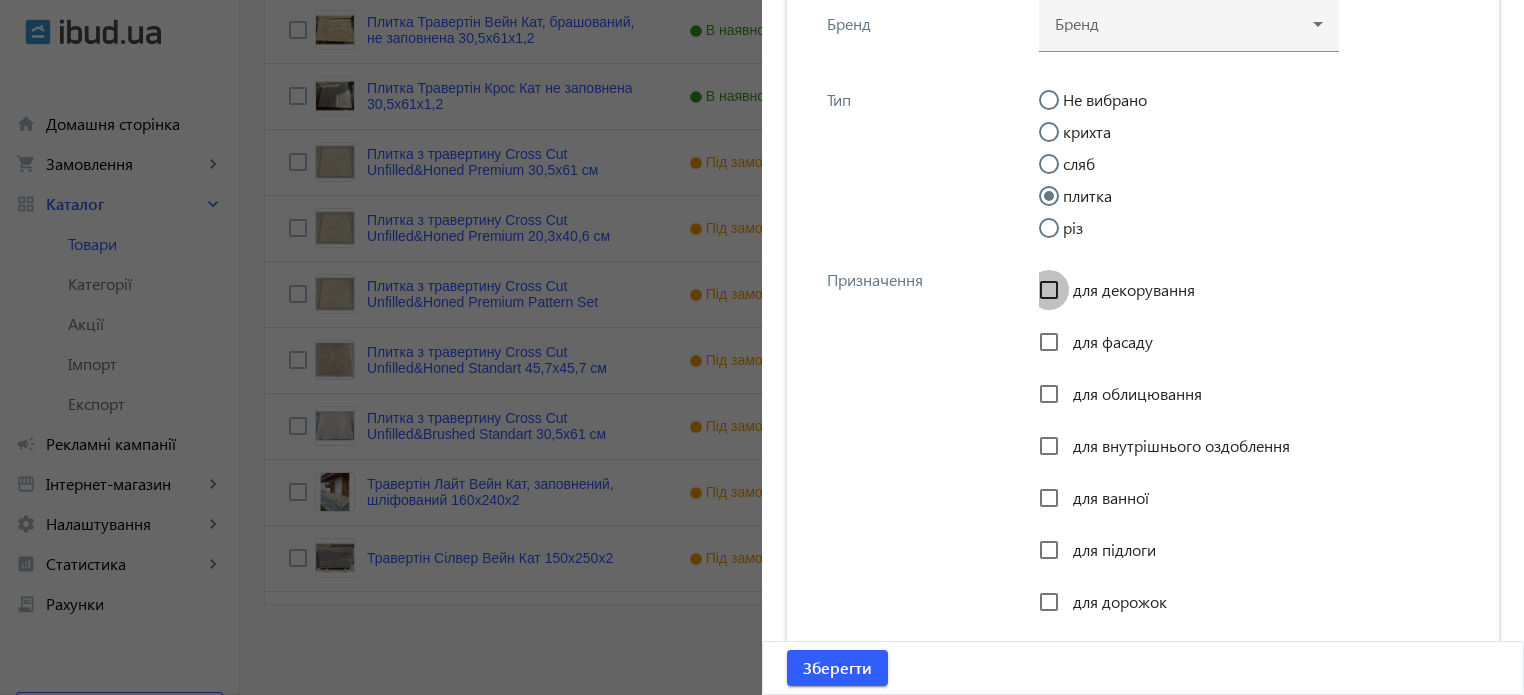 click on "для декорування" at bounding box center (1049, 290) 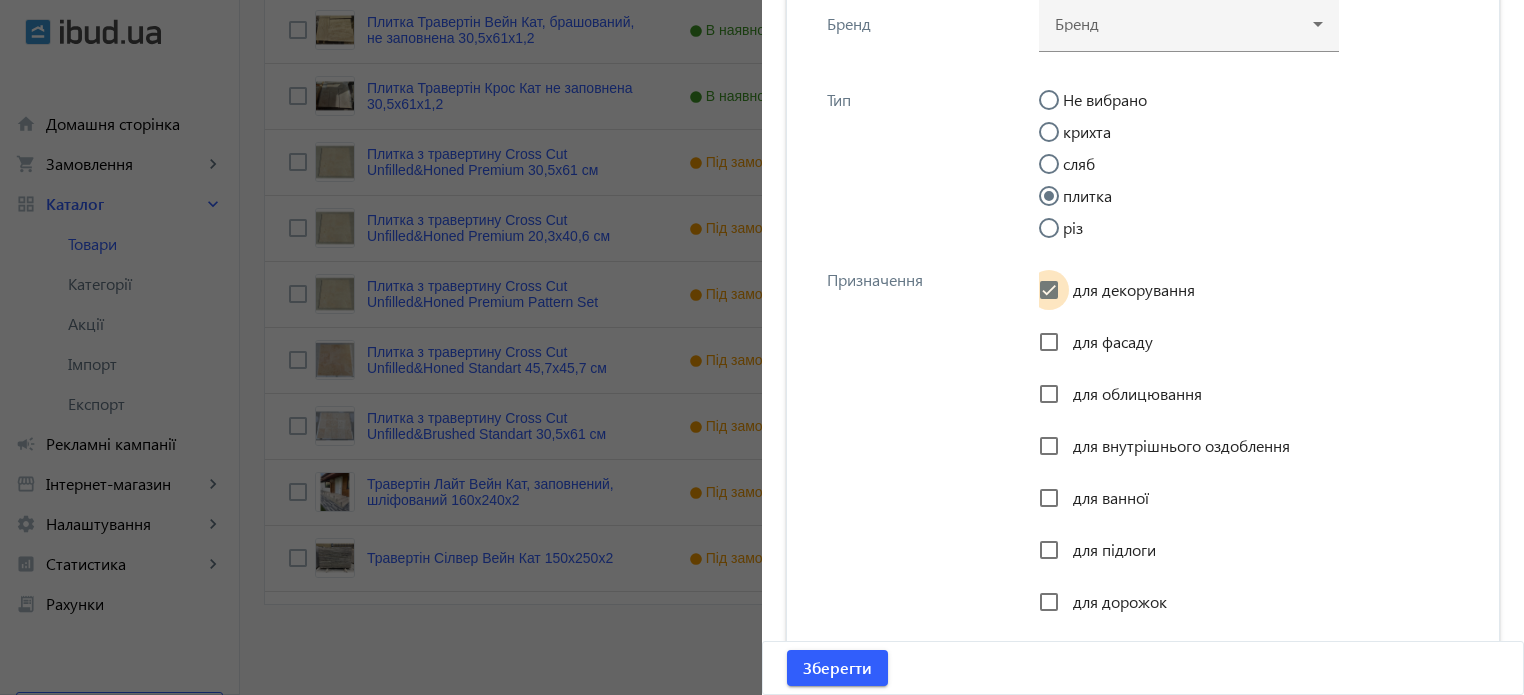 checkbox on "true" 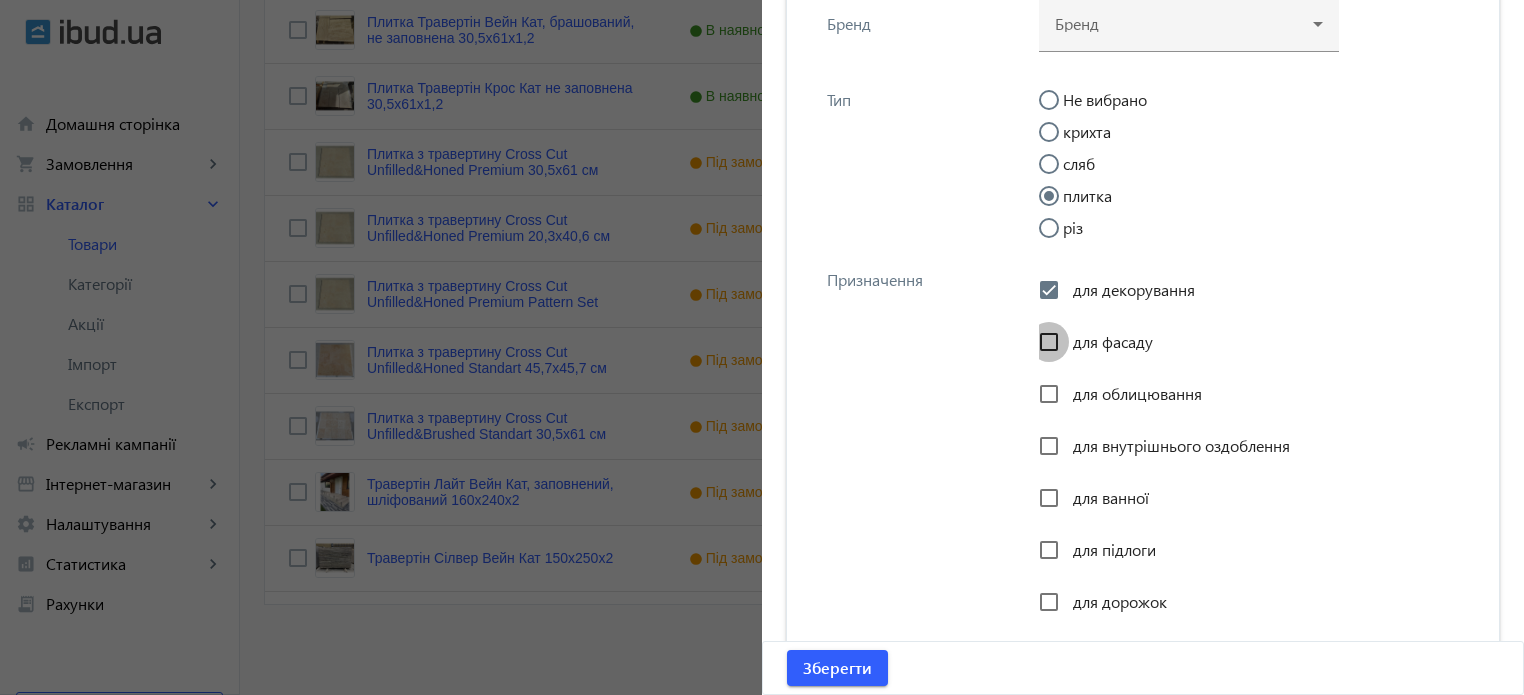 click on "для фасаду" at bounding box center (1049, 342) 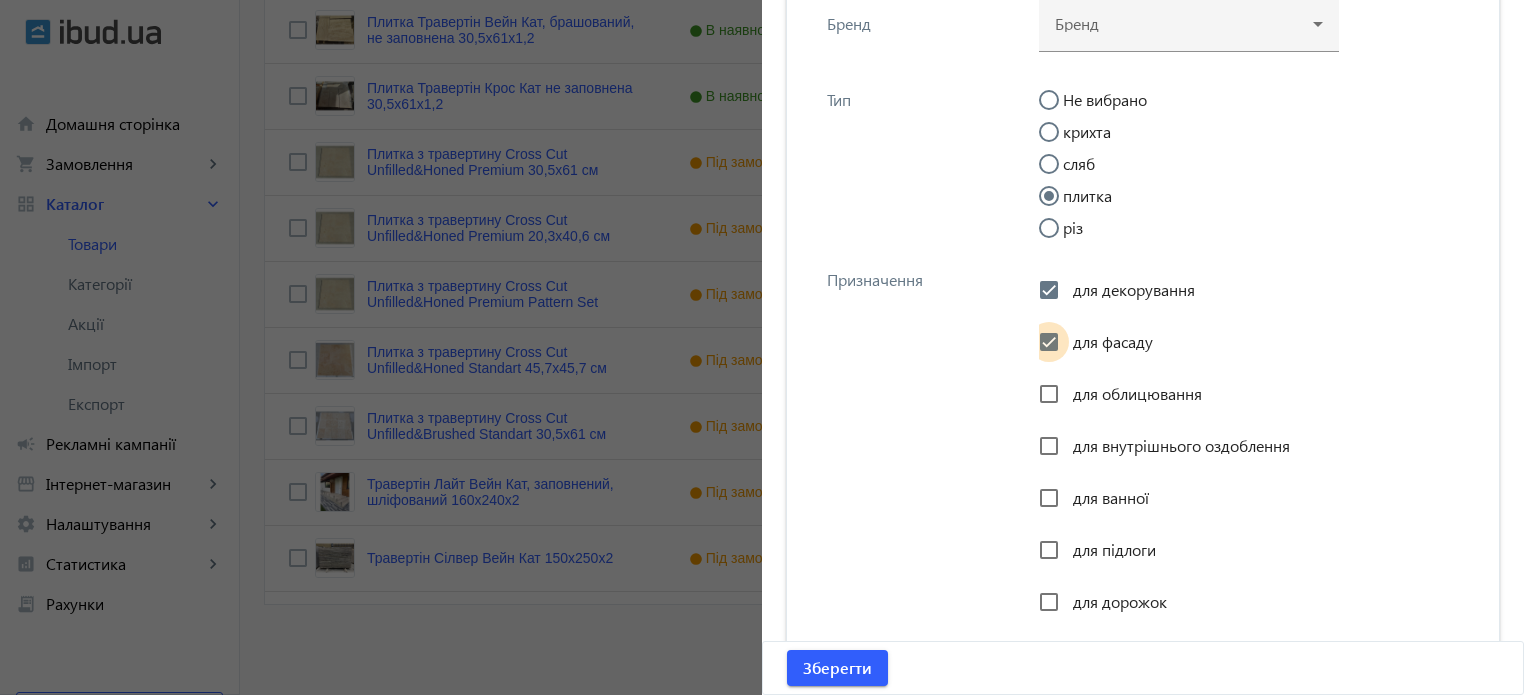 checkbox on "true" 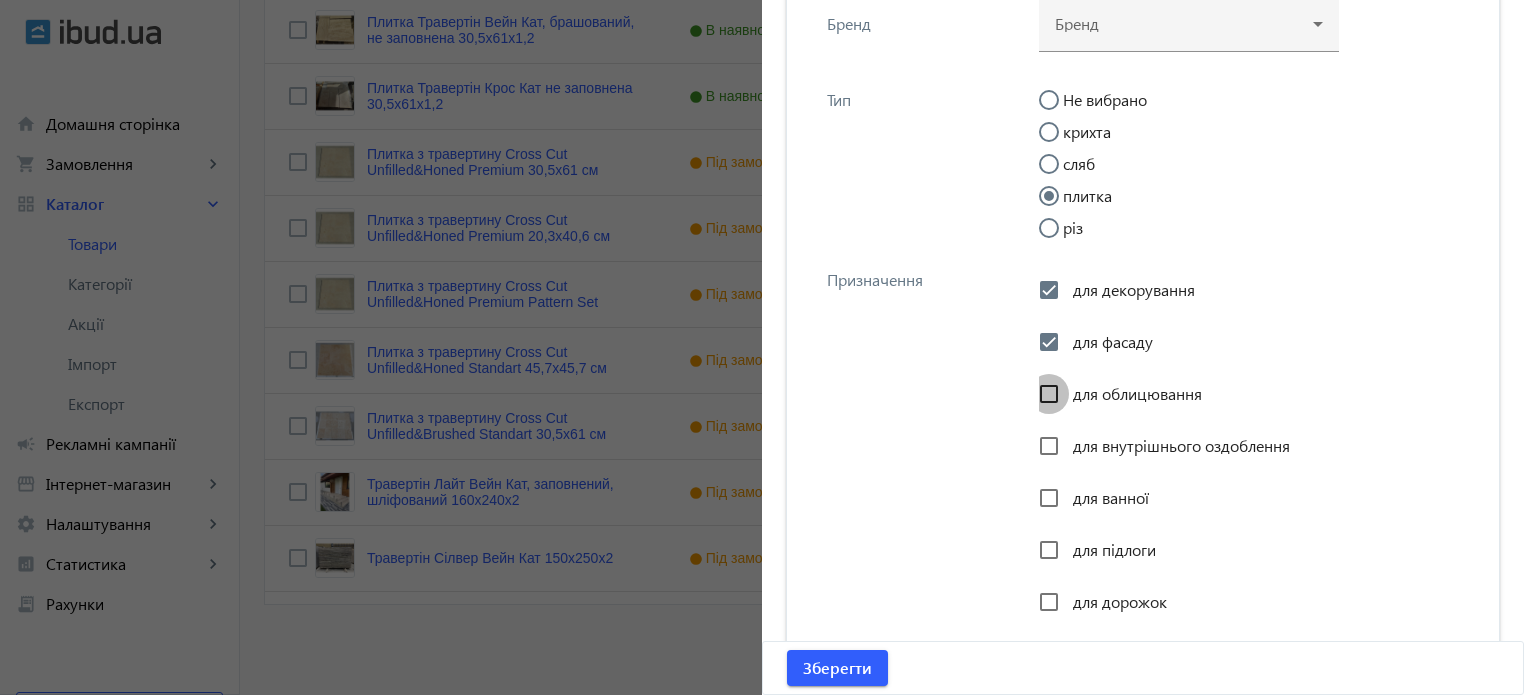 click on "для облицювання" at bounding box center [1049, 394] 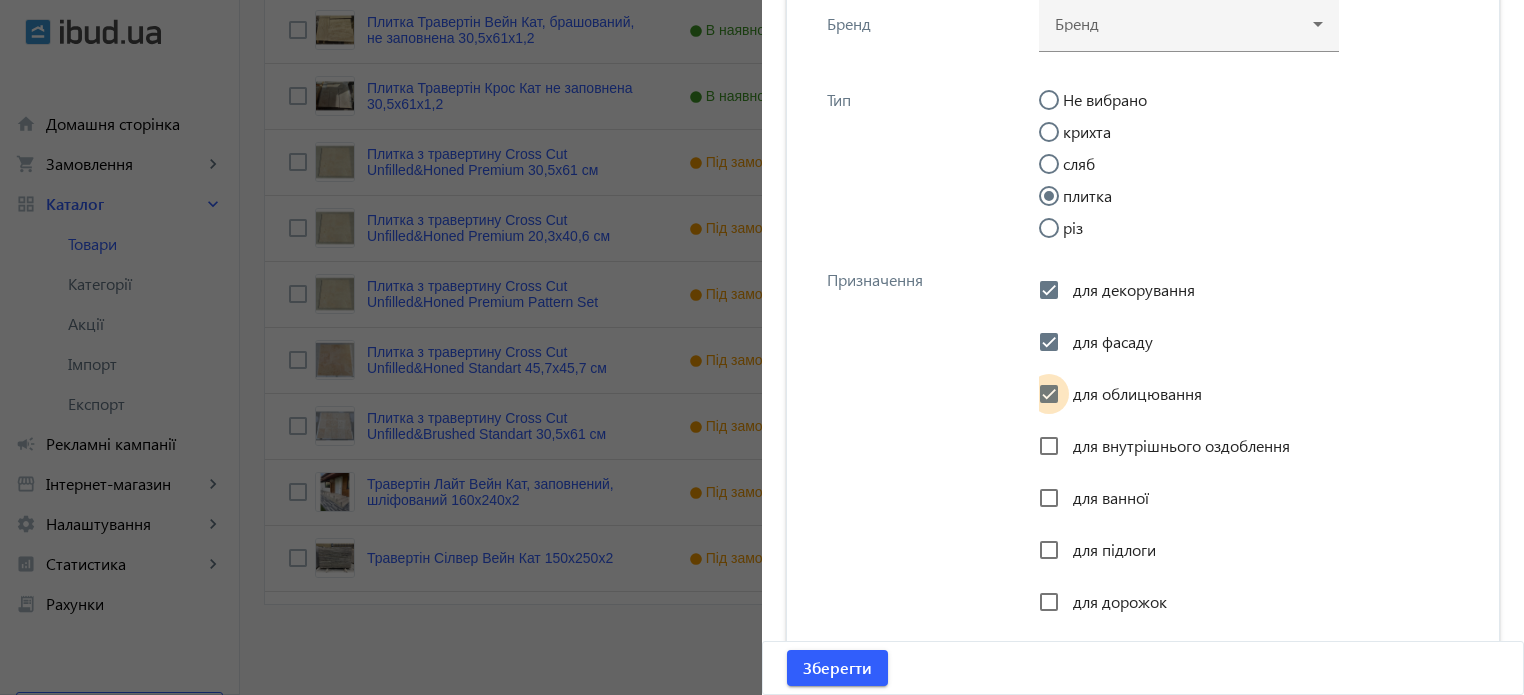 checkbox on "true" 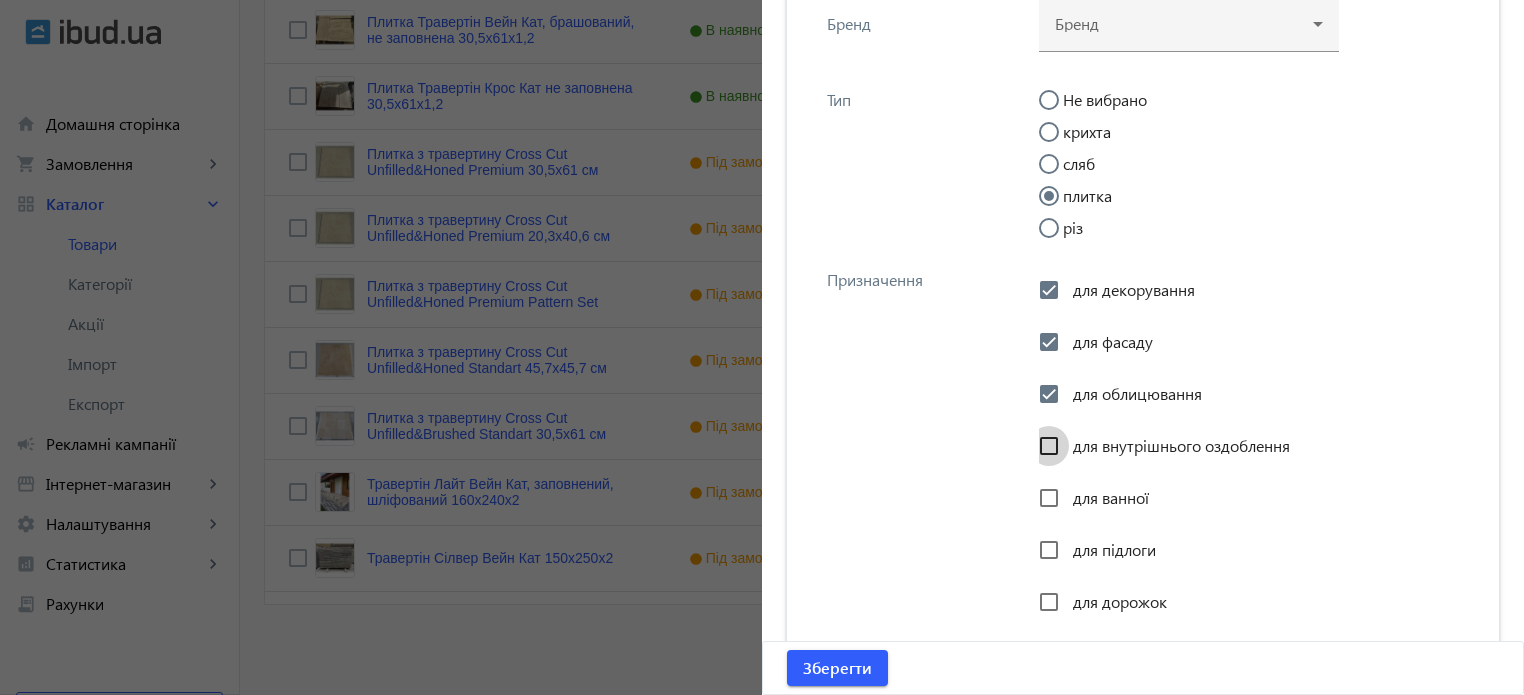 click on "для внутрішнього оздоблення" at bounding box center [1049, 446] 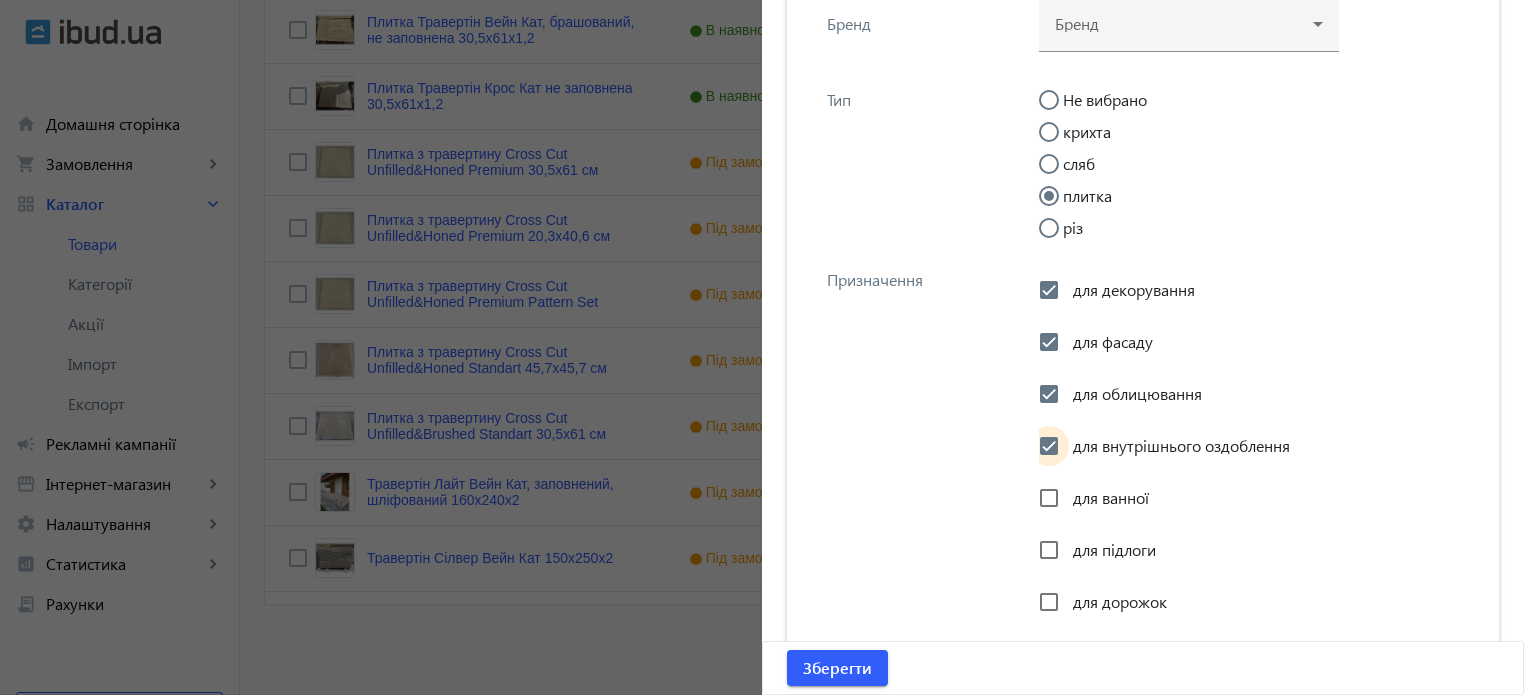 checkbox on "true" 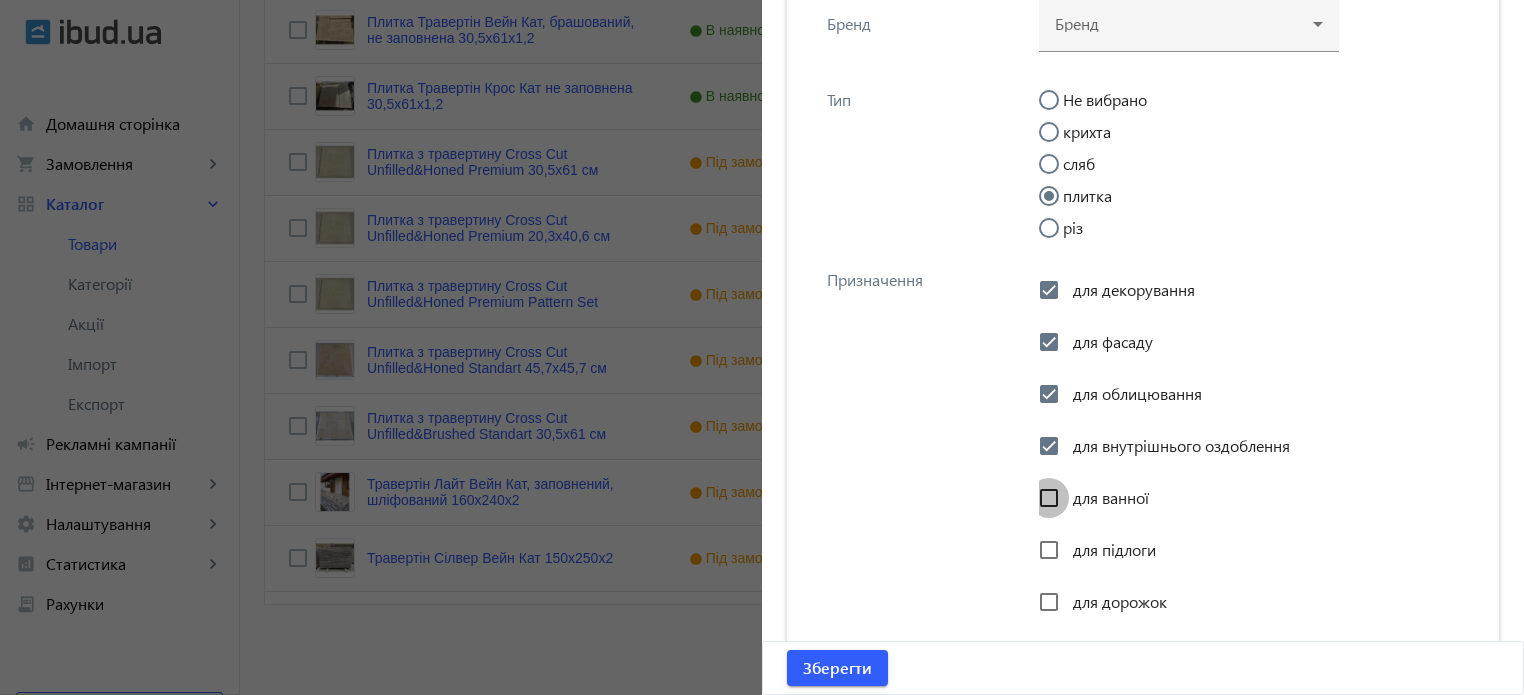 drag, startPoint x: 1052, startPoint y: 519, endPoint x: 1049, endPoint y: 541, distance: 22.203604 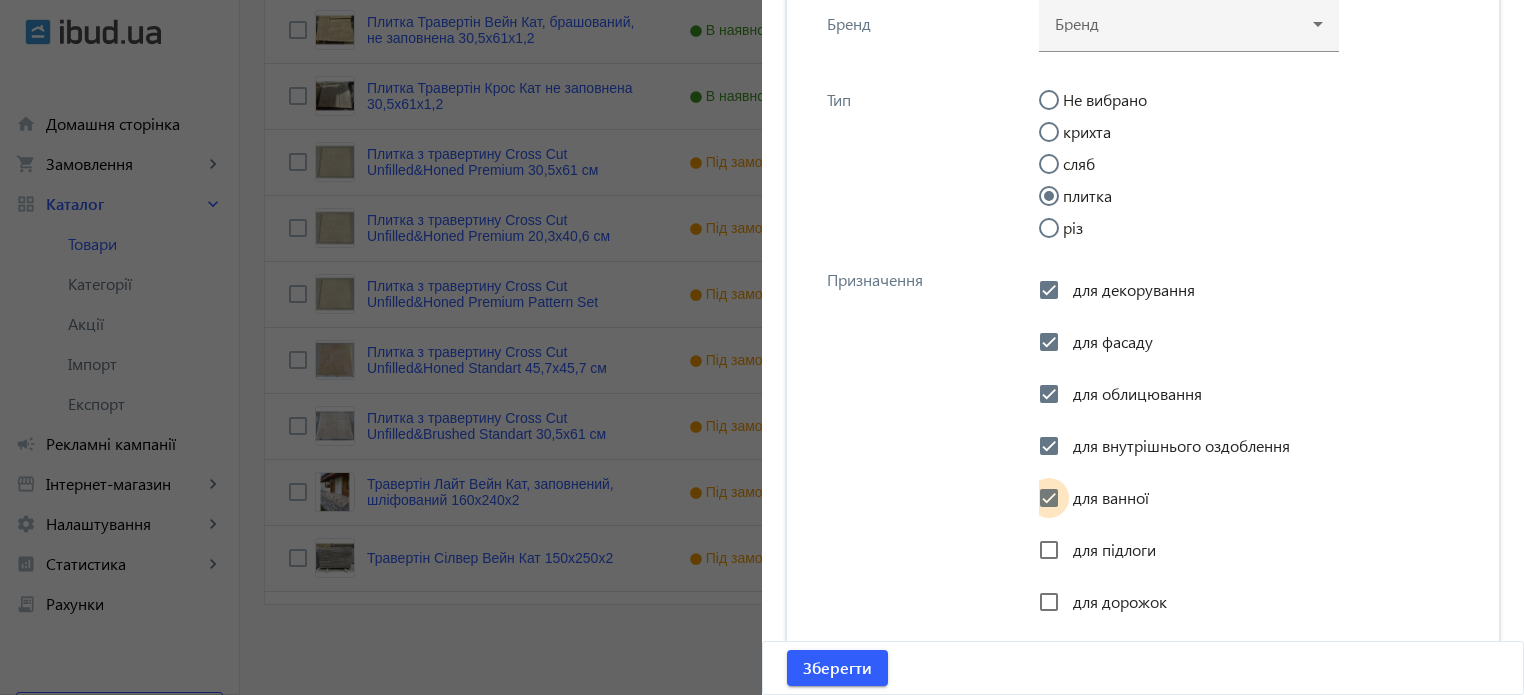 checkbox on "true" 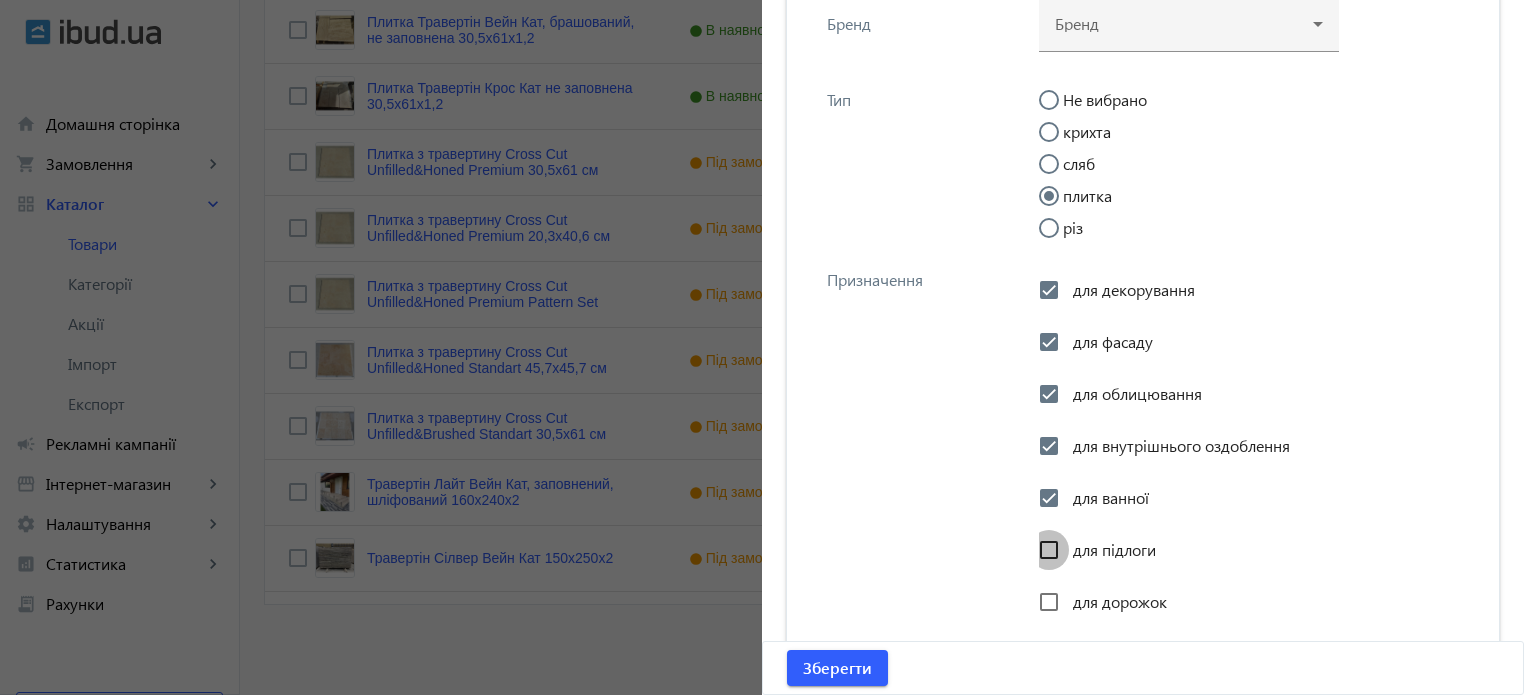 click on "для підлоги" at bounding box center [1049, 550] 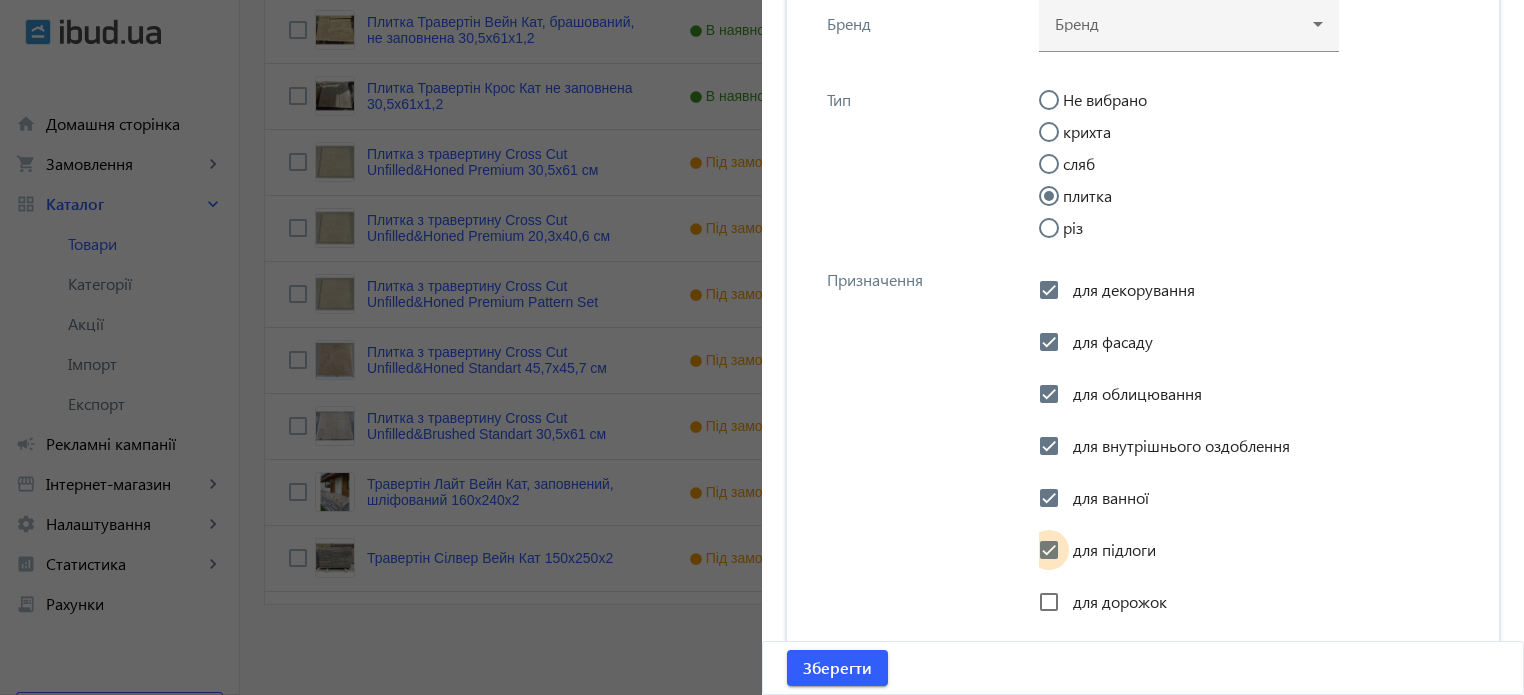 checkbox on "true" 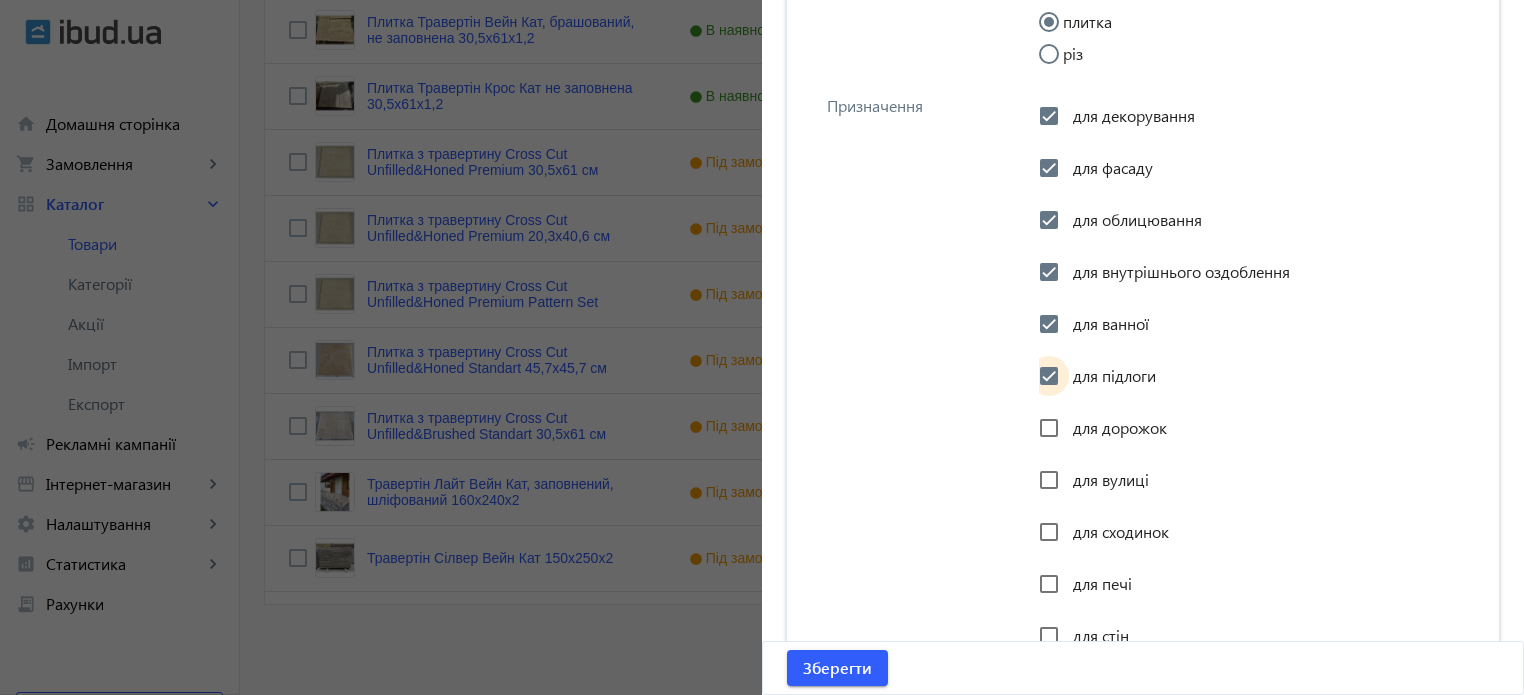 scroll, scrollTop: 2798, scrollLeft: 0, axis: vertical 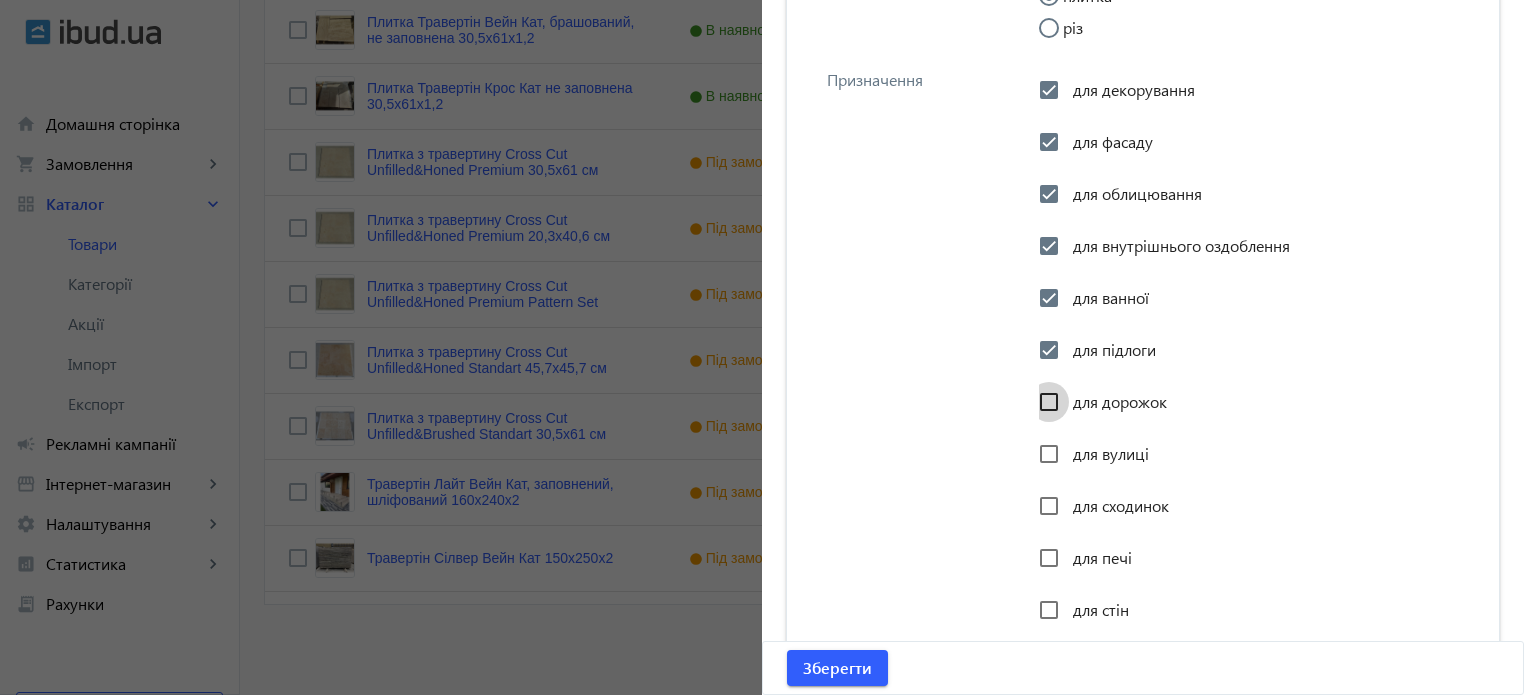 click on "для дорожок" at bounding box center (1049, 402) 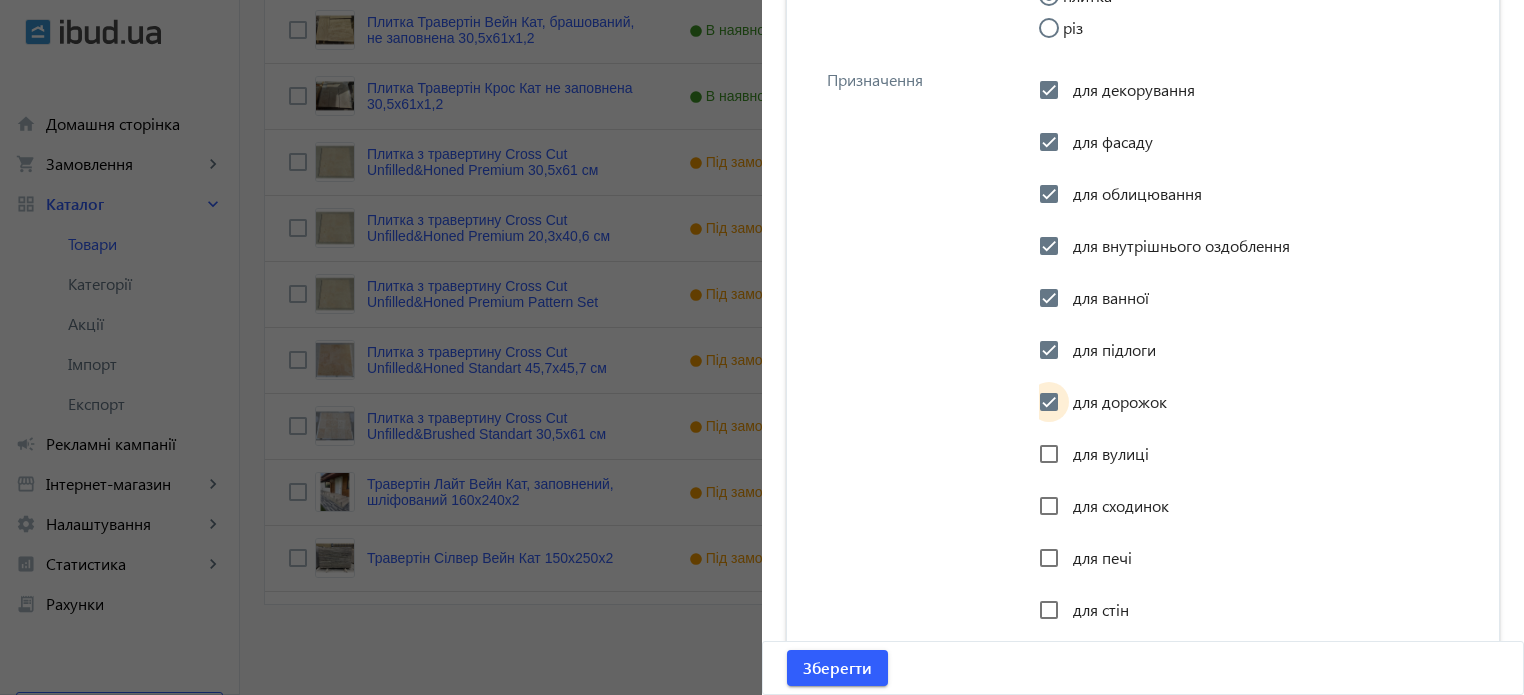 checkbox on "true" 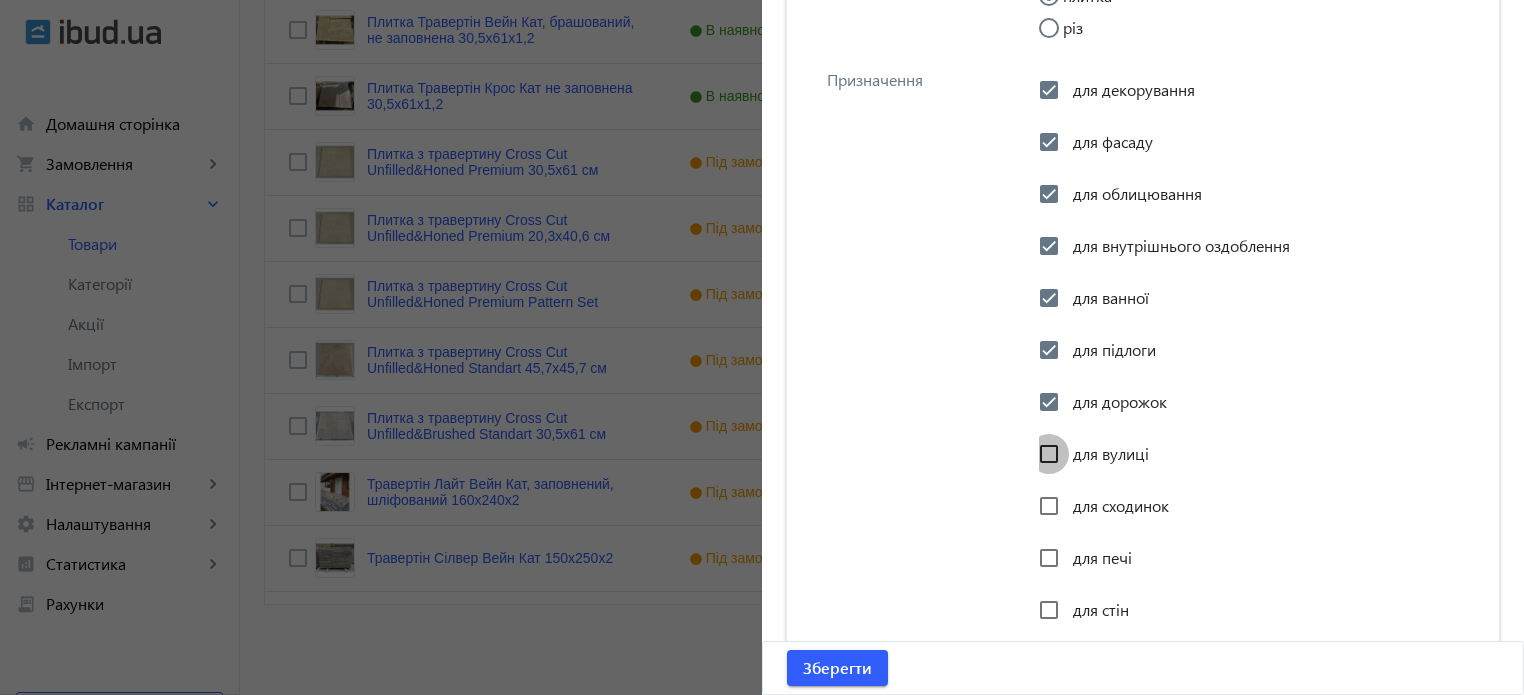 click on "для вулиці" at bounding box center [1049, 454] 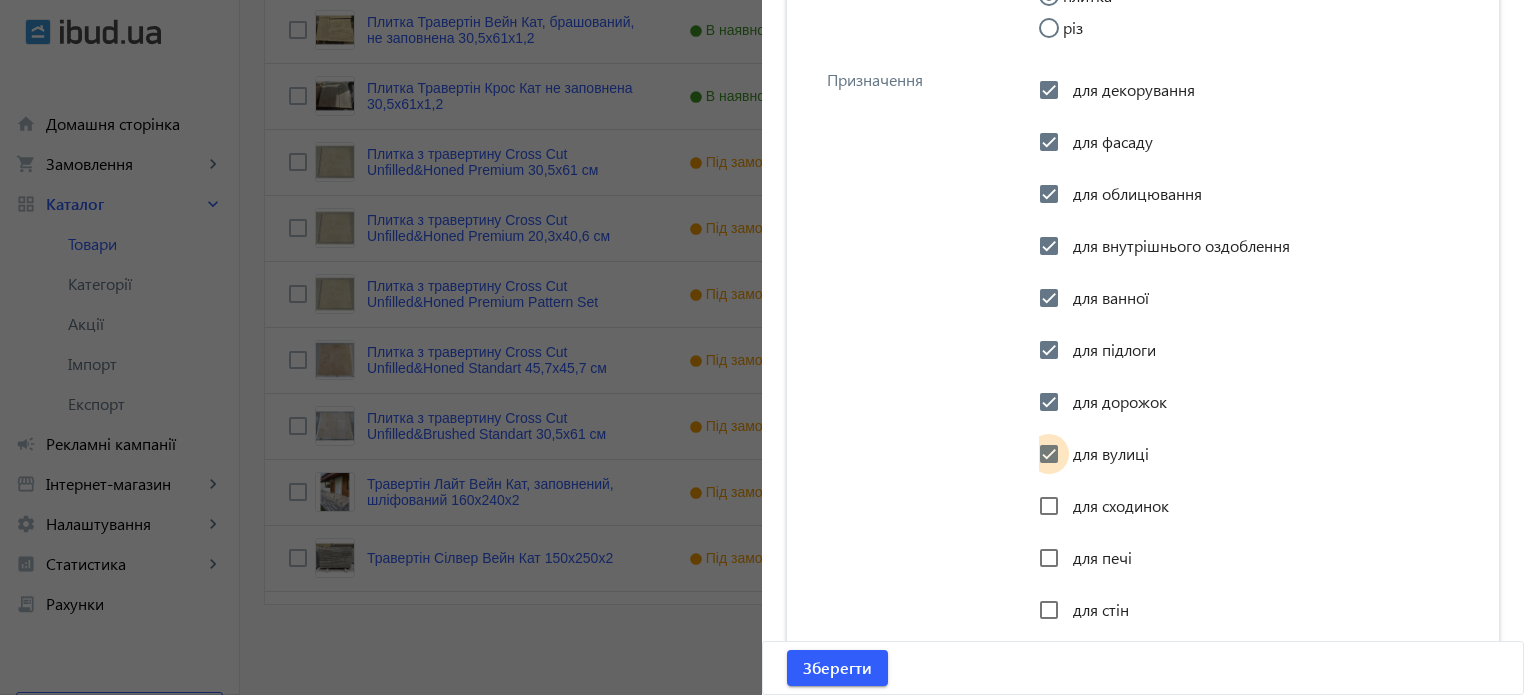 checkbox on "true" 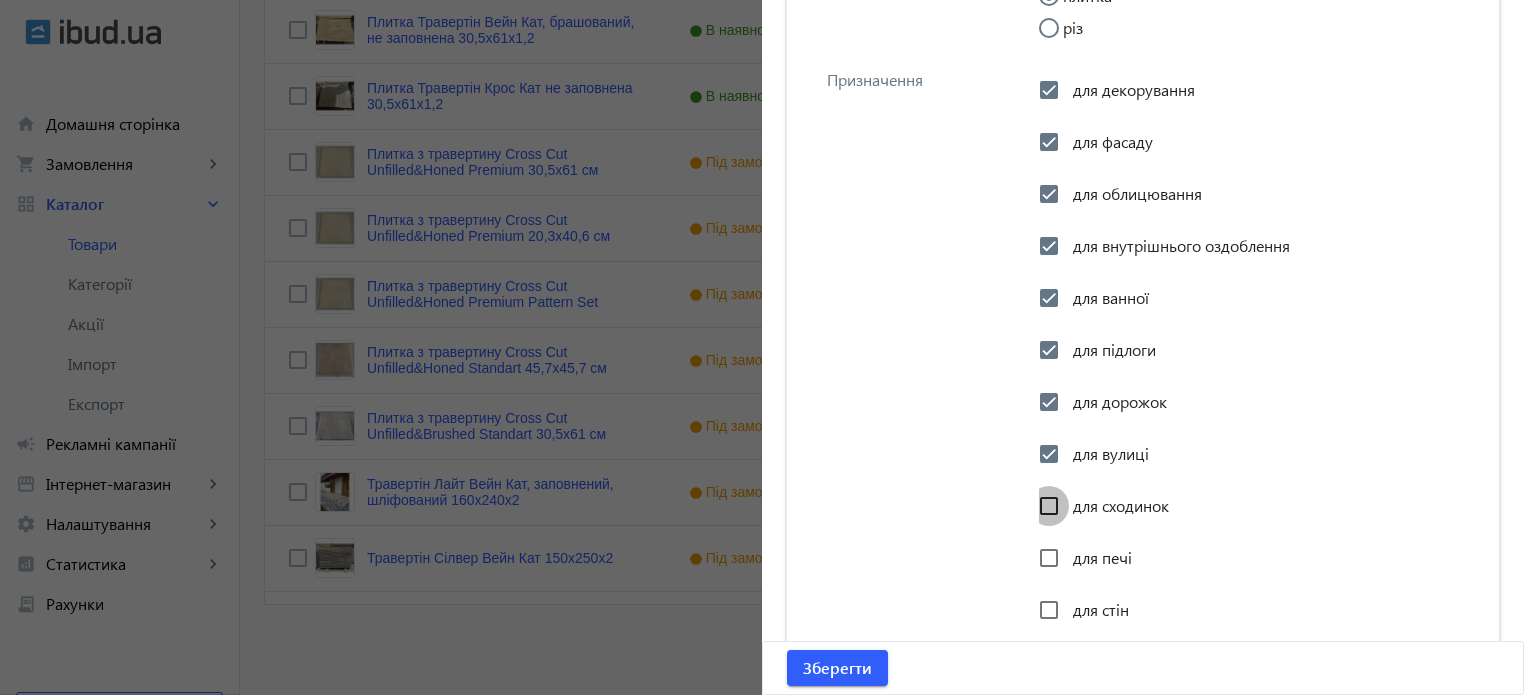 click on "для сходинок" at bounding box center (1049, 506) 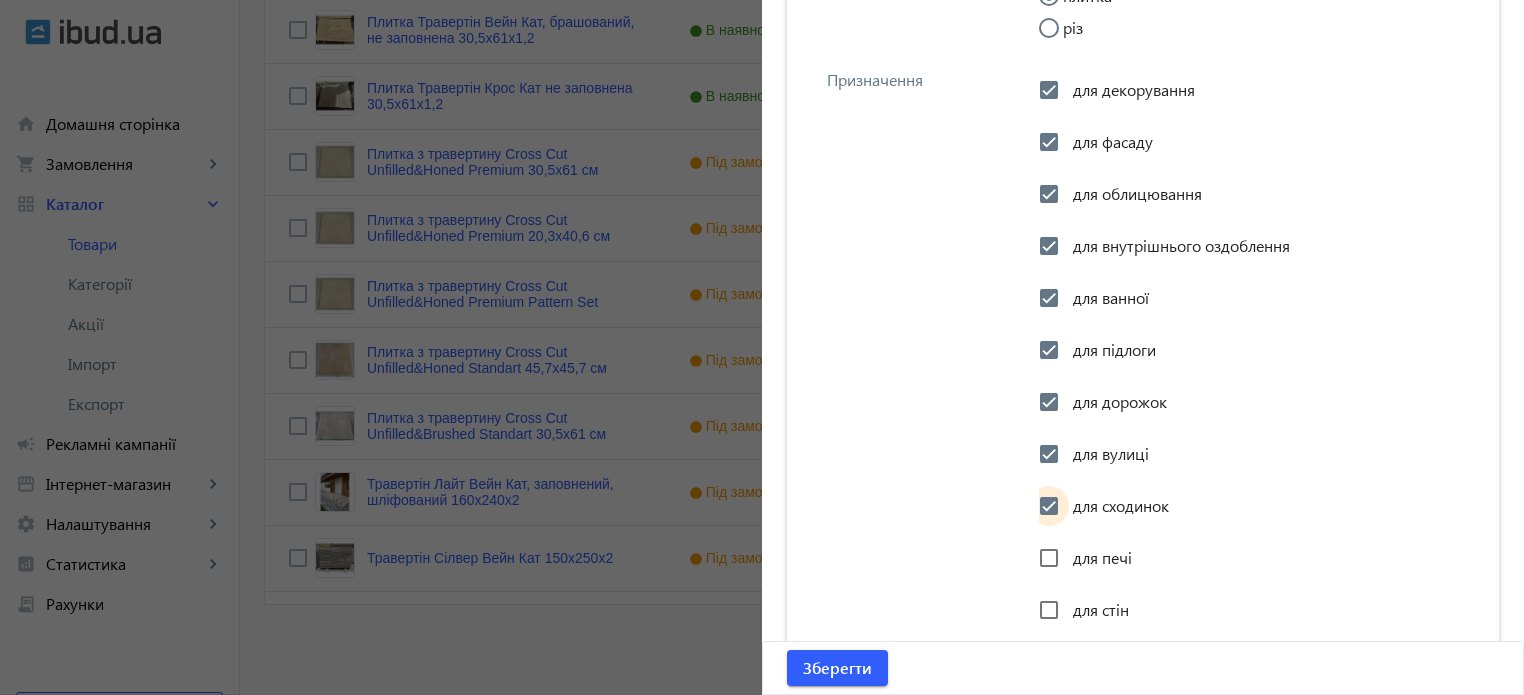 click on "для сходинок" at bounding box center [1049, 506] 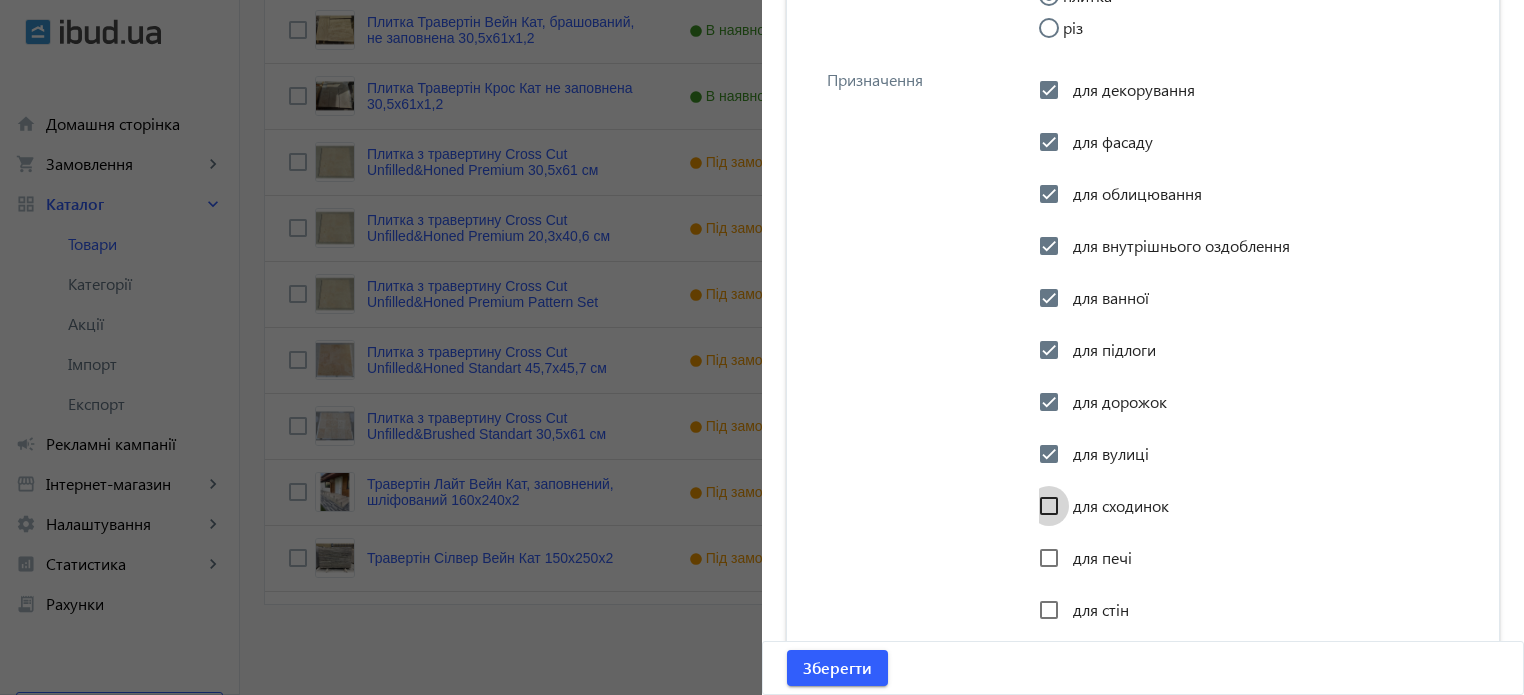 checkbox on "false" 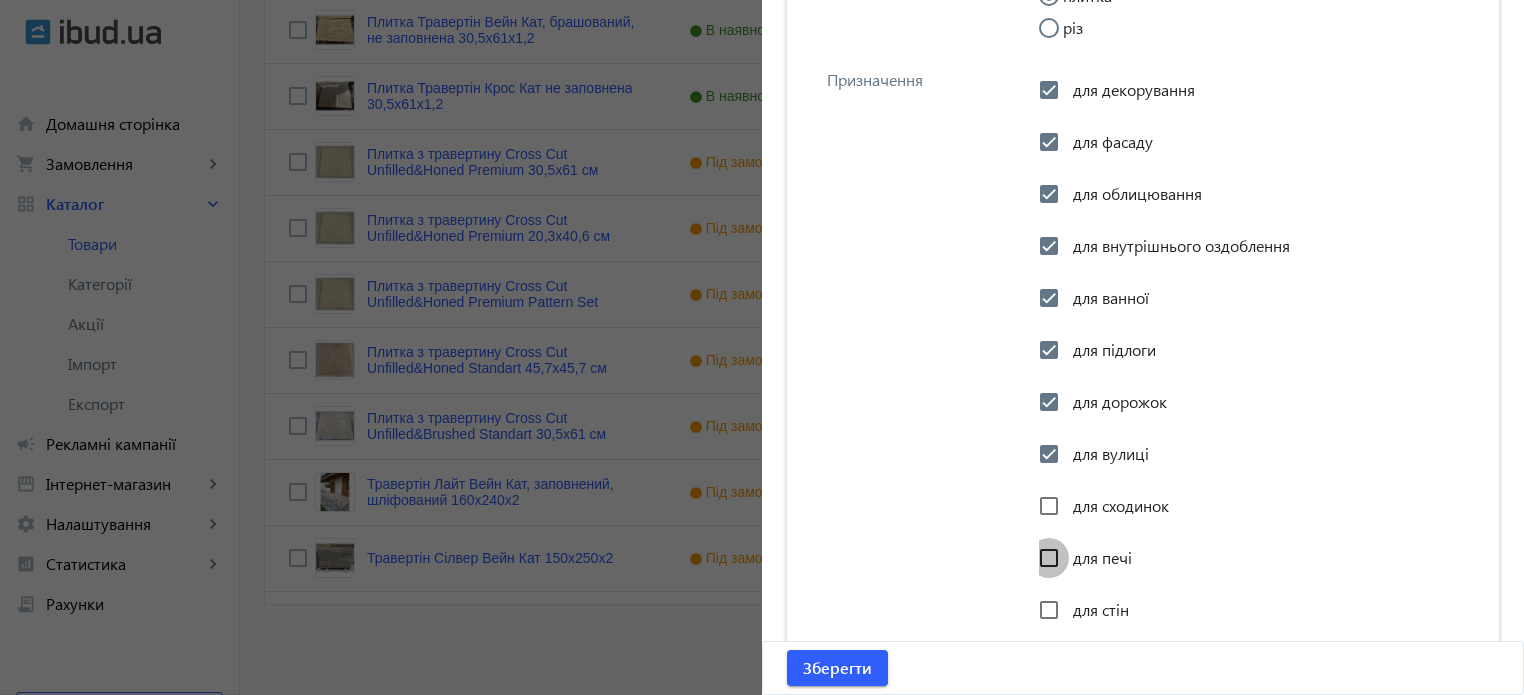 click on "для печі" at bounding box center [1049, 558] 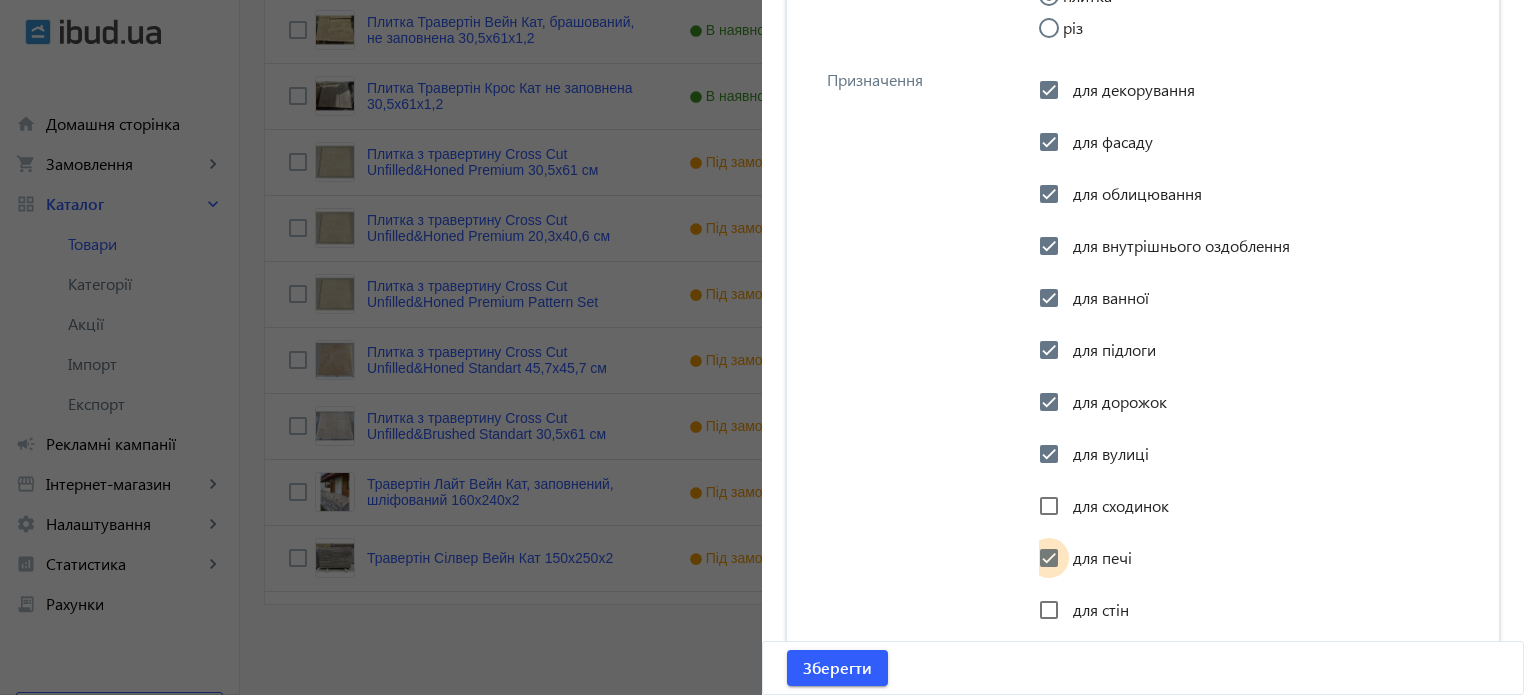 checkbox on "true" 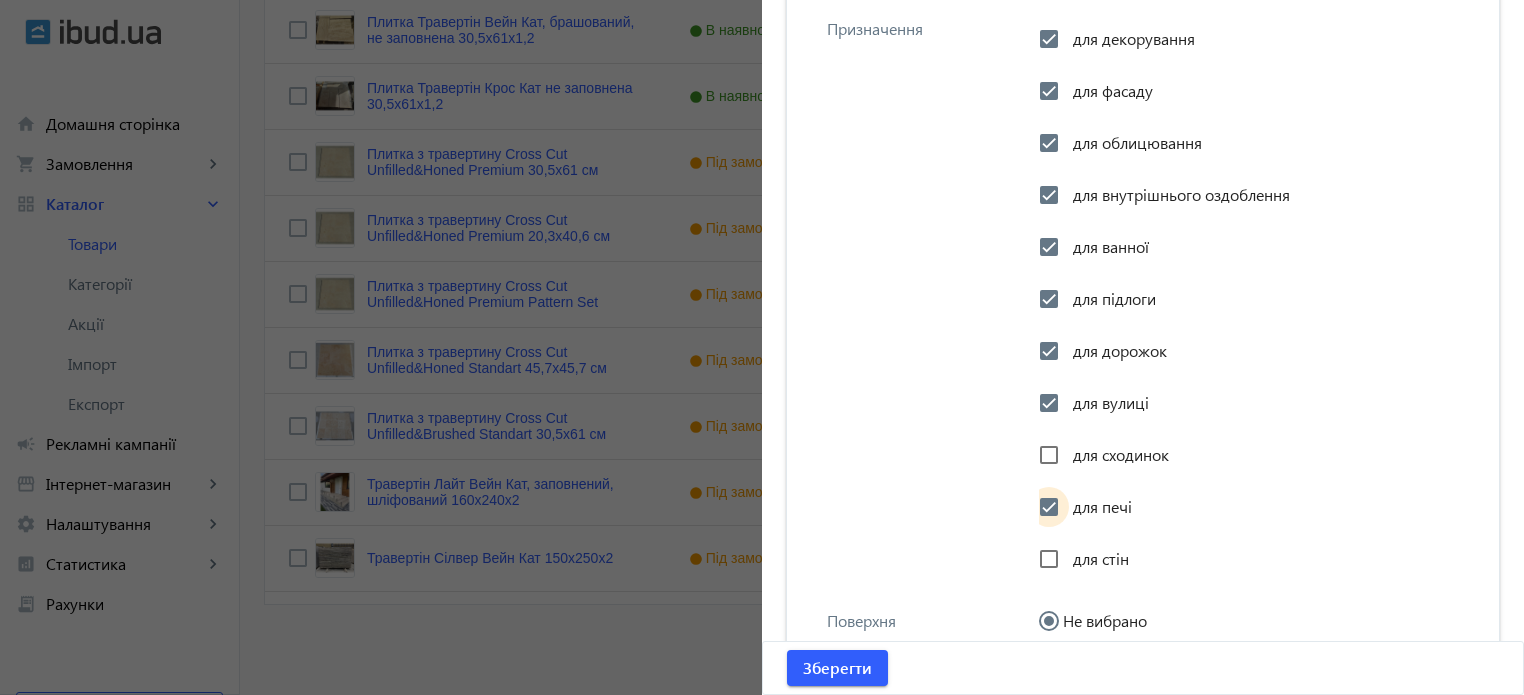 scroll, scrollTop: 2998, scrollLeft: 0, axis: vertical 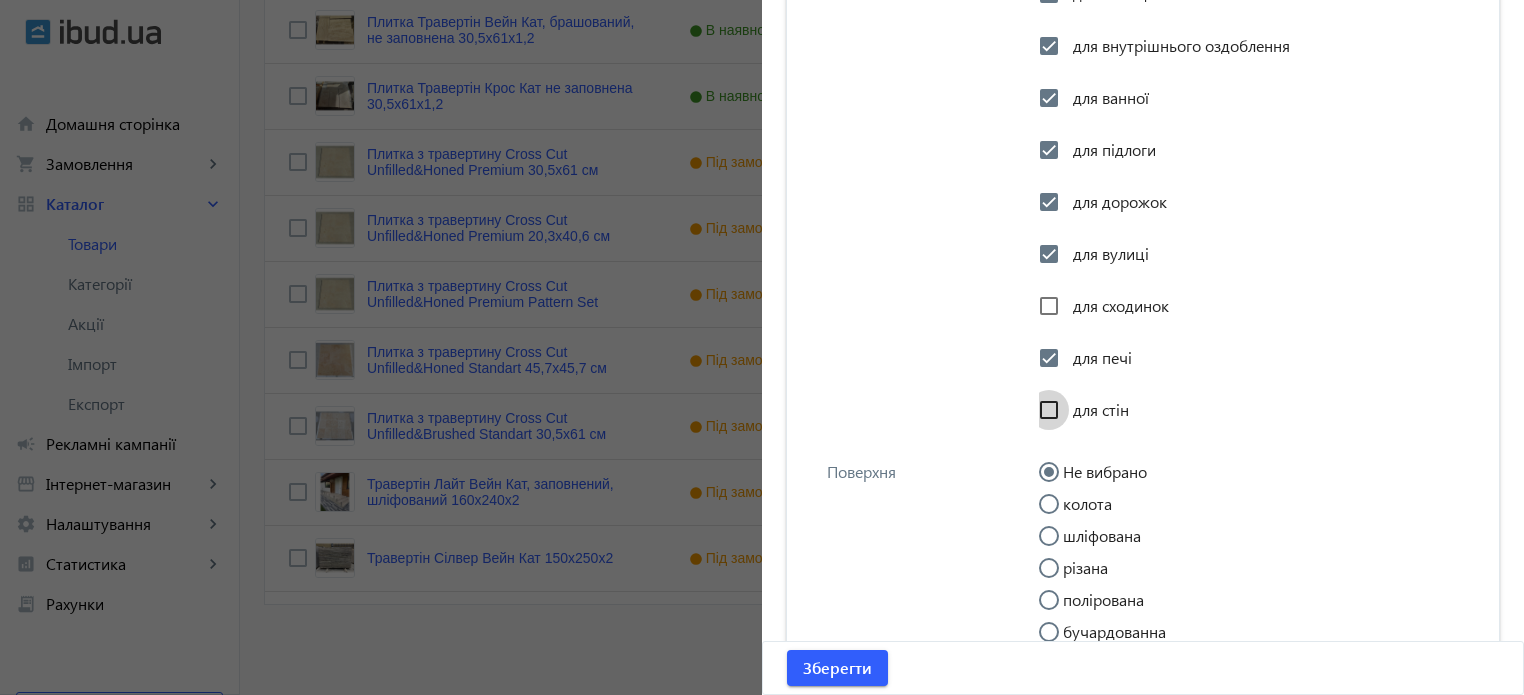 click on "для стін" at bounding box center (1049, 410) 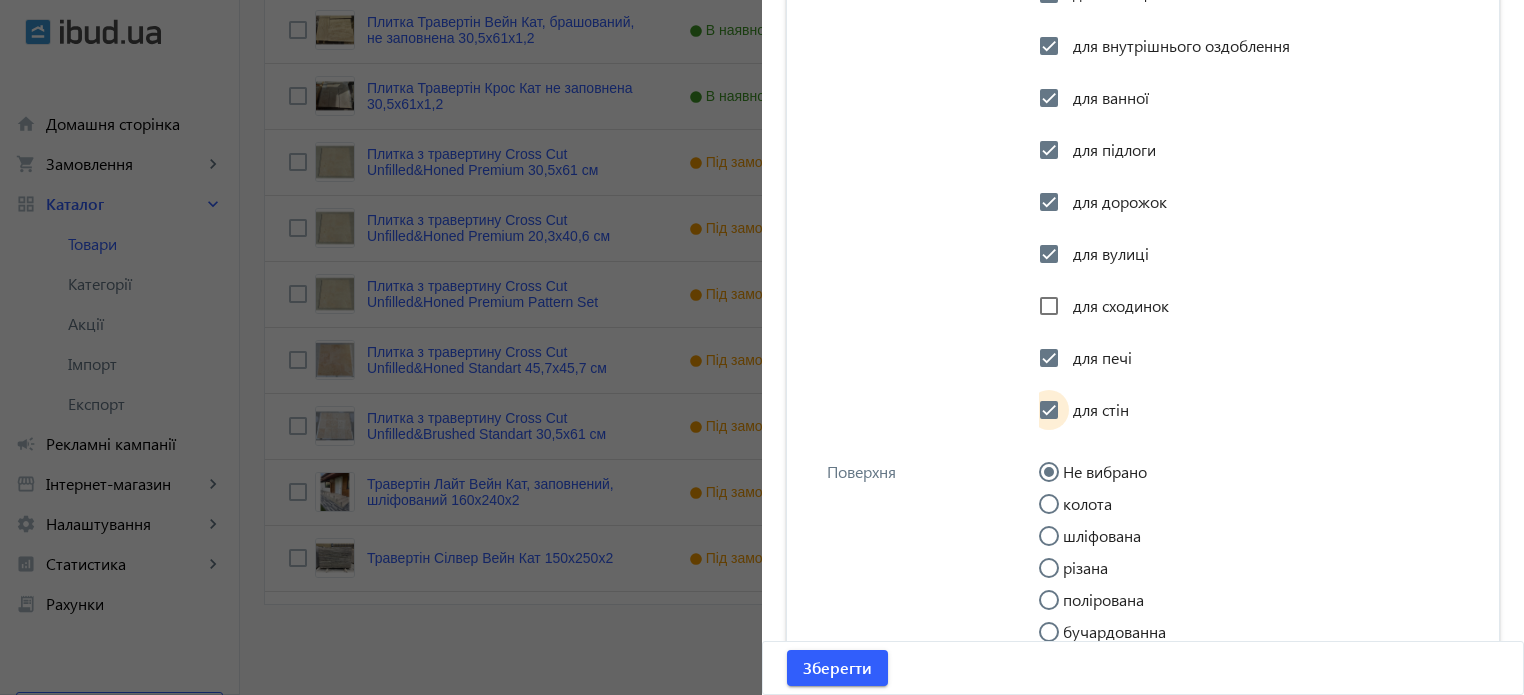 checkbox on "true" 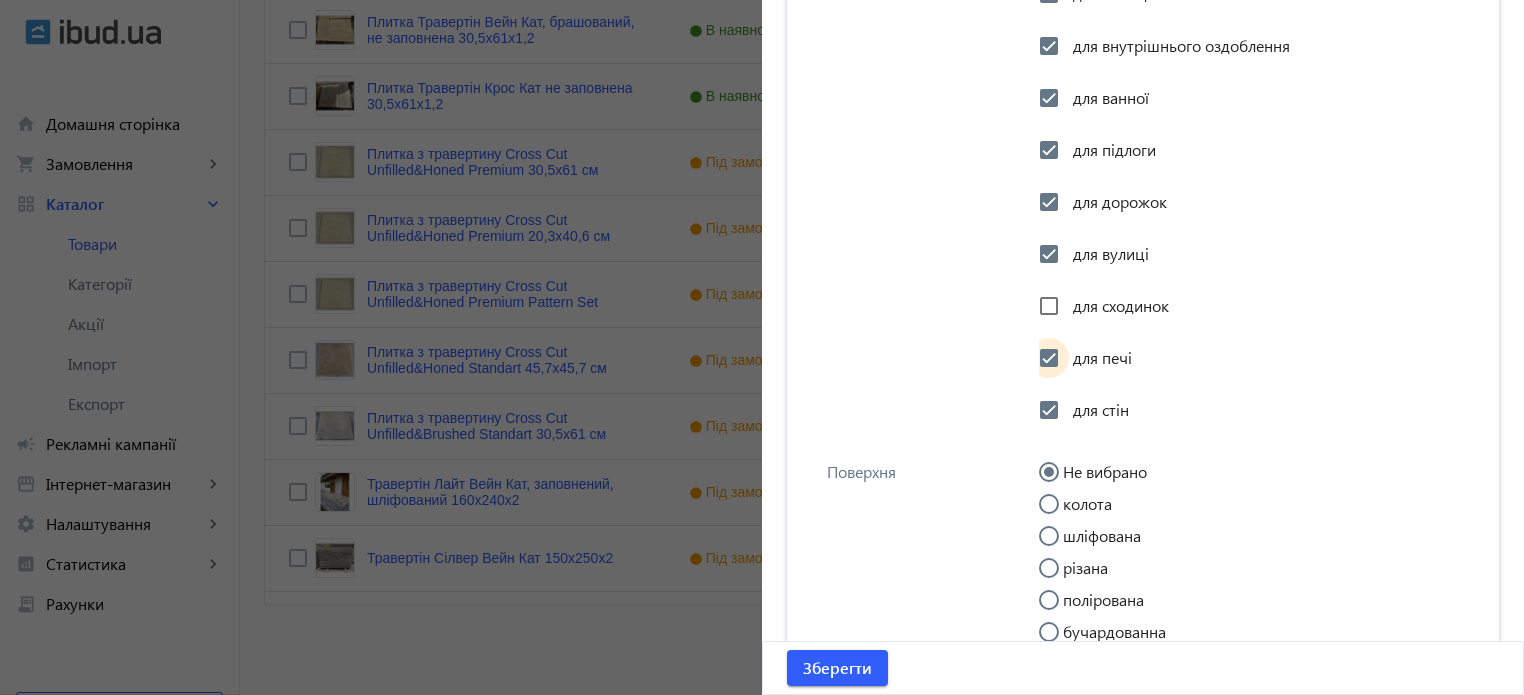 click on "для печі" at bounding box center [1049, 358] 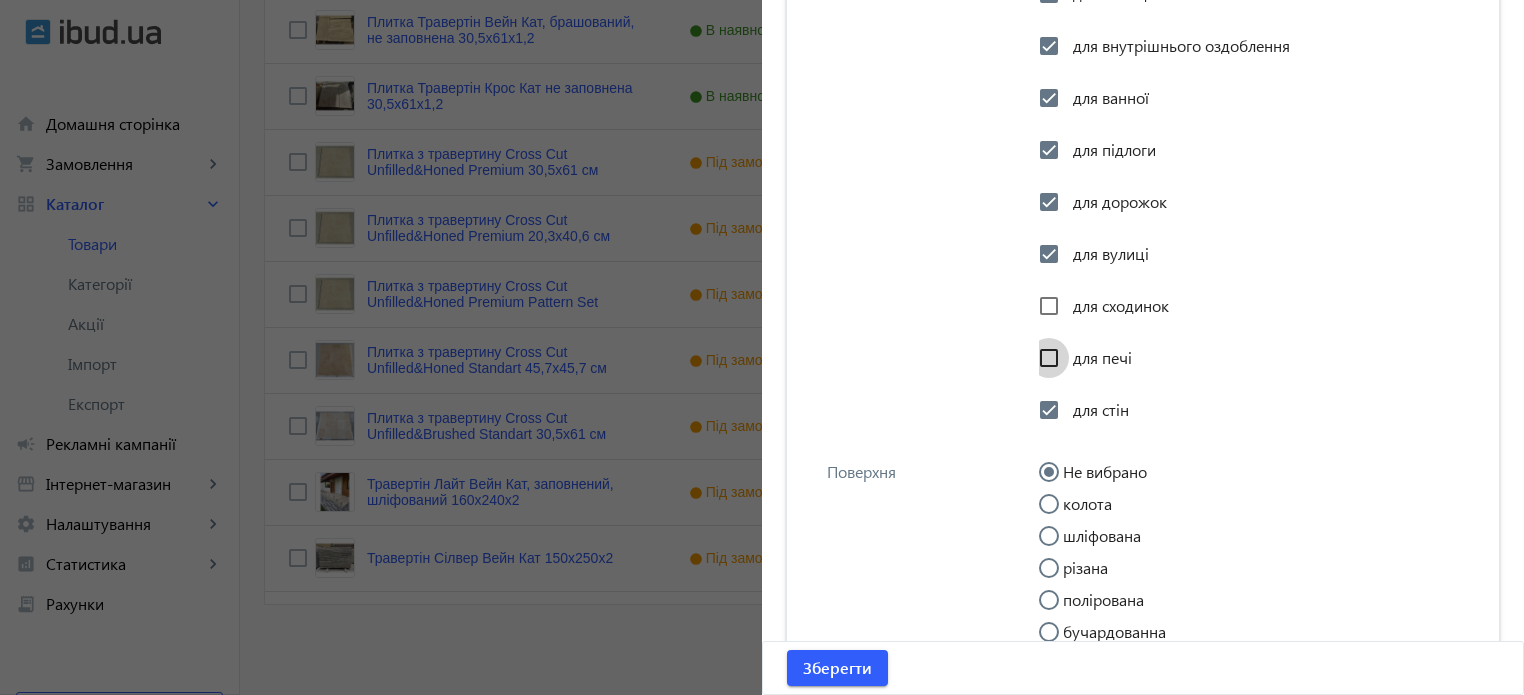 checkbox on "false" 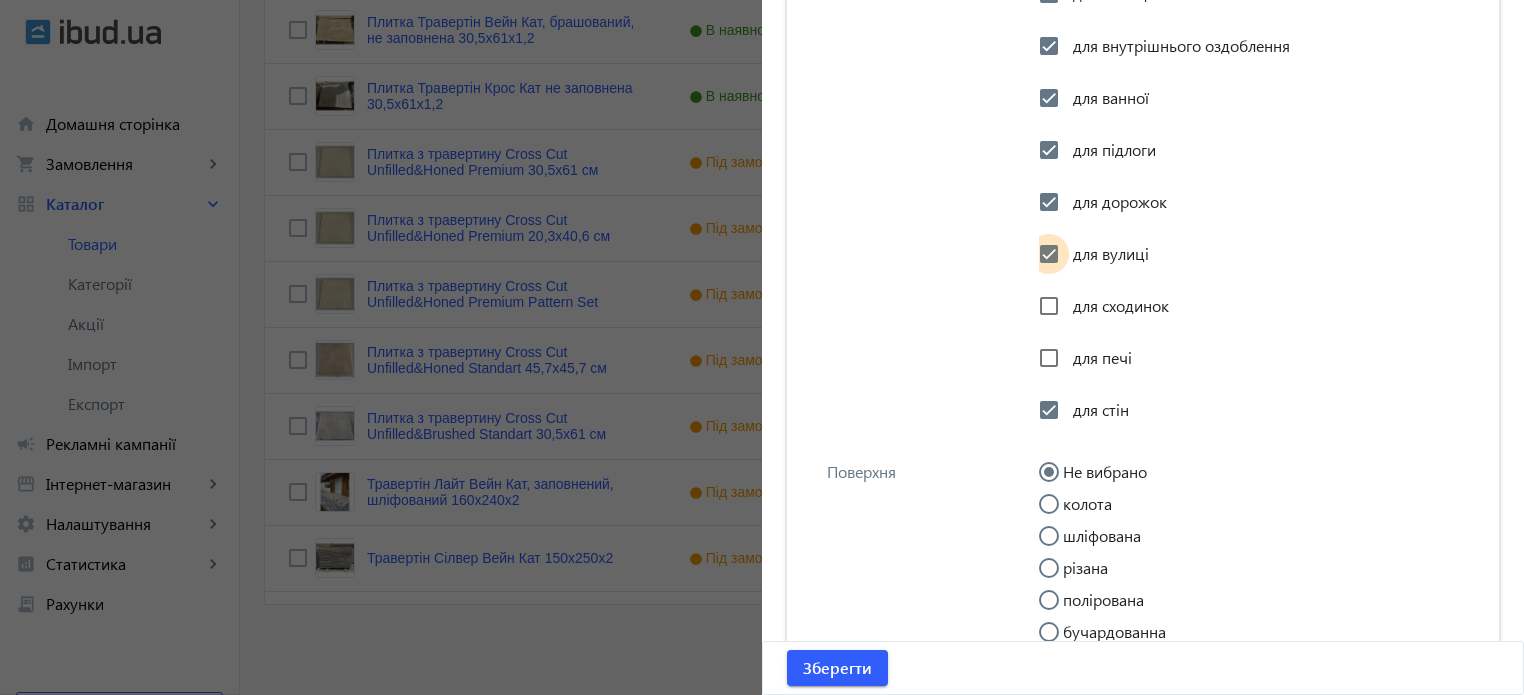 click on "для вулиці" at bounding box center (1049, 254) 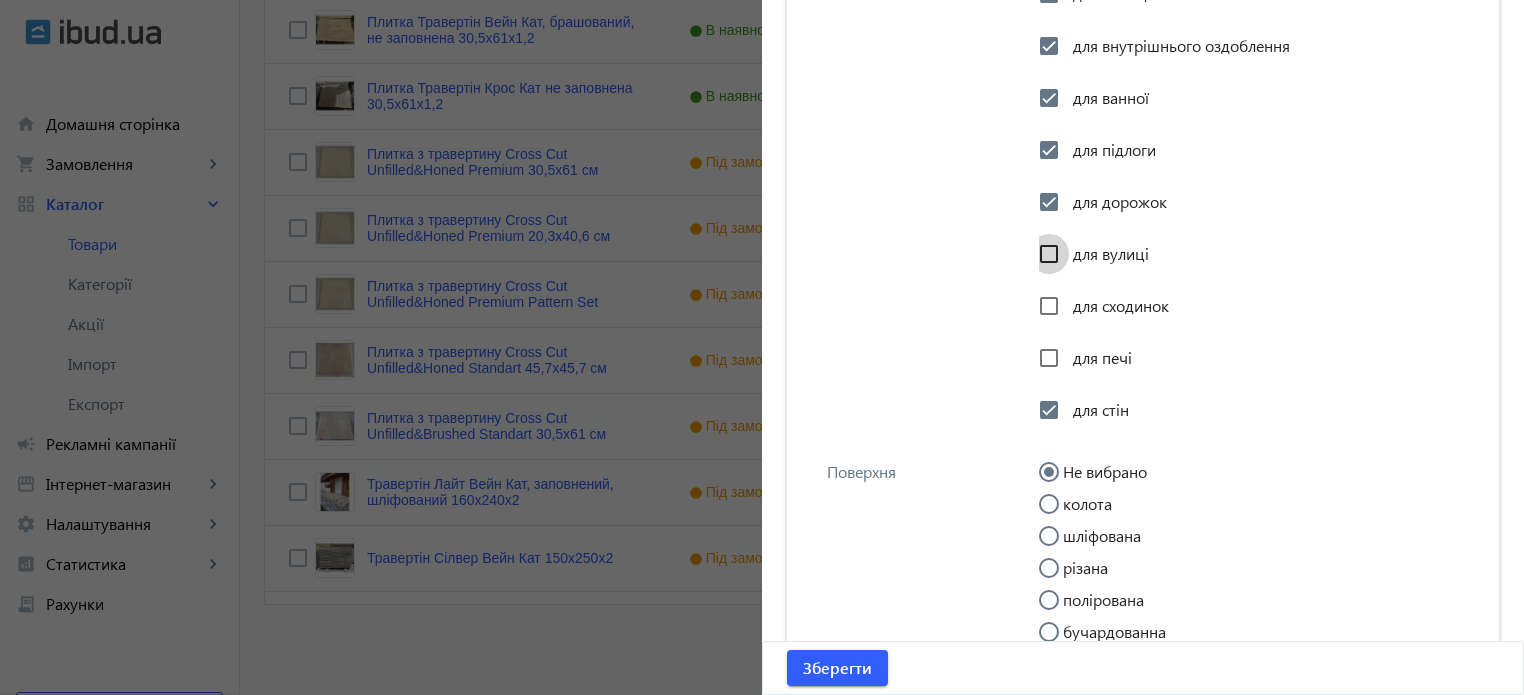 click on "для вулиці" at bounding box center (1049, 254) 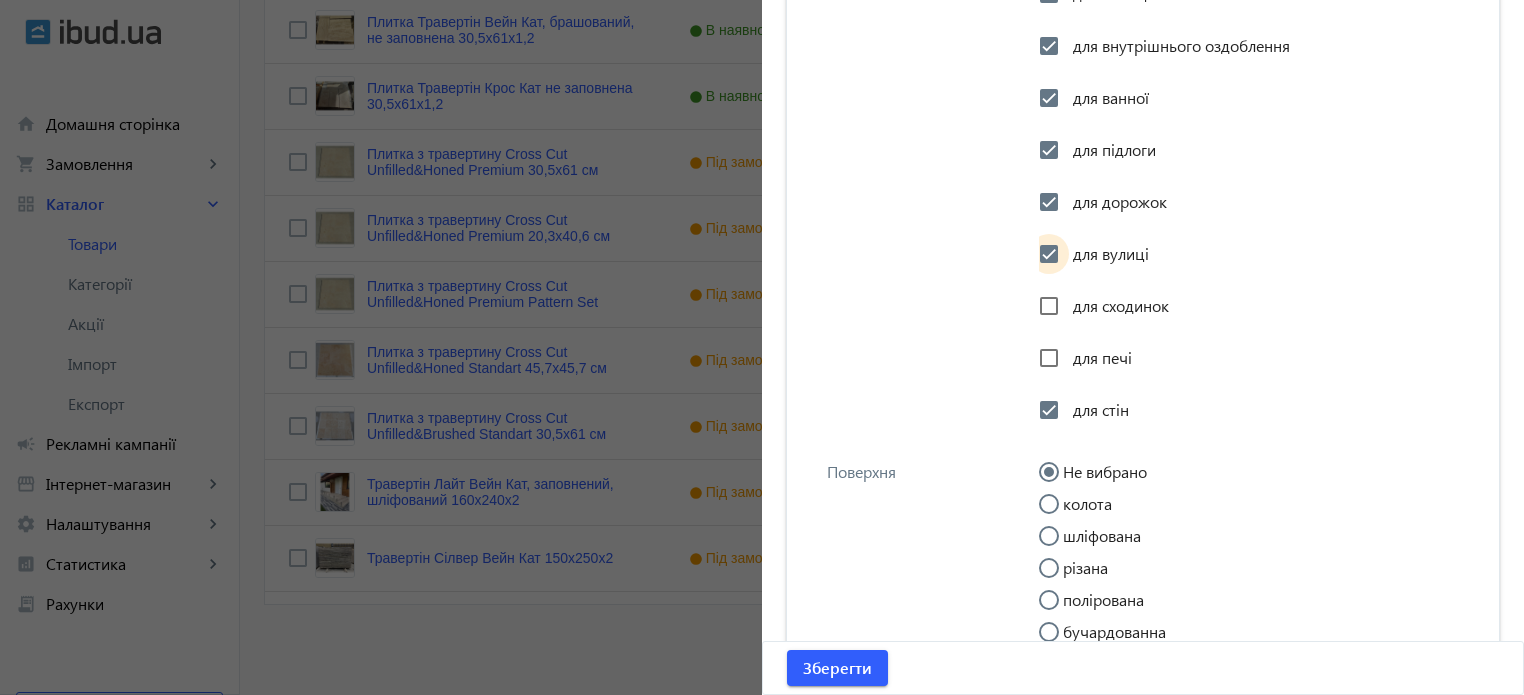 checkbox on "true" 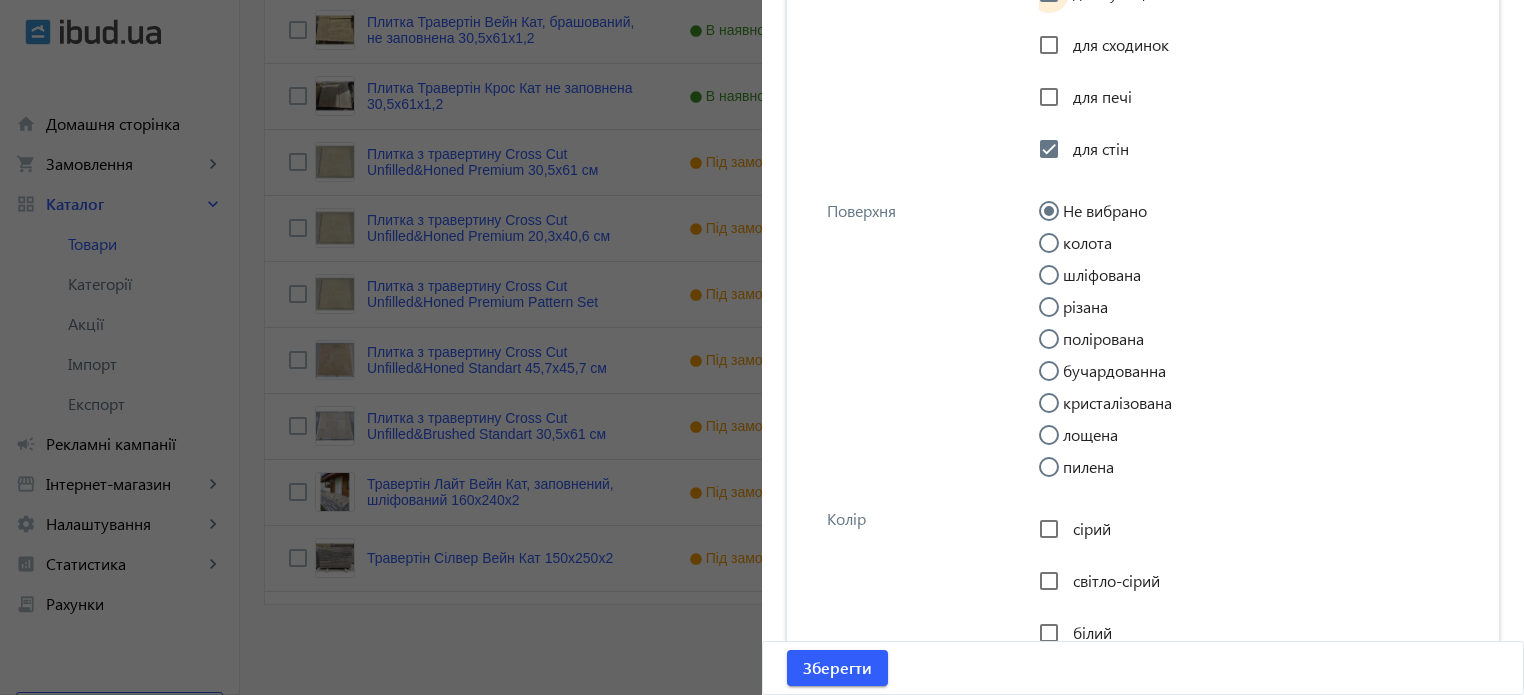 scroll, scrollTop: 3298, scrollLeft: 0, axis: vertical 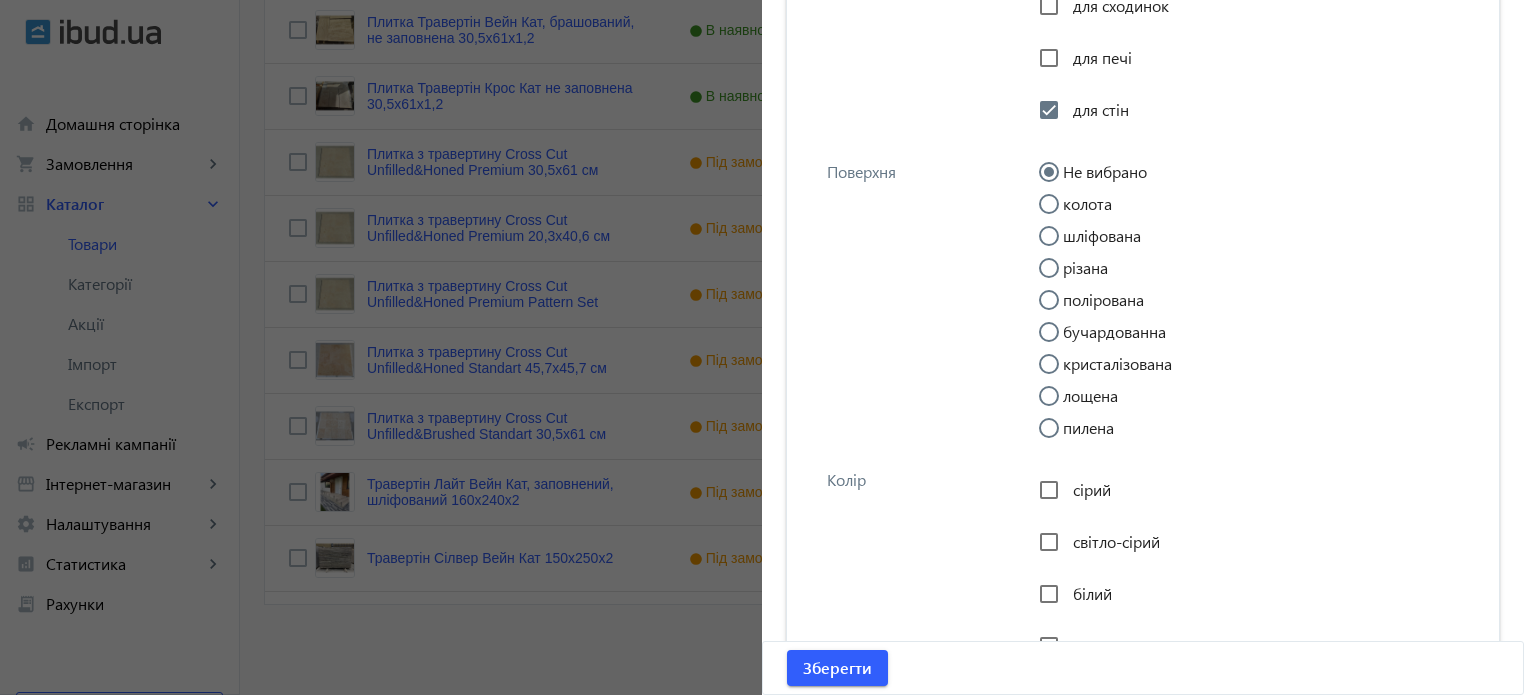 click on "шліфована" at bounding box center [1059, 246] 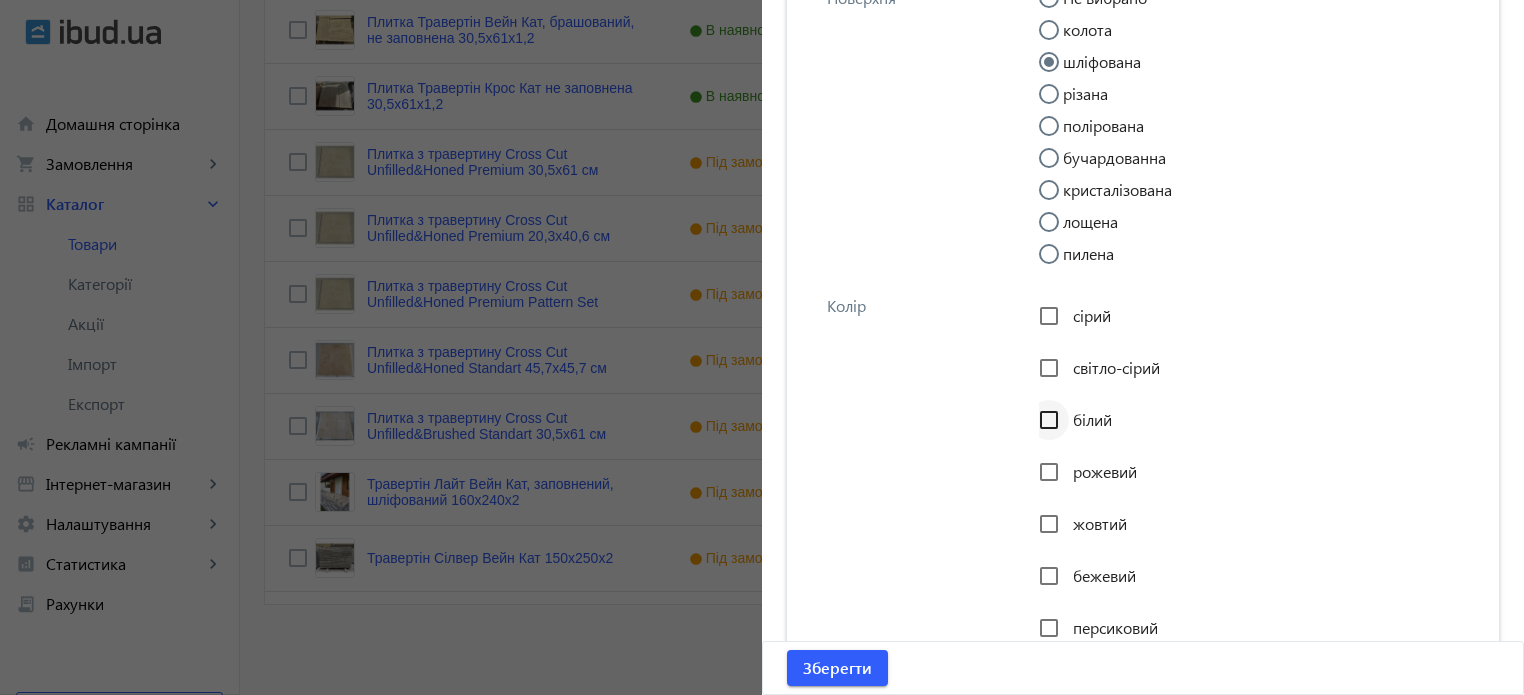 scroll, scrollTop: 3498, scrollLeft: 0, axis: vertical 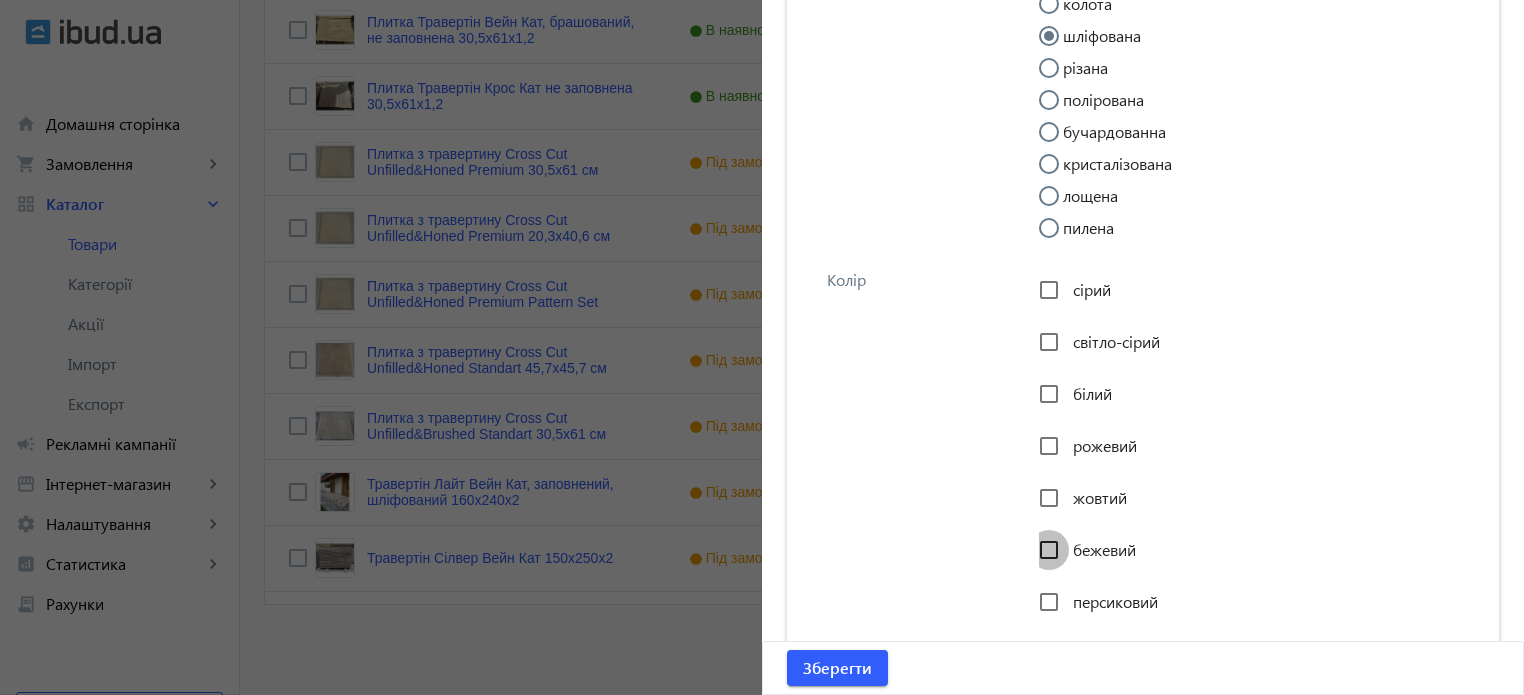 click on "бежевий" at bounding box center [1049, 550] 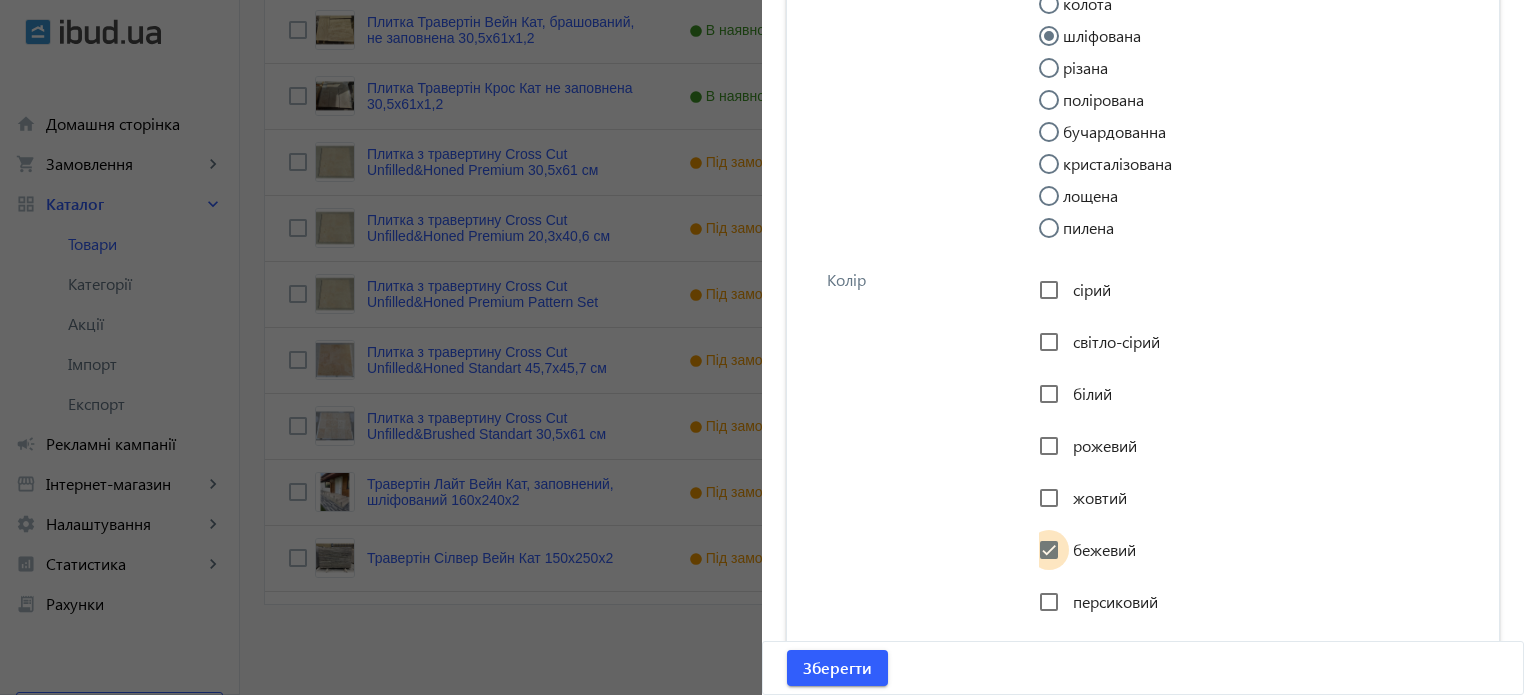 checkbox on "true" 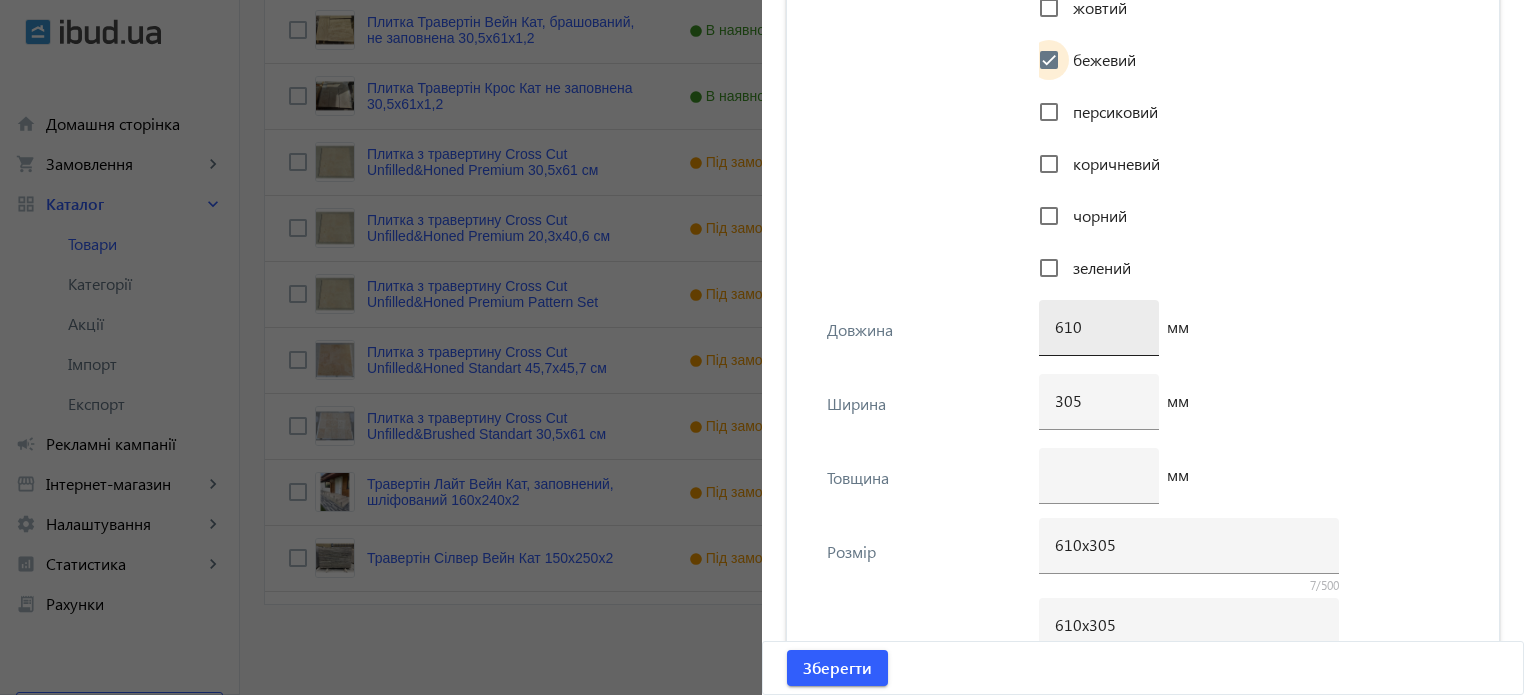 scroll, scrollTop: 3998, scrollLeft: 0, axis: vertical 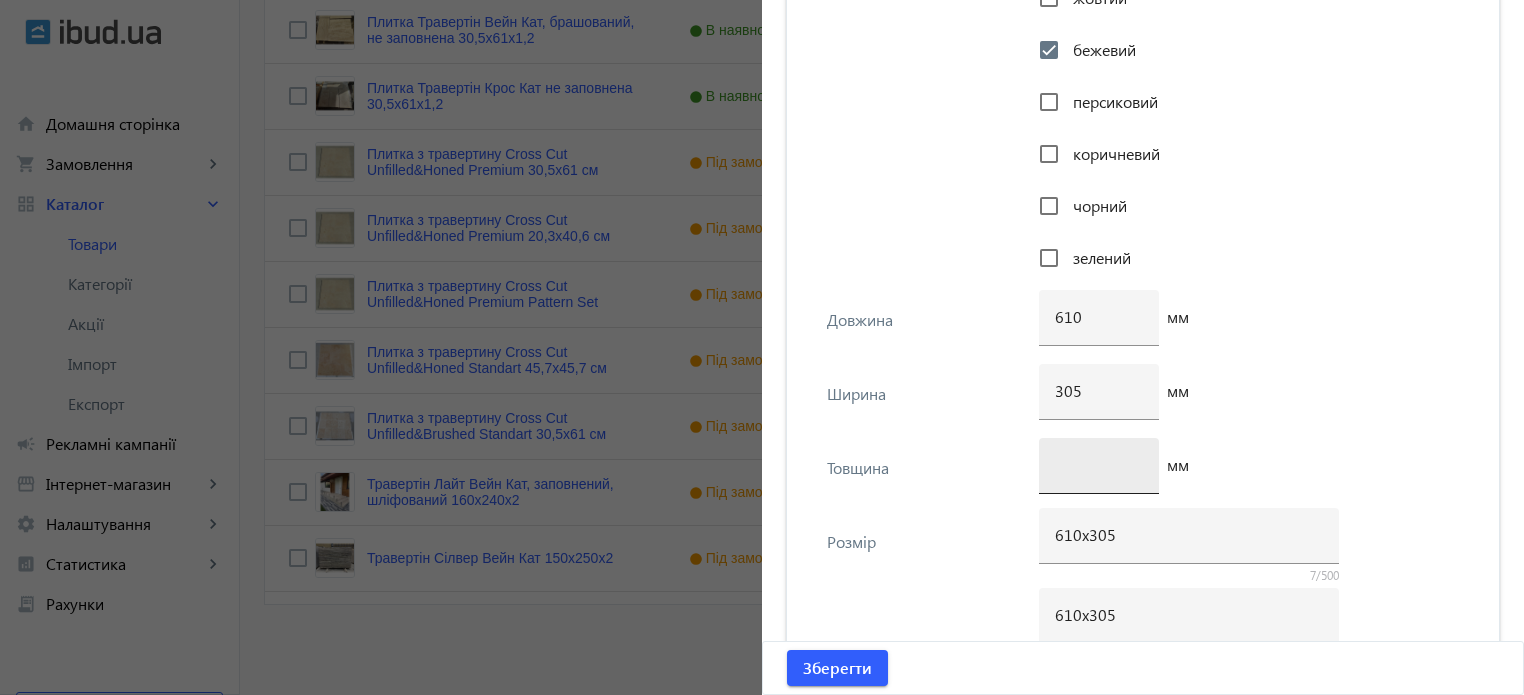 click 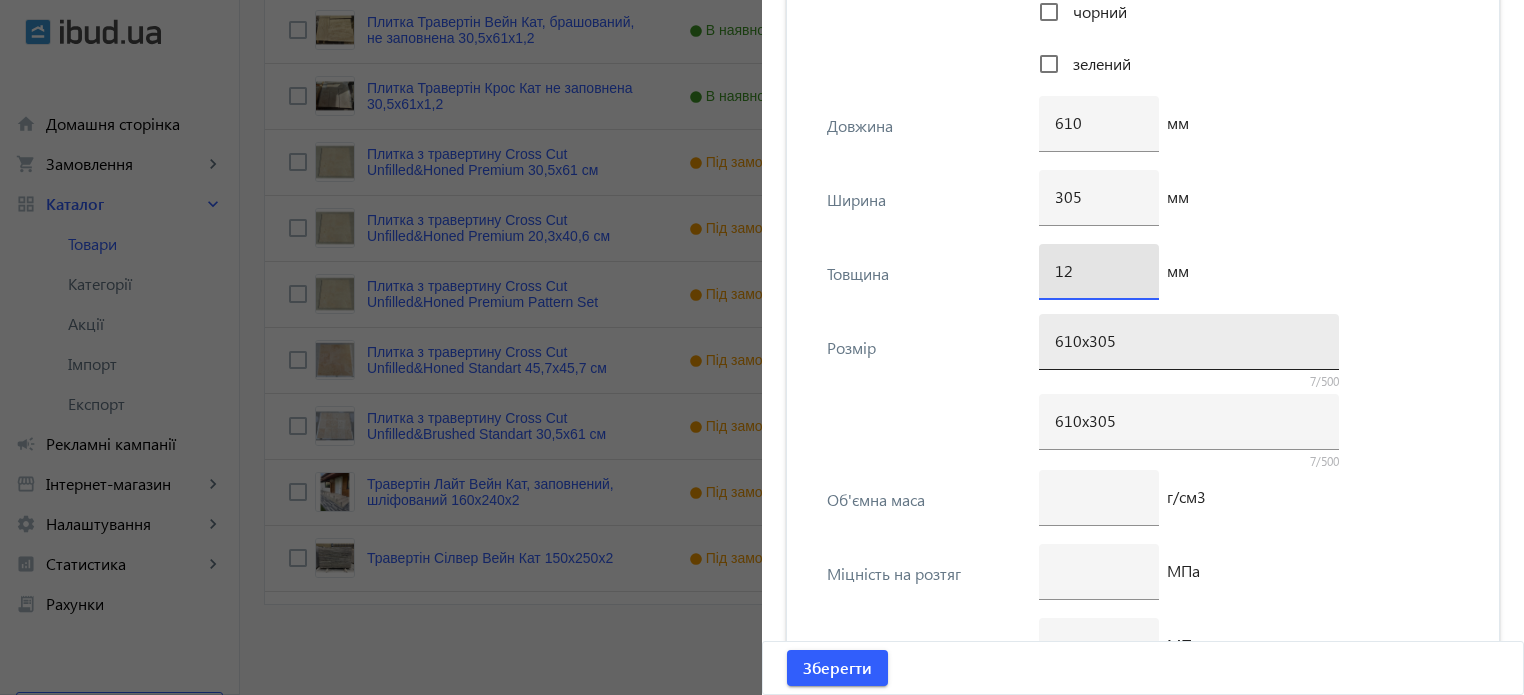 scroll, scrollTop: 4198, scrollLeft: 0, axis: vertical 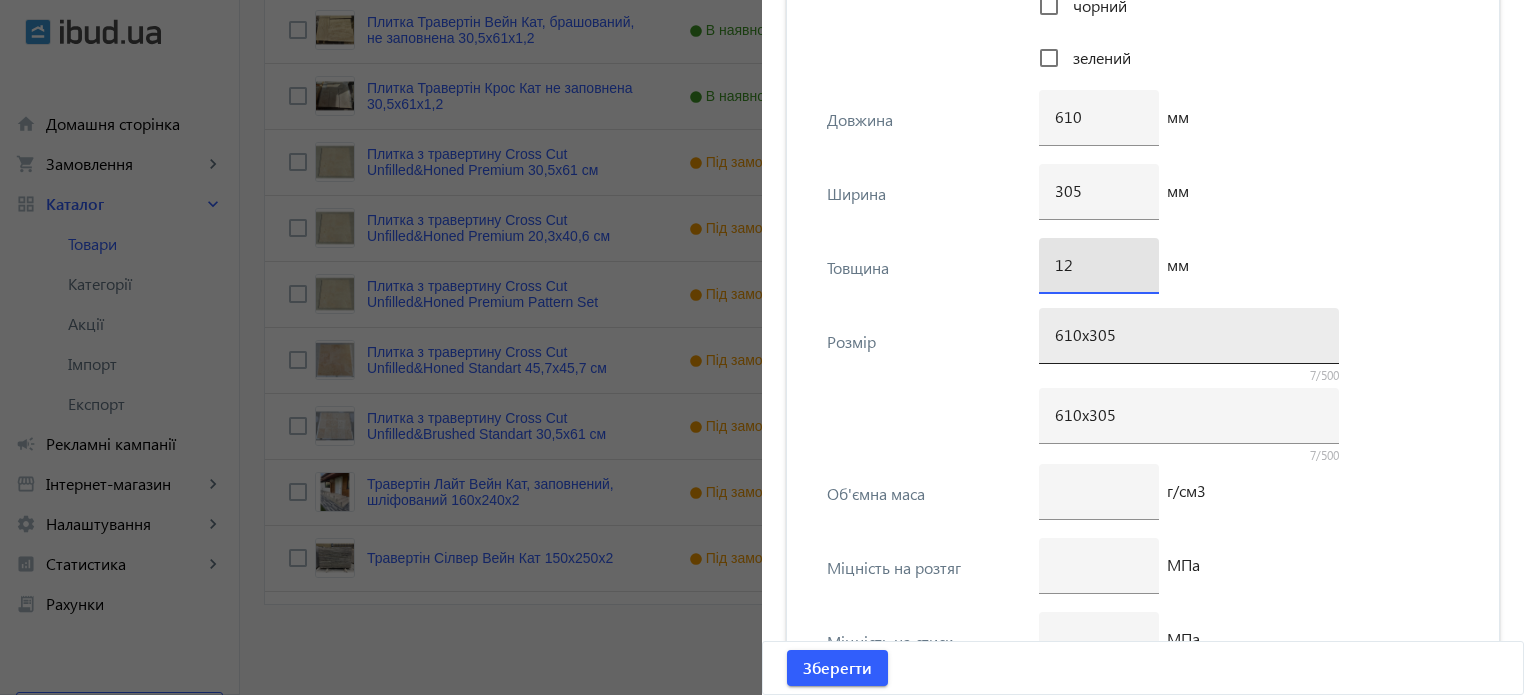 type on "12" 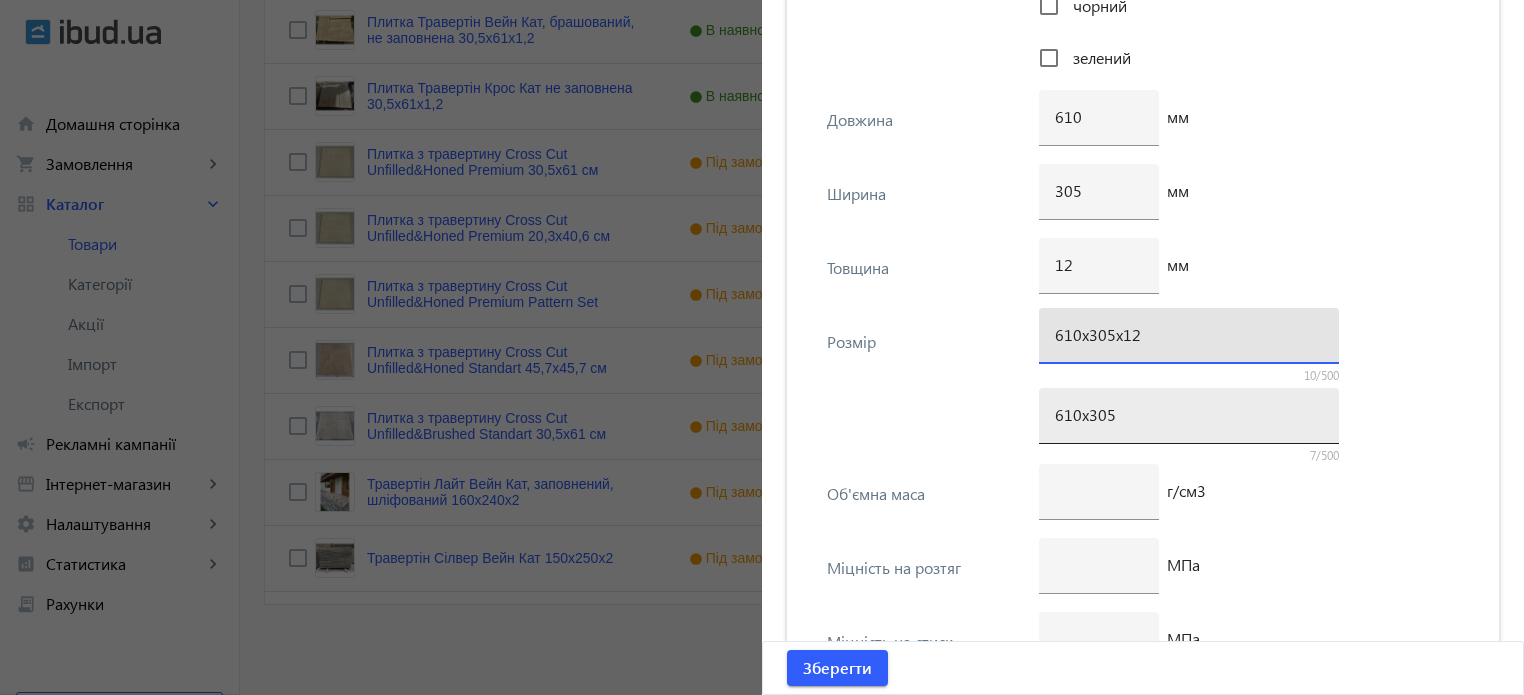 type on "610х305х12" 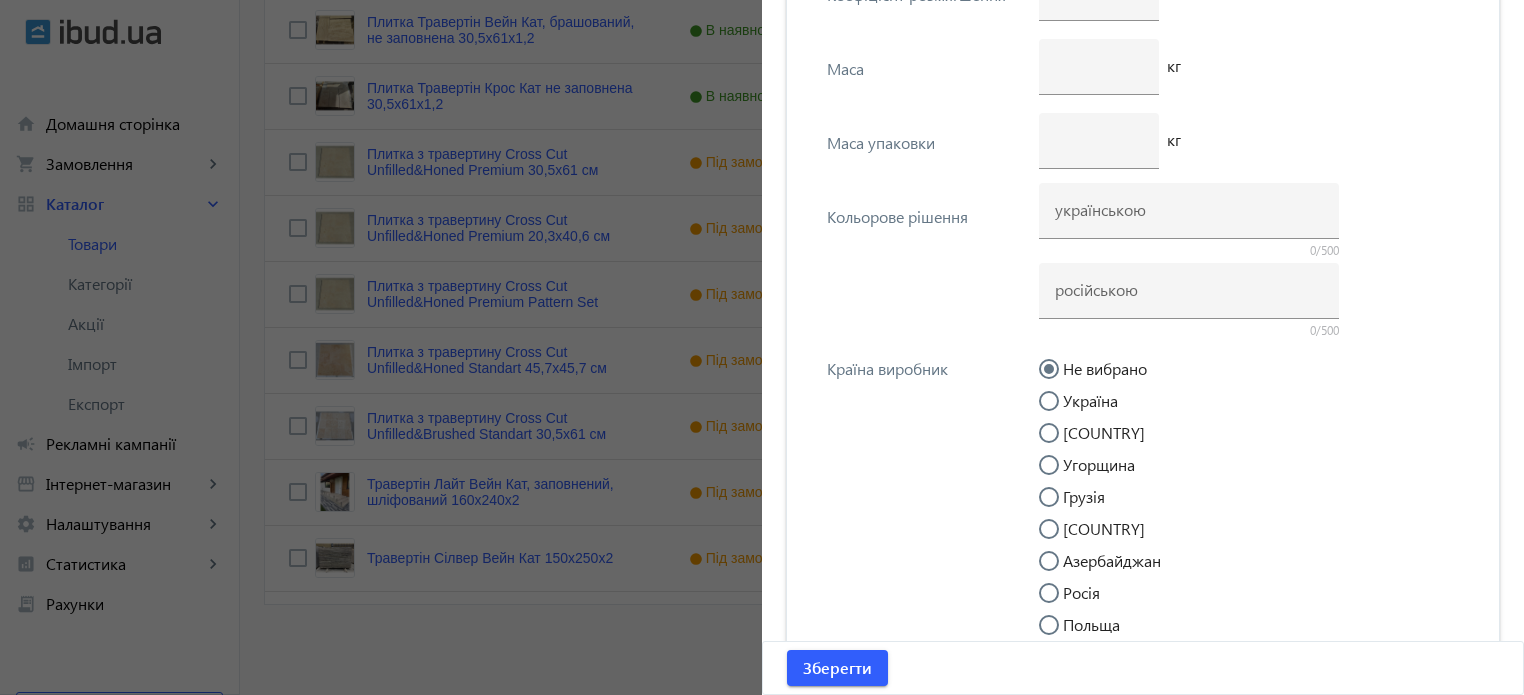 scroll, scrollTop: 5698, scrollLeft: 0, axis: vertical 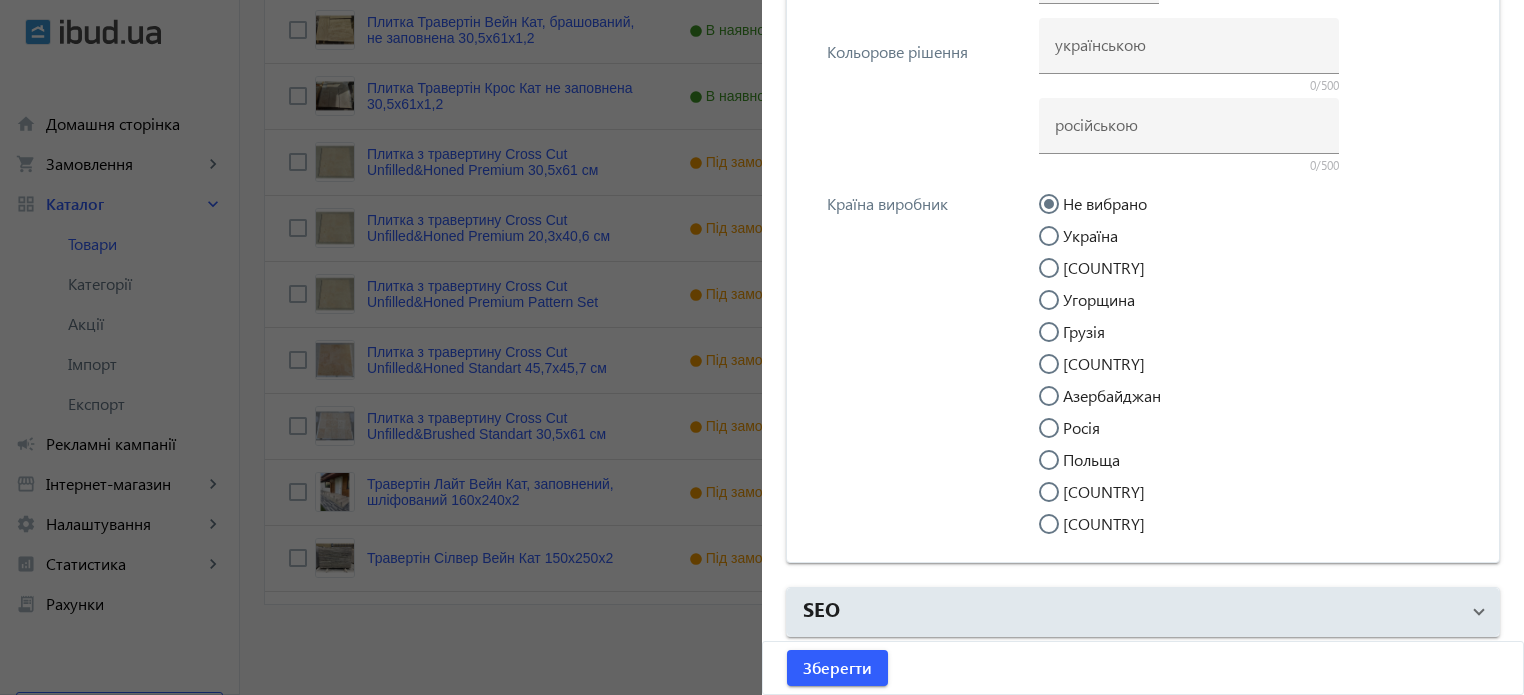 type on "610х305х12" 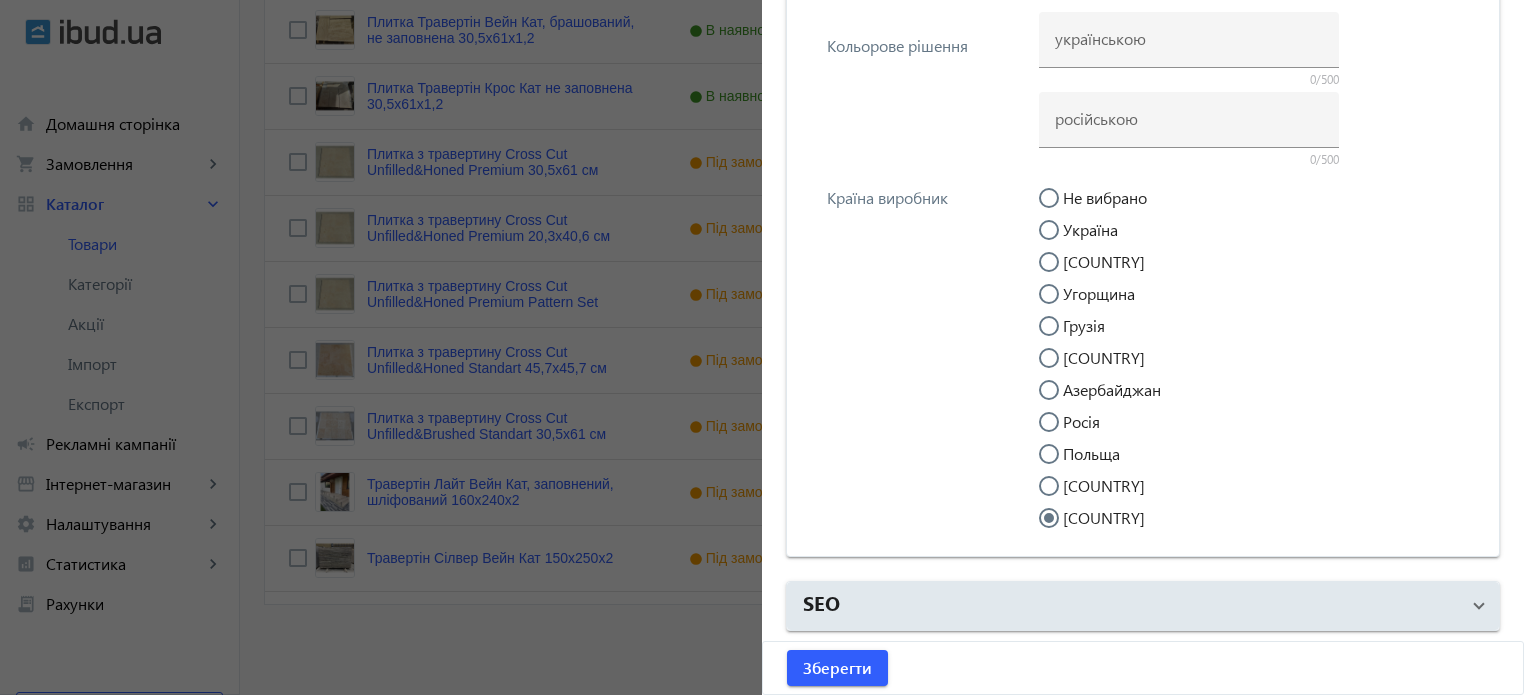 scroll, scrollTop: 5725, scrollLeft: 0, axis: vertical 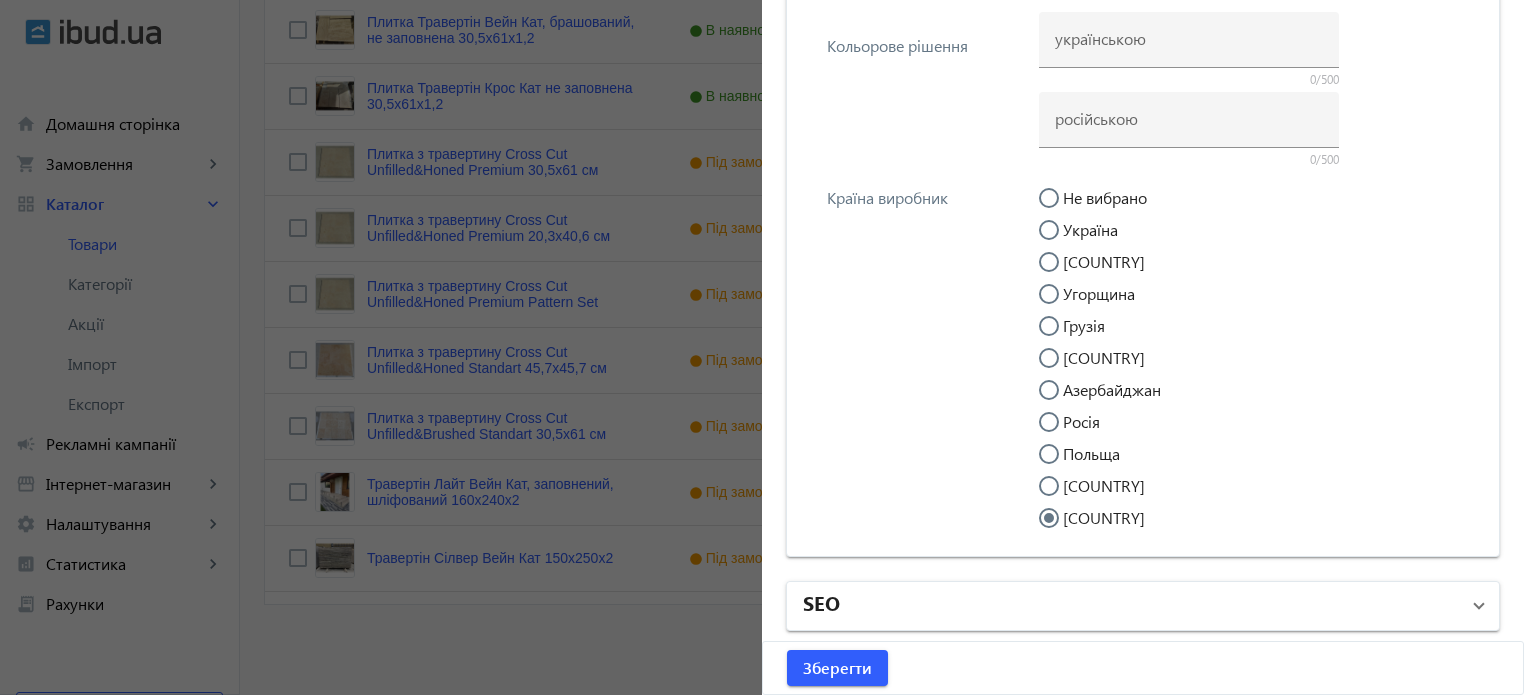 click on "SEO" at bounding box center (1131, 606) 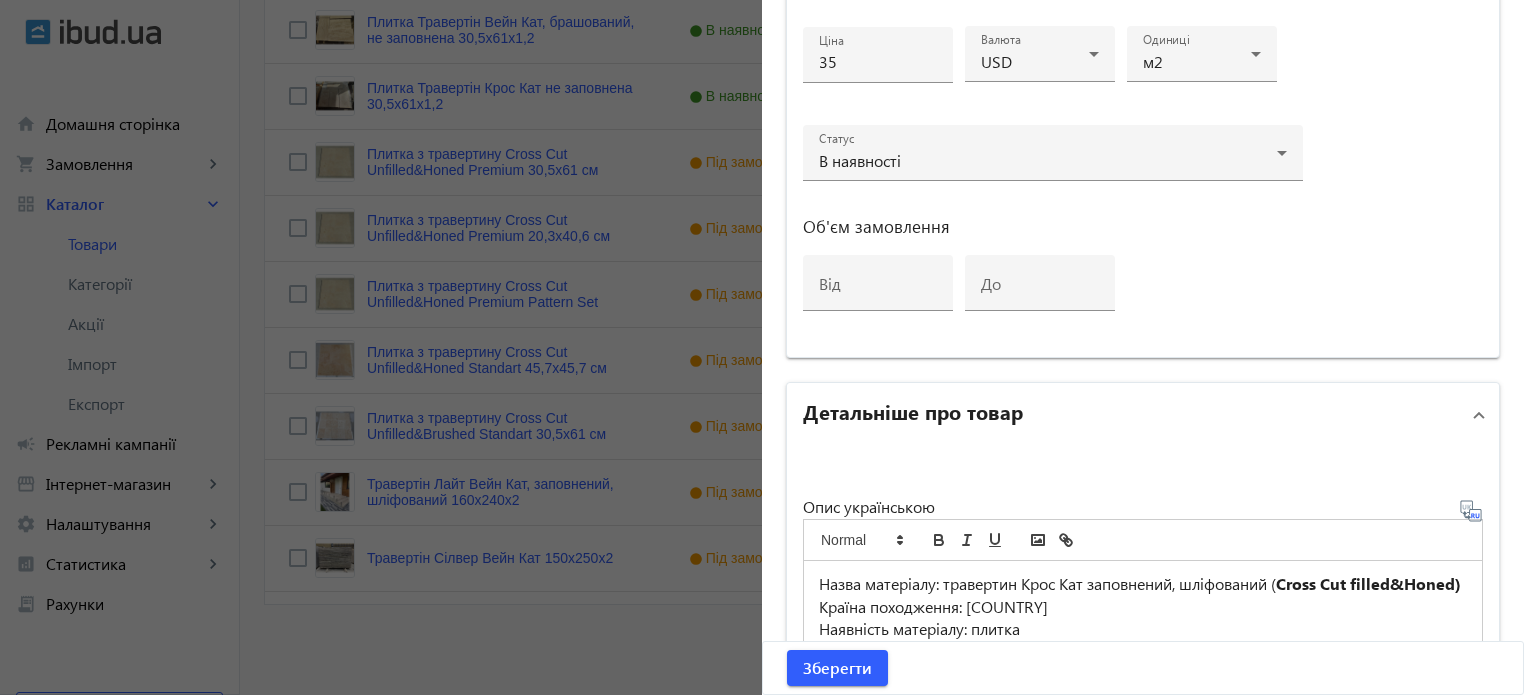 scroll, scrollTop: 1425, scrollLeft: 0, axis: vertical 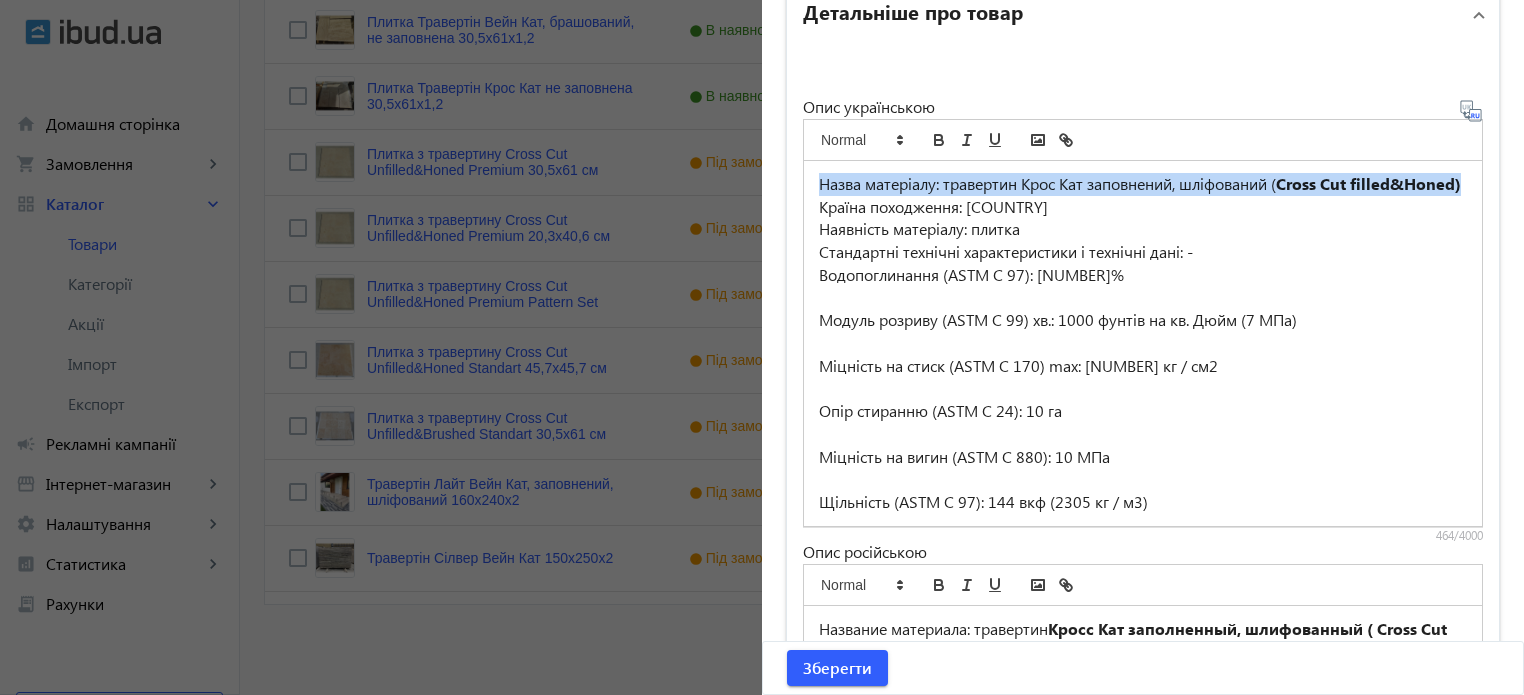 drag, startPoint x: 806, startPoint y: 175, endPoint x: 932, endPoint y: 206, distance: 129.75746 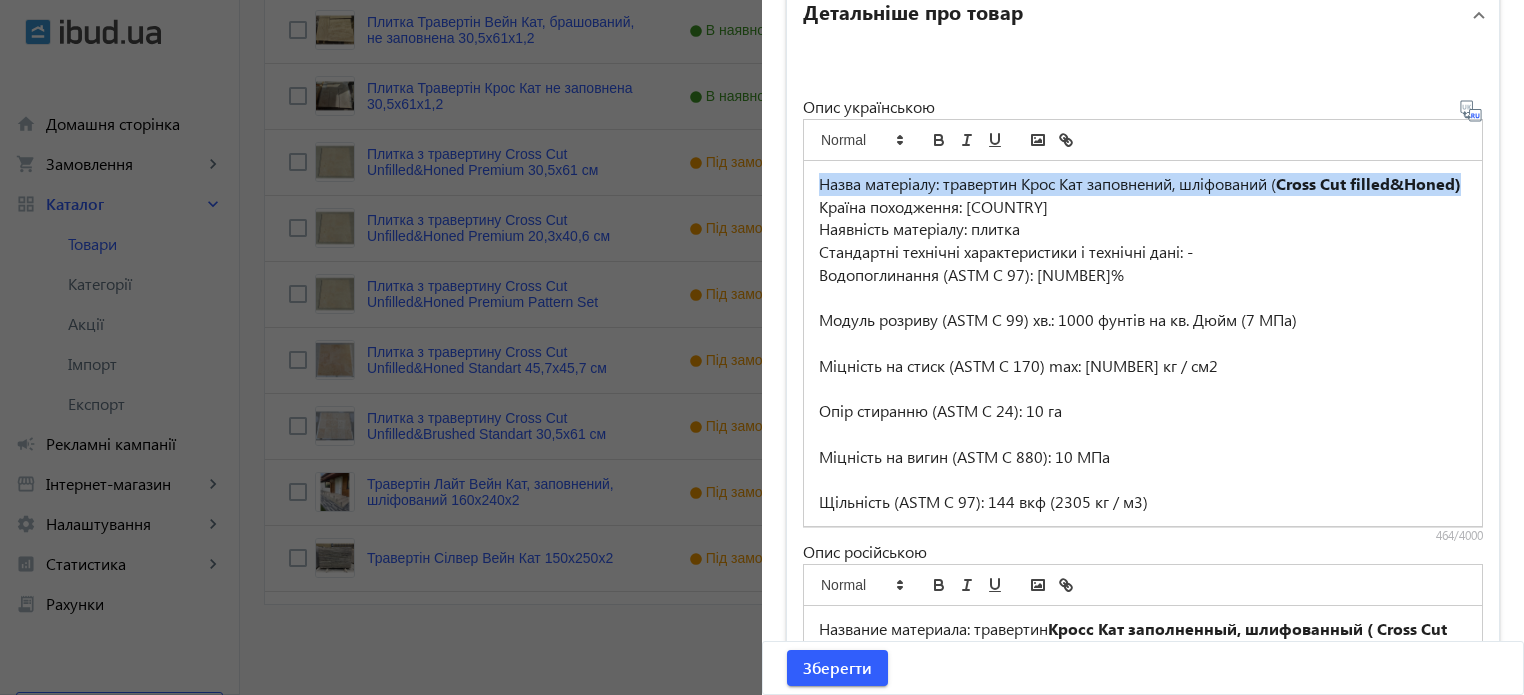copy on "Назва матеріалу: травертин Крос Кат заповнений, шліфований ( Cross Cut filled&Honed)" 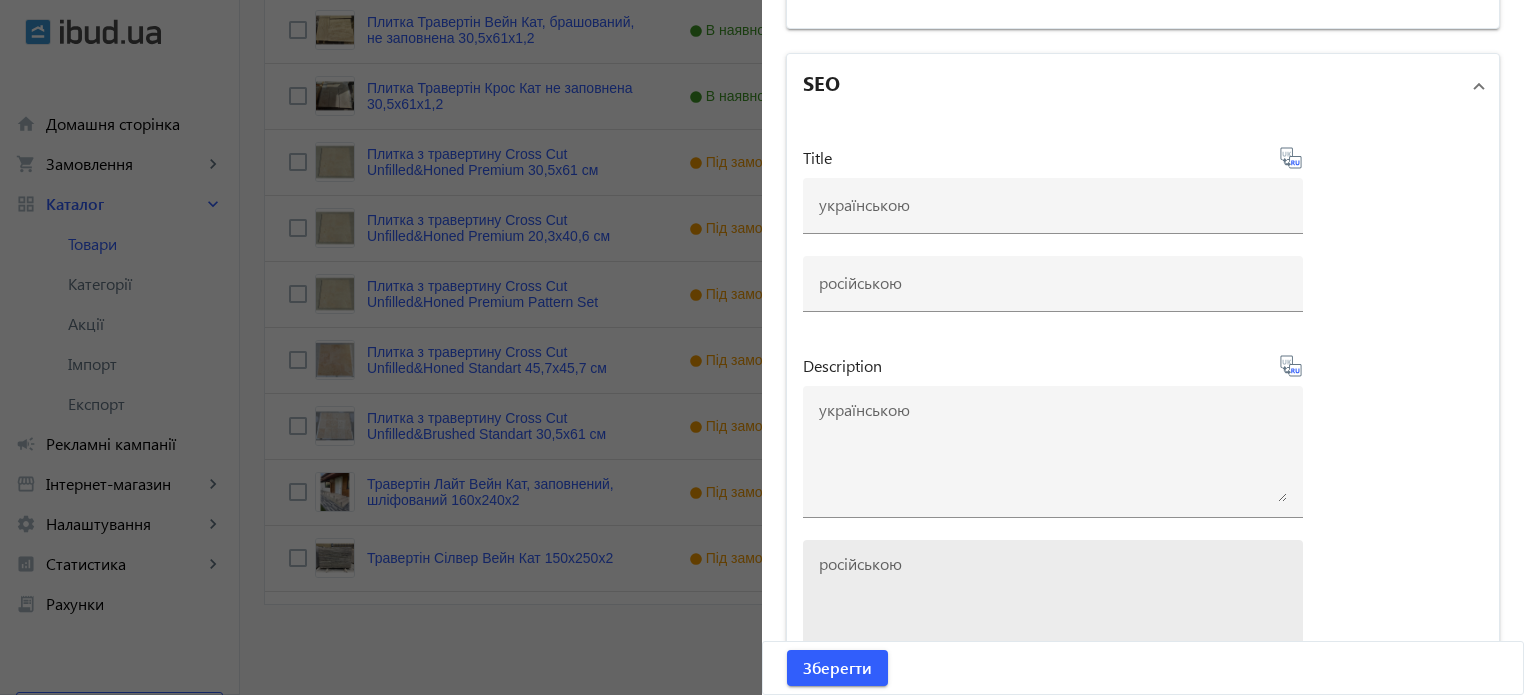 scroll, scrollTop: 6225, scrollLeft: 0, axis: vertical 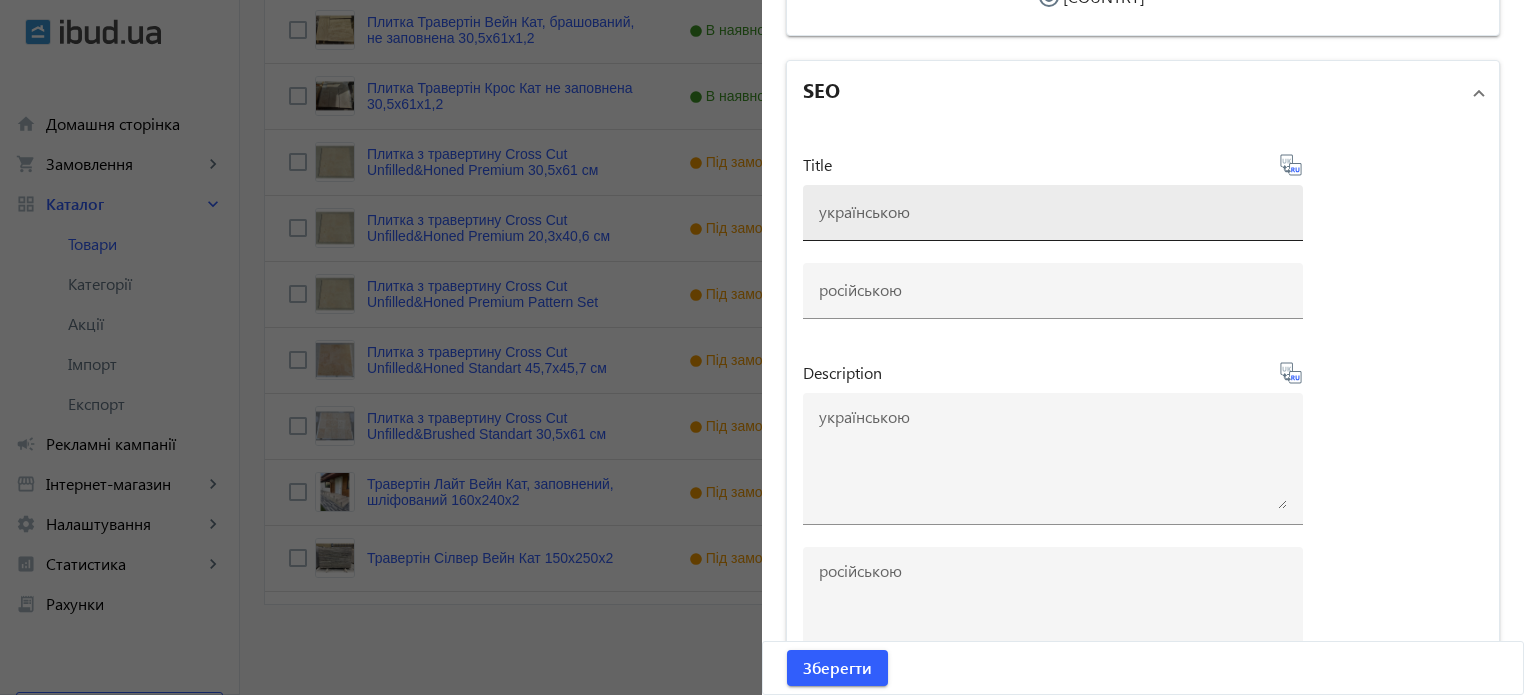 click at bounding box center (1053, 211) 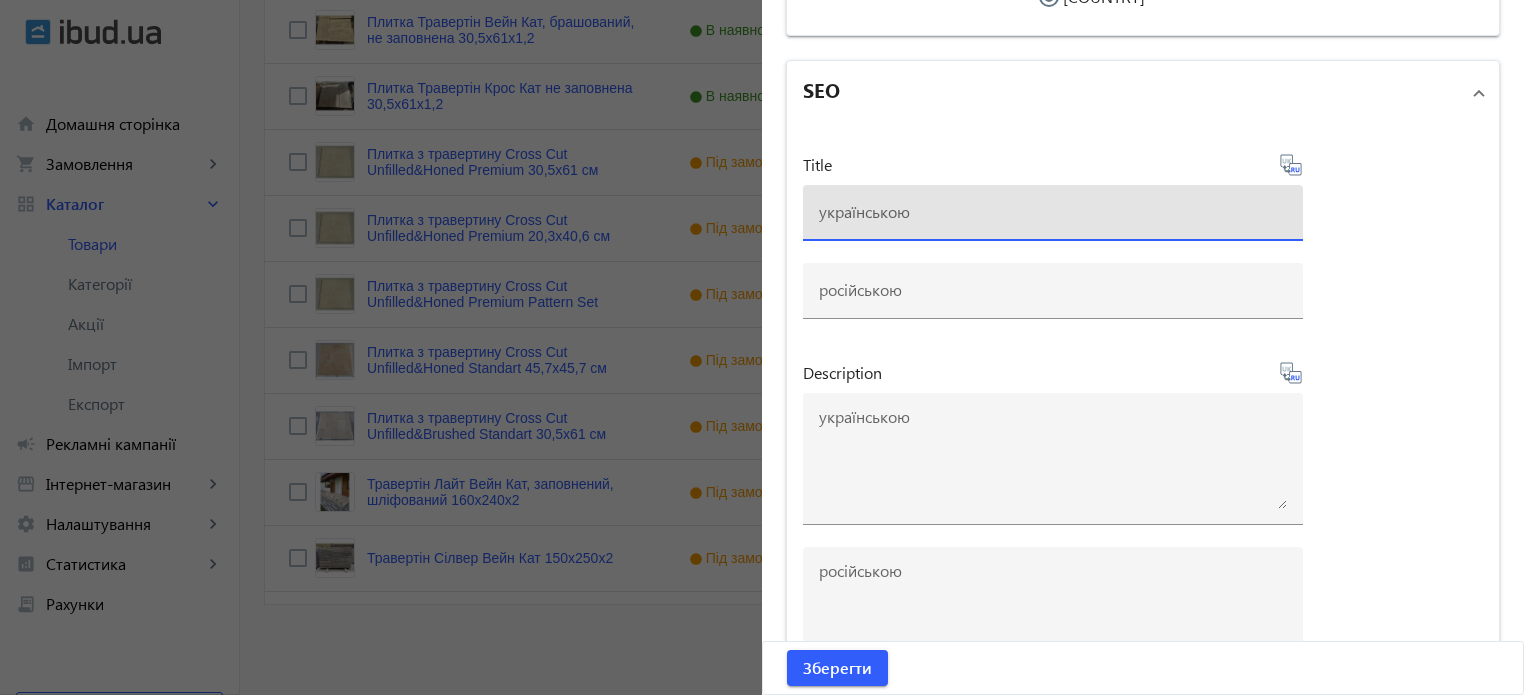 paste on "Назва матеріалу: травертин Крос Кат заповнений, шліфований (Cross Cut filled&Honed)" 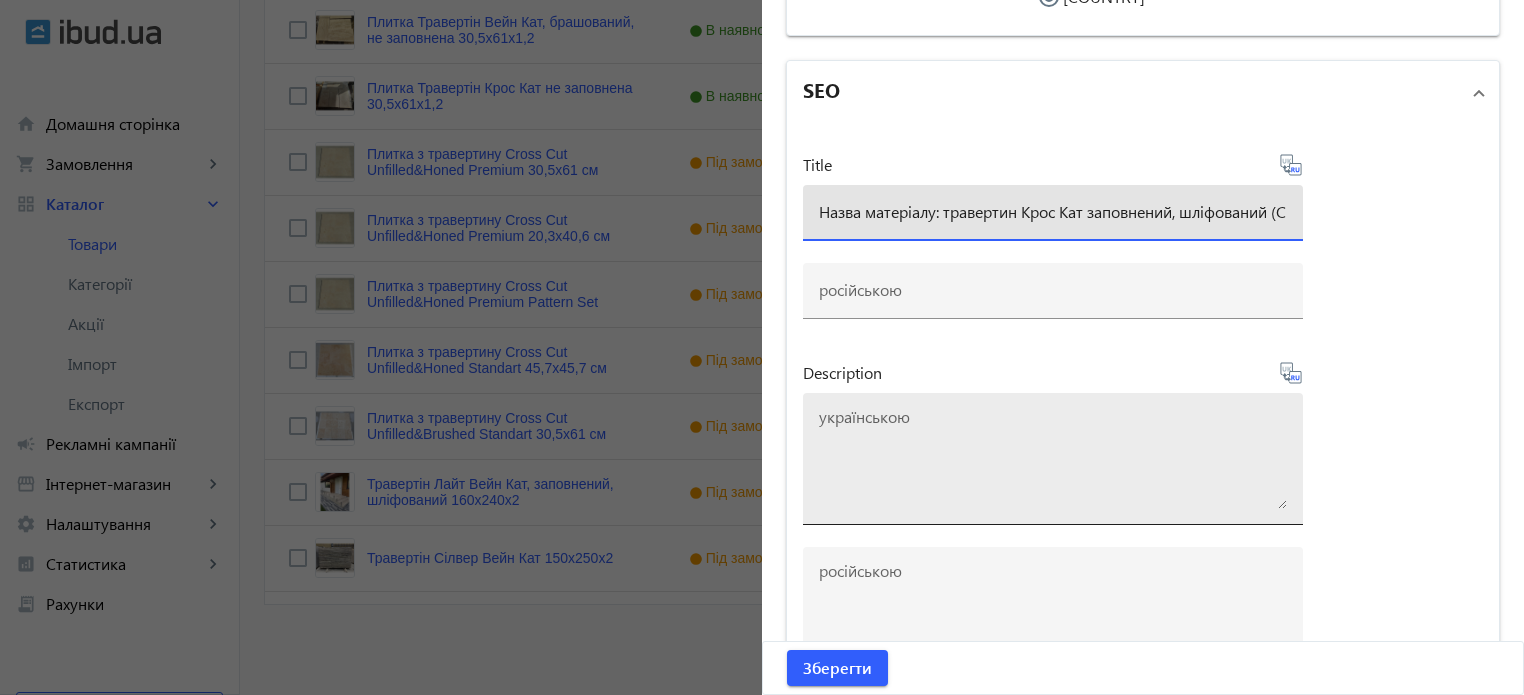 scroll, scrollTop: 0, scrollLeft: 172, axis: horizontal 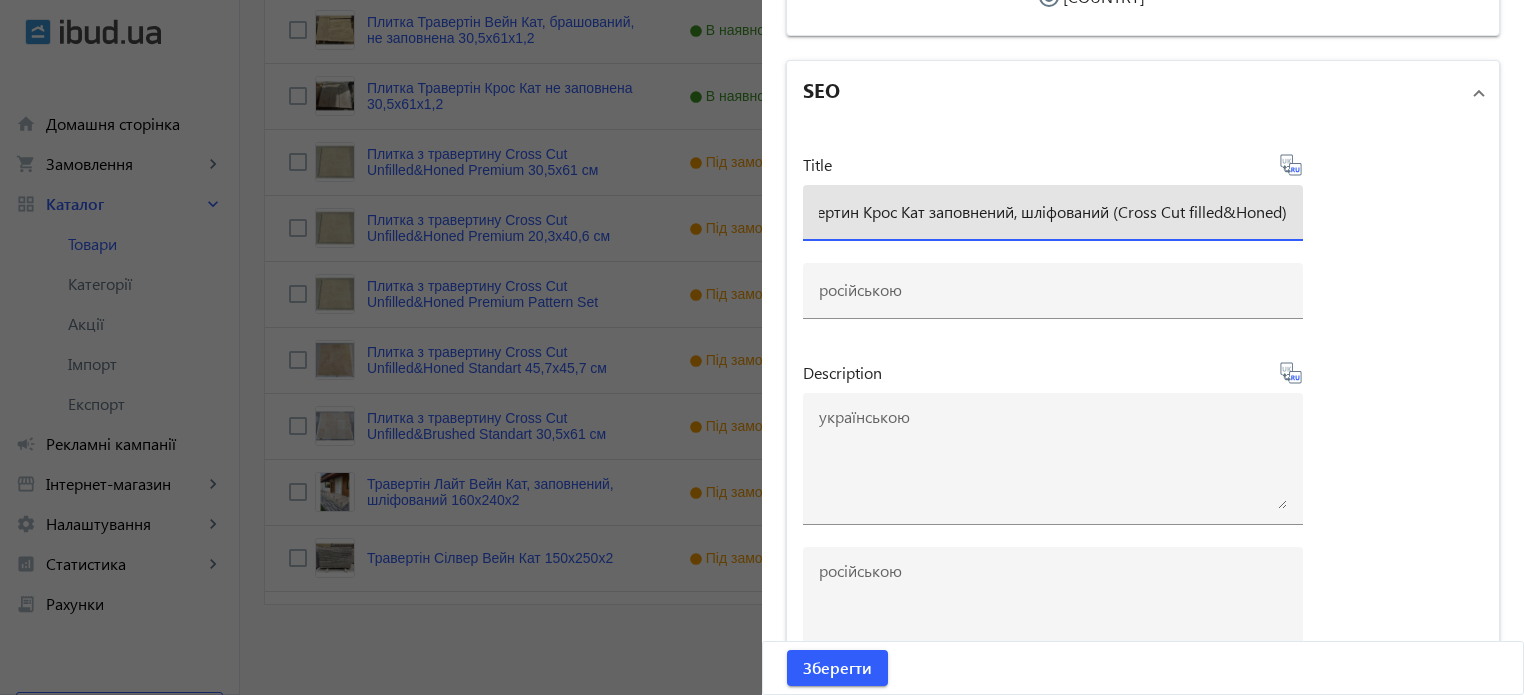 type on "Назва матеріалу: травертин Крос Кат заповнений, шліфований (Cross Cut filled&Honed)" 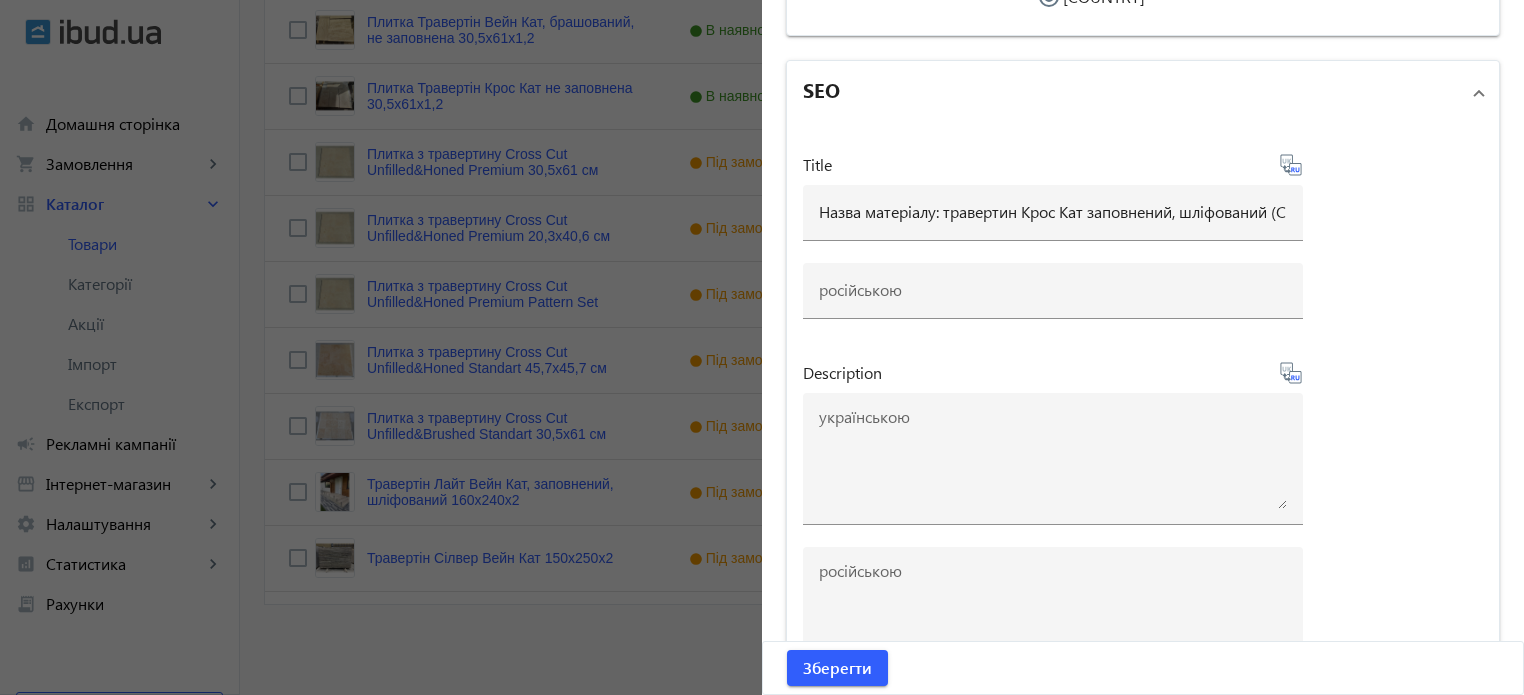 type on "Название материала: травертин Кросс Кат заполненный, шлифованный (Cross Cut filled&amp;Honed)" 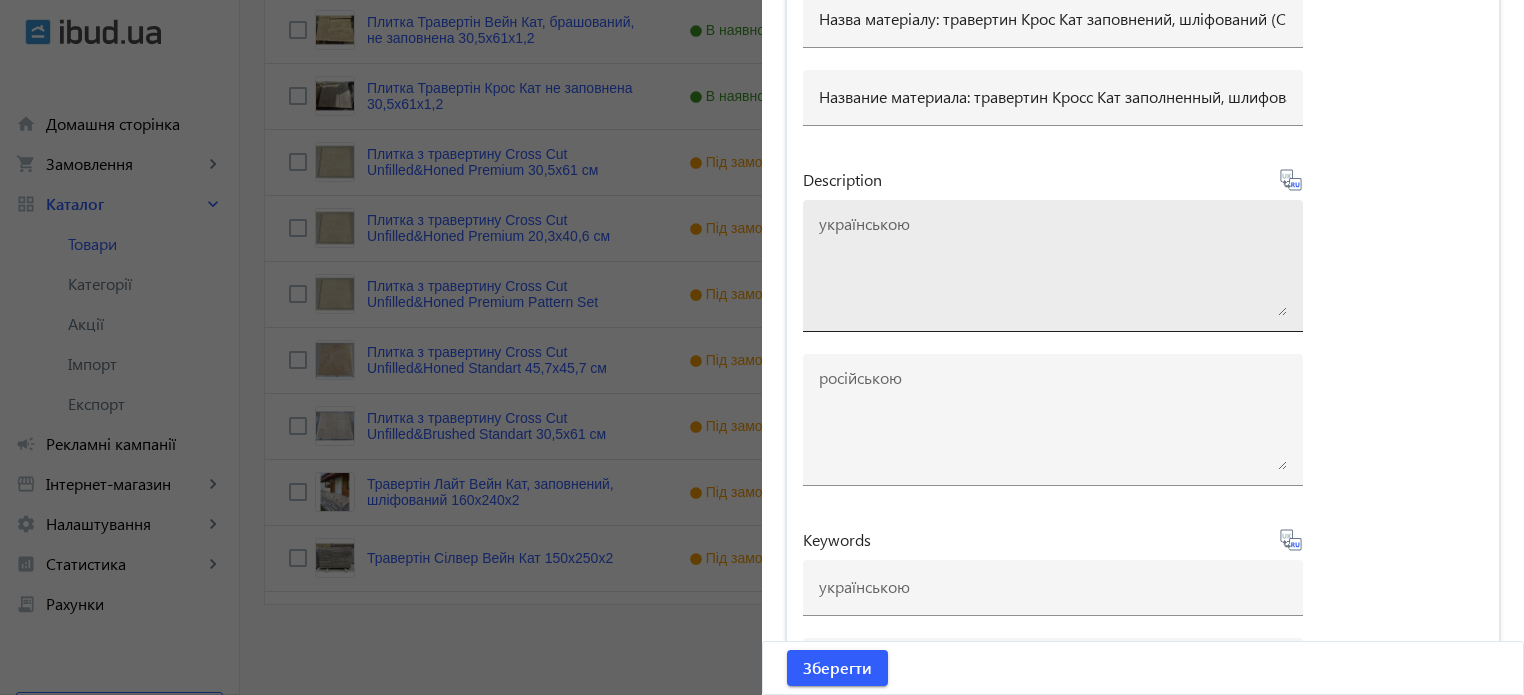 scroll, scrollTop: 6425, scrollLeft: 0, axis: vertical 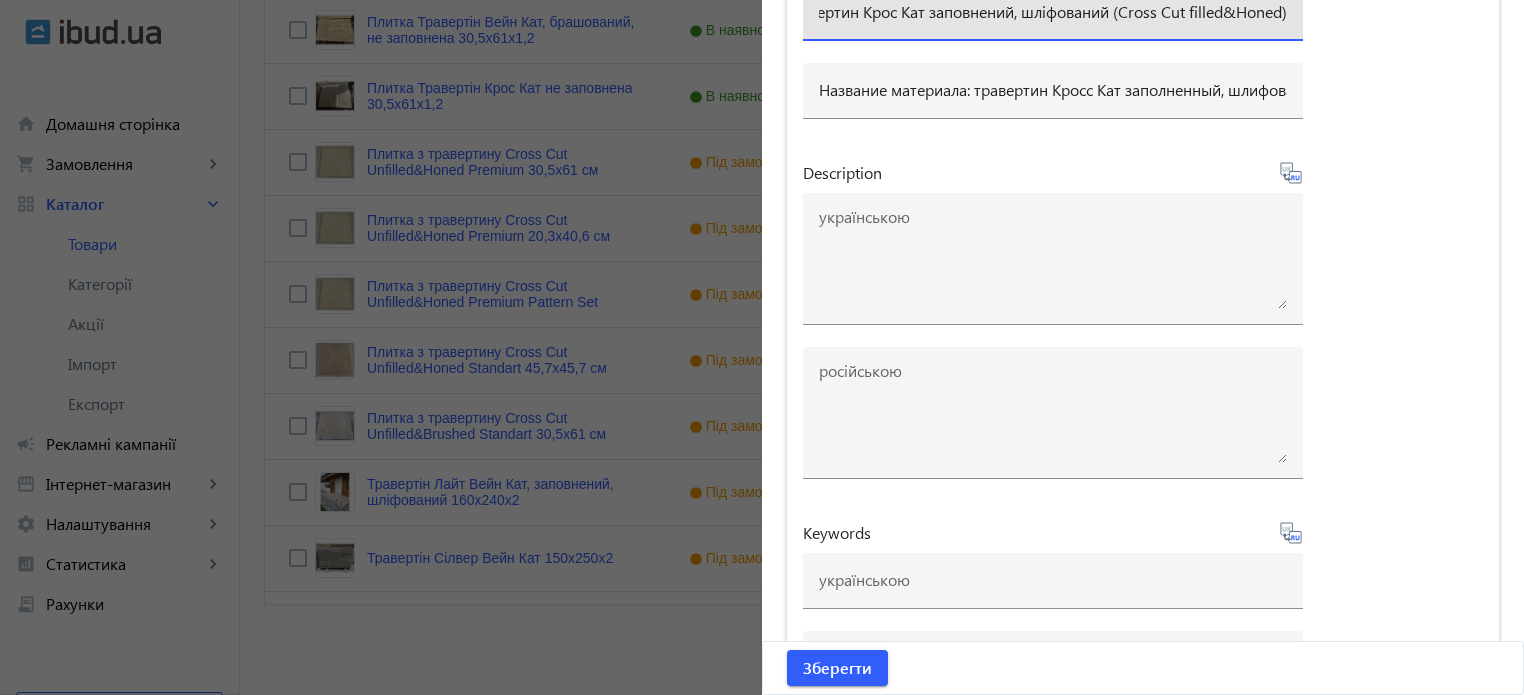drag, startPoint x: 814, startPoint y: 35, endPoint x: 1343, endPoint y: 51, distance: 529.2419 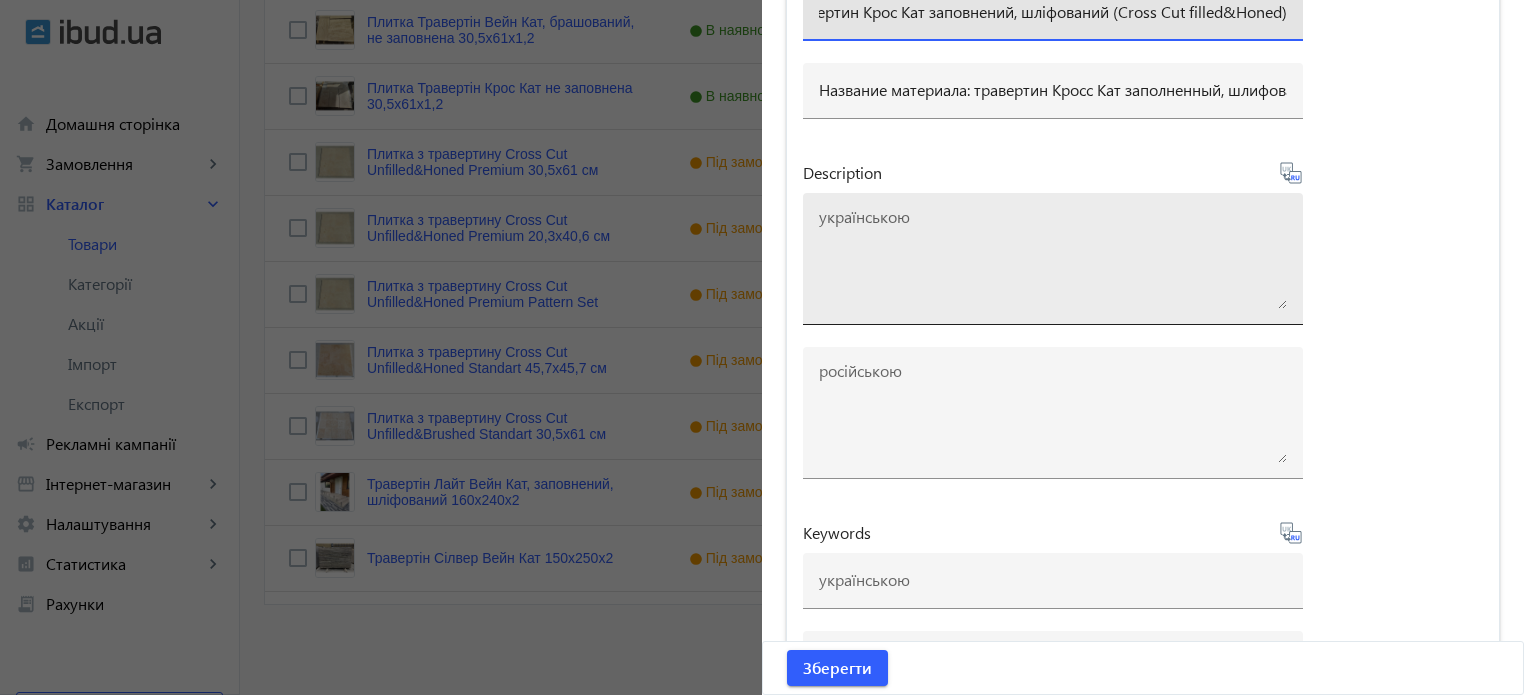 click at bounding box center [1053, 259] 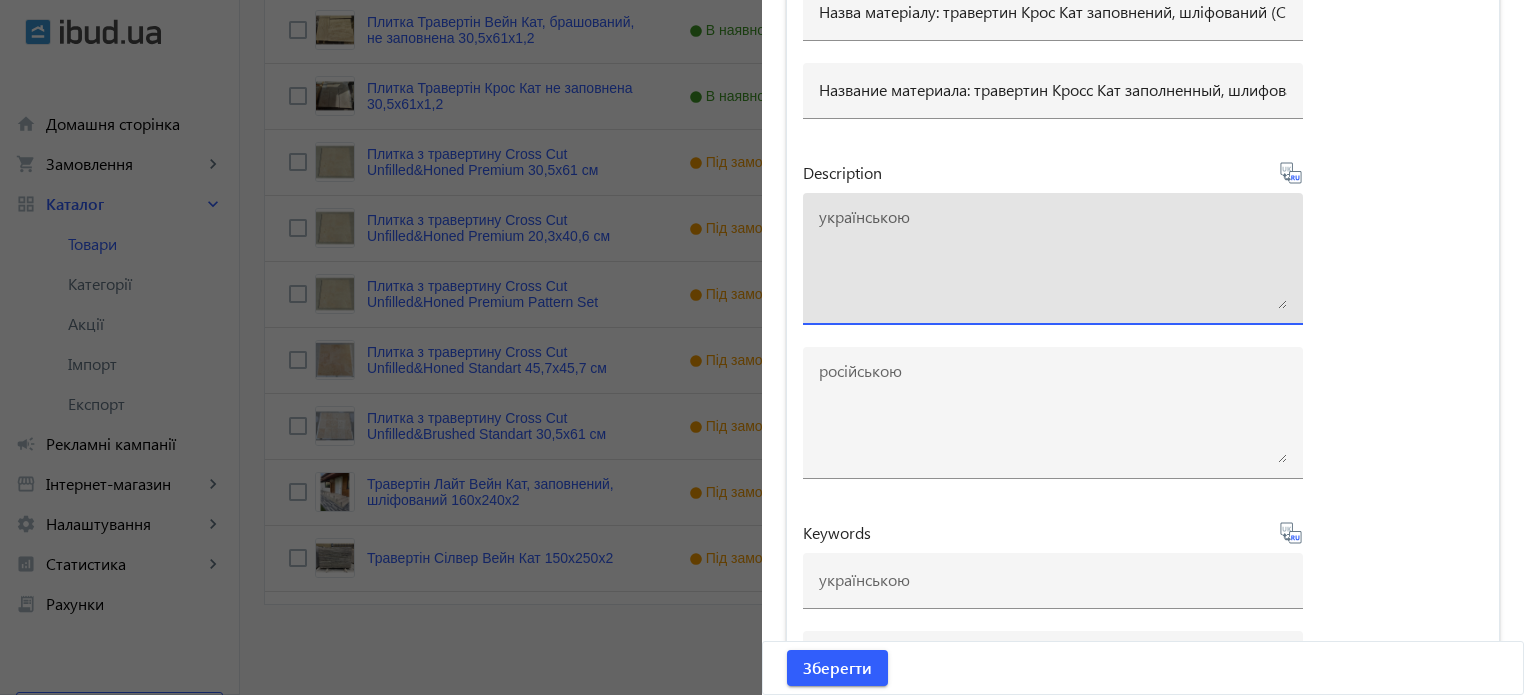 paste on "Назва матеріалу: травертин Крос Кат заповнений, шліфований (Cross Cut filled&Honed)" 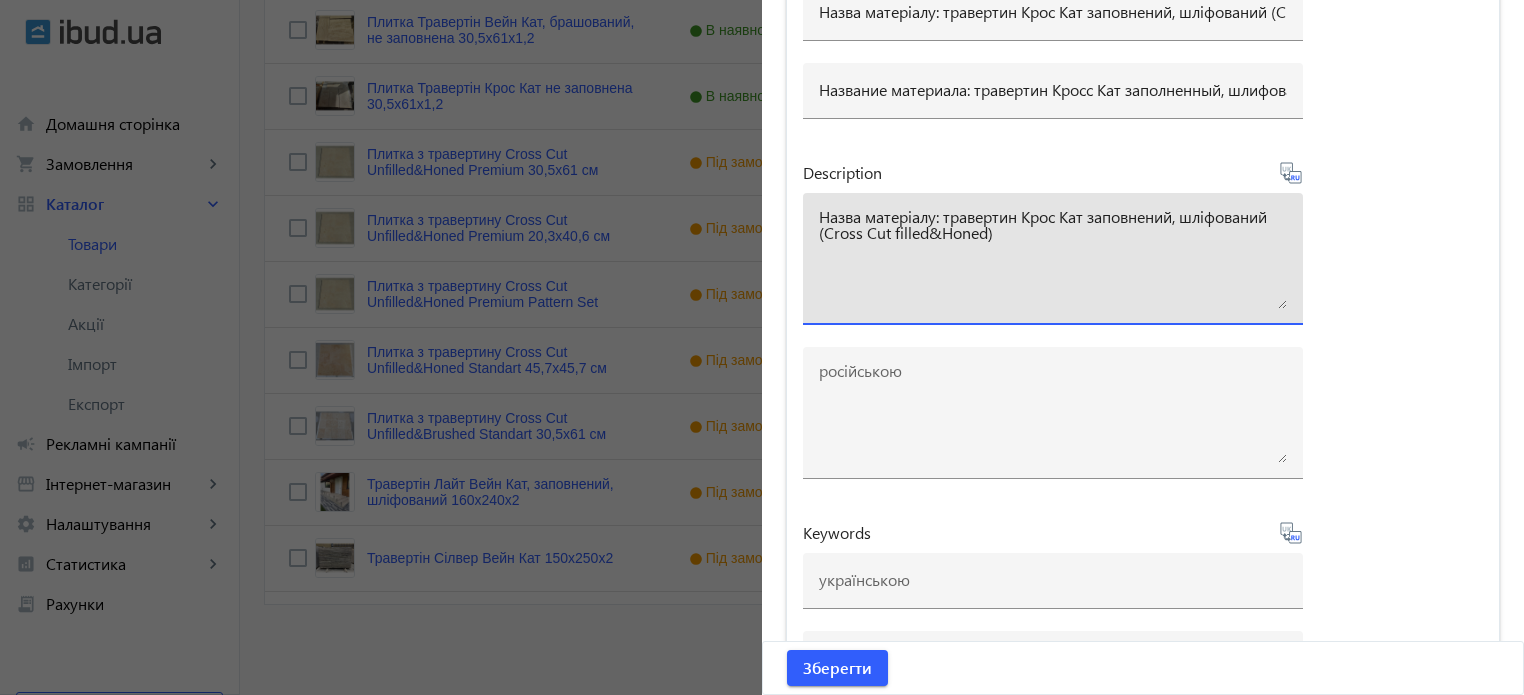 click on "Назва матеріалу: травертин Крос Кат заповнений, шліфований (Cross Cut filled&Honed)" at bounding box center (1053, 259) 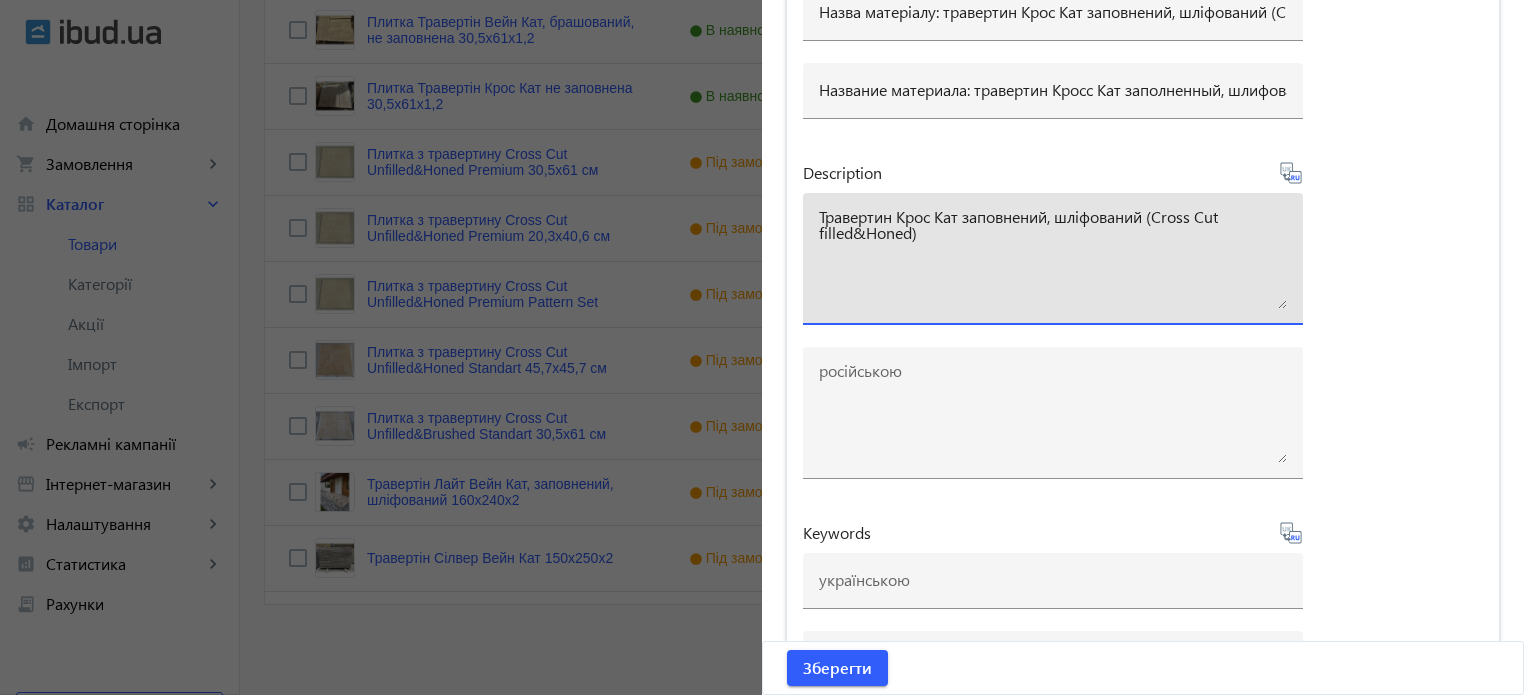 click on "Травертин Крос Кат заповнений, шліфований (Cross Cut filled&Honed)" at bounding box center [1053, 259] 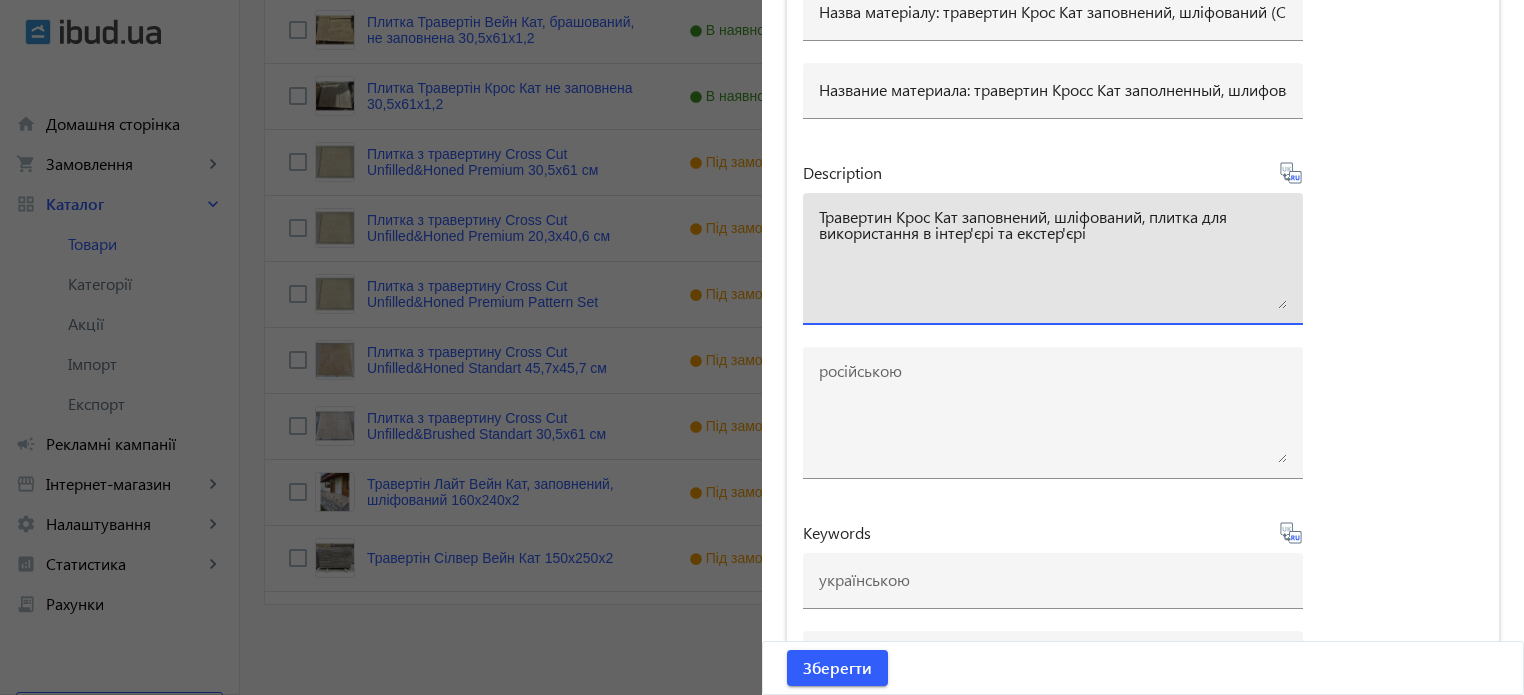 type on "Травертин Крос Кат заповнений, шліфований, плитка для використання в інтер'єрі та екстер'єрі" 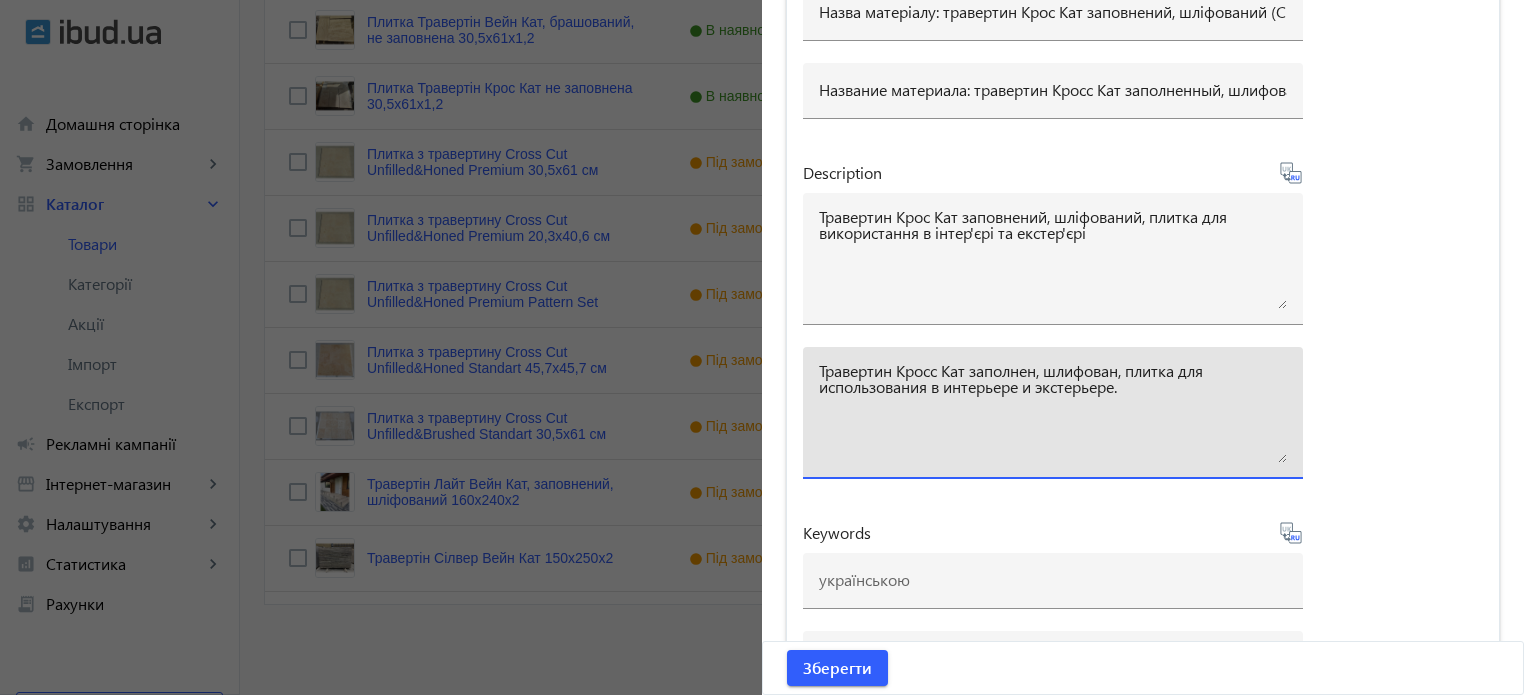 click on "Травертин Кросс Кат заполнен, шлифован, плитка для использования в интерьере и экстерьере." at bounding box center [1053, 413] 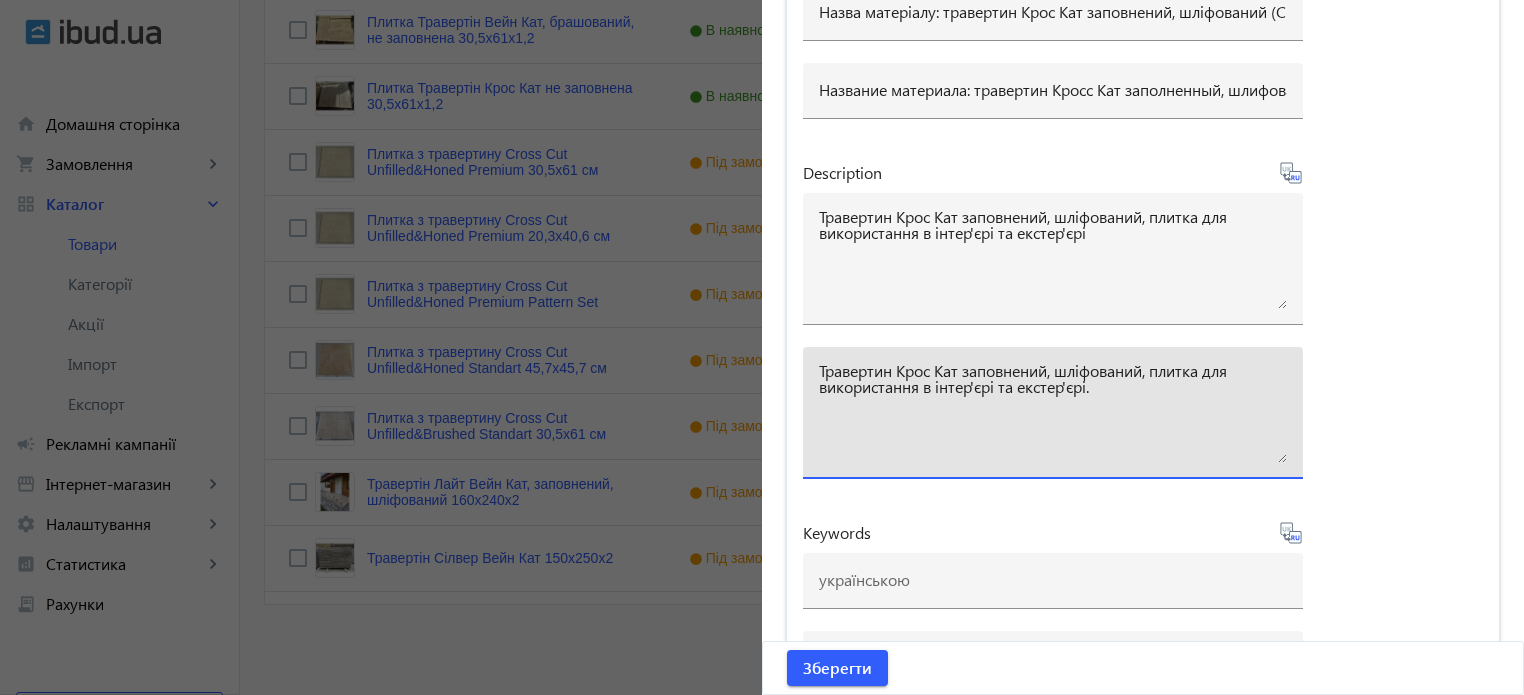 click on "Травертин Крос Кат заповнений, шліфований, плитка для використання в інтер'єрі та екстер'єрі." at bounding box center [1053, 413] 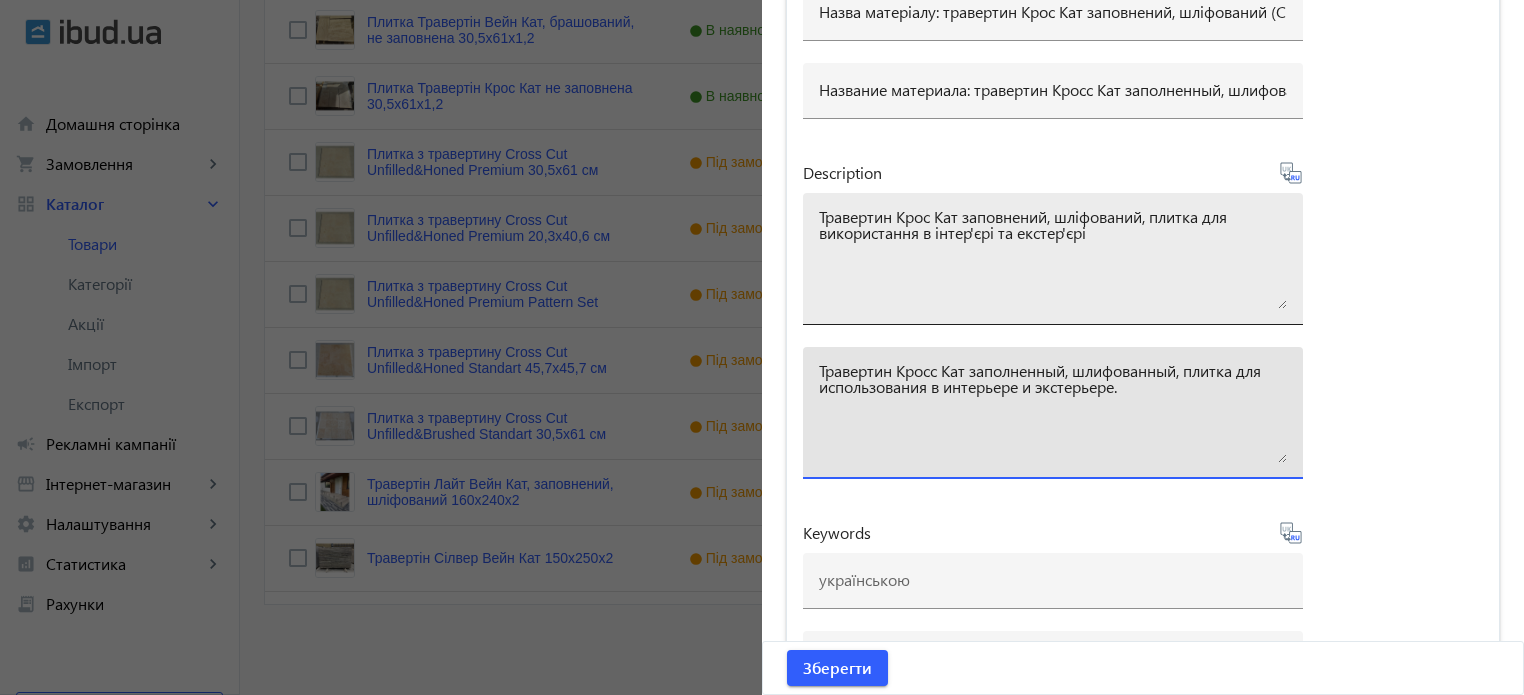 type on "Травертин Кросс Кат заполненный, шлифованный, плитка для использования в интерьере и экстерьере." 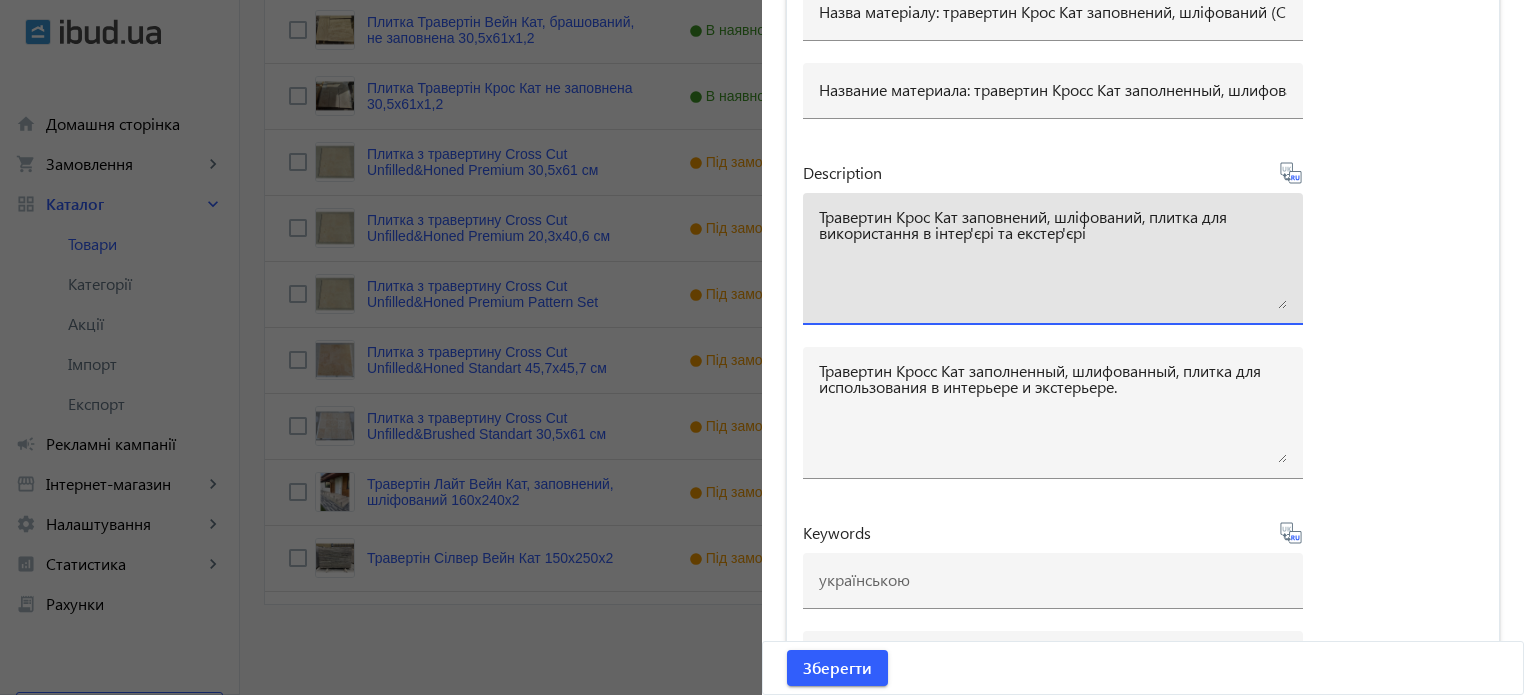 click on "Травертин Крос Кат заповнений, шліфований, плитка для використання в інтер'єрі та екстер'єрі" at bounding box center [1053, 259] 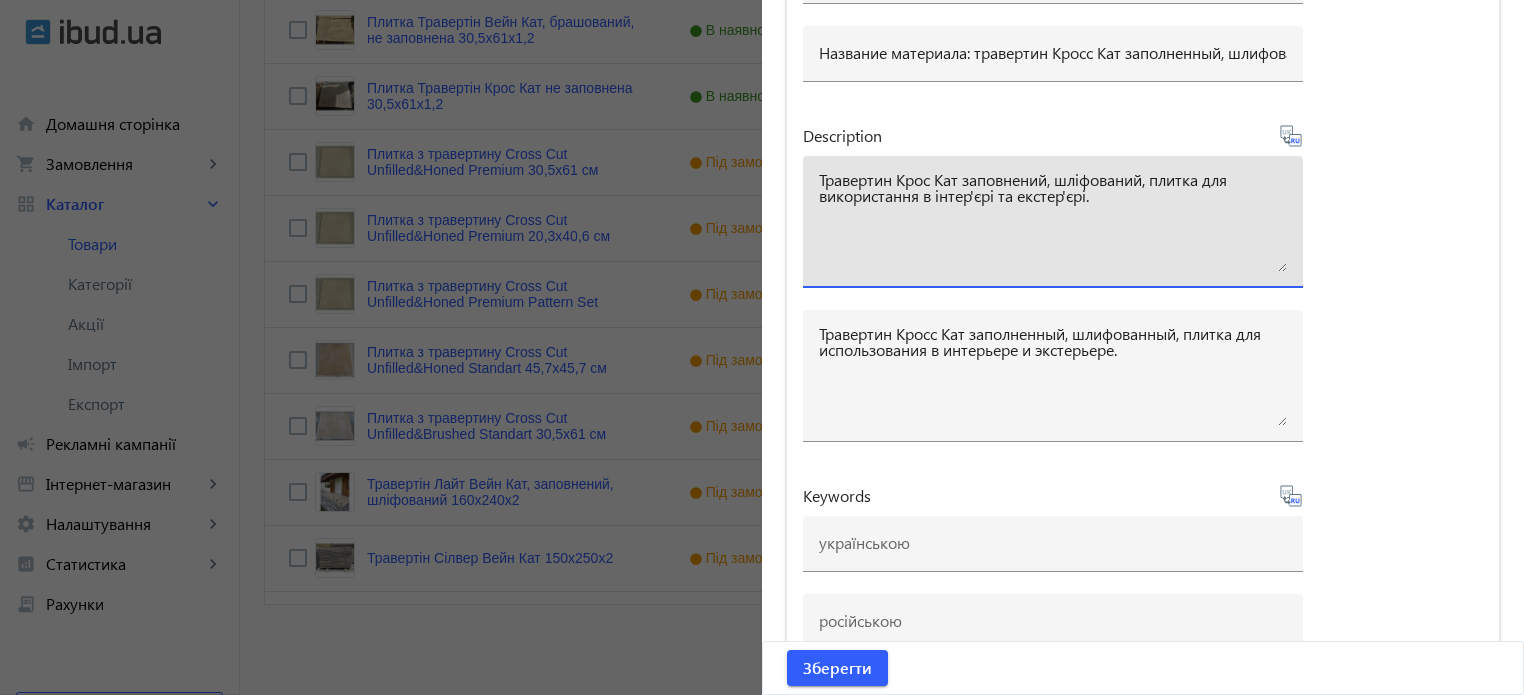 scroll, scrollTop: 6523, scrollLeft: 0, axis: vertical 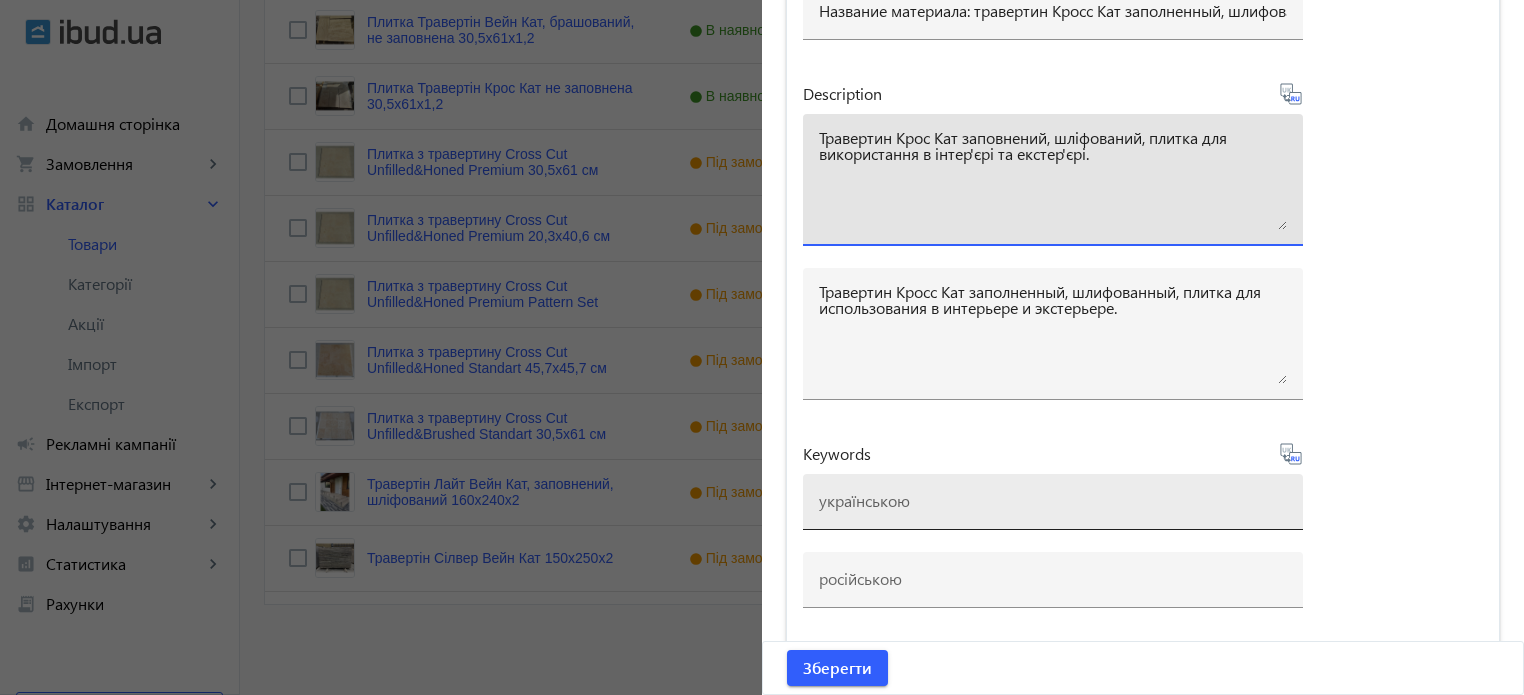 type on "Травертин Крос Кат заповнений, шліфований, плитка для використання в інтер'єрі та екстер'єрі." 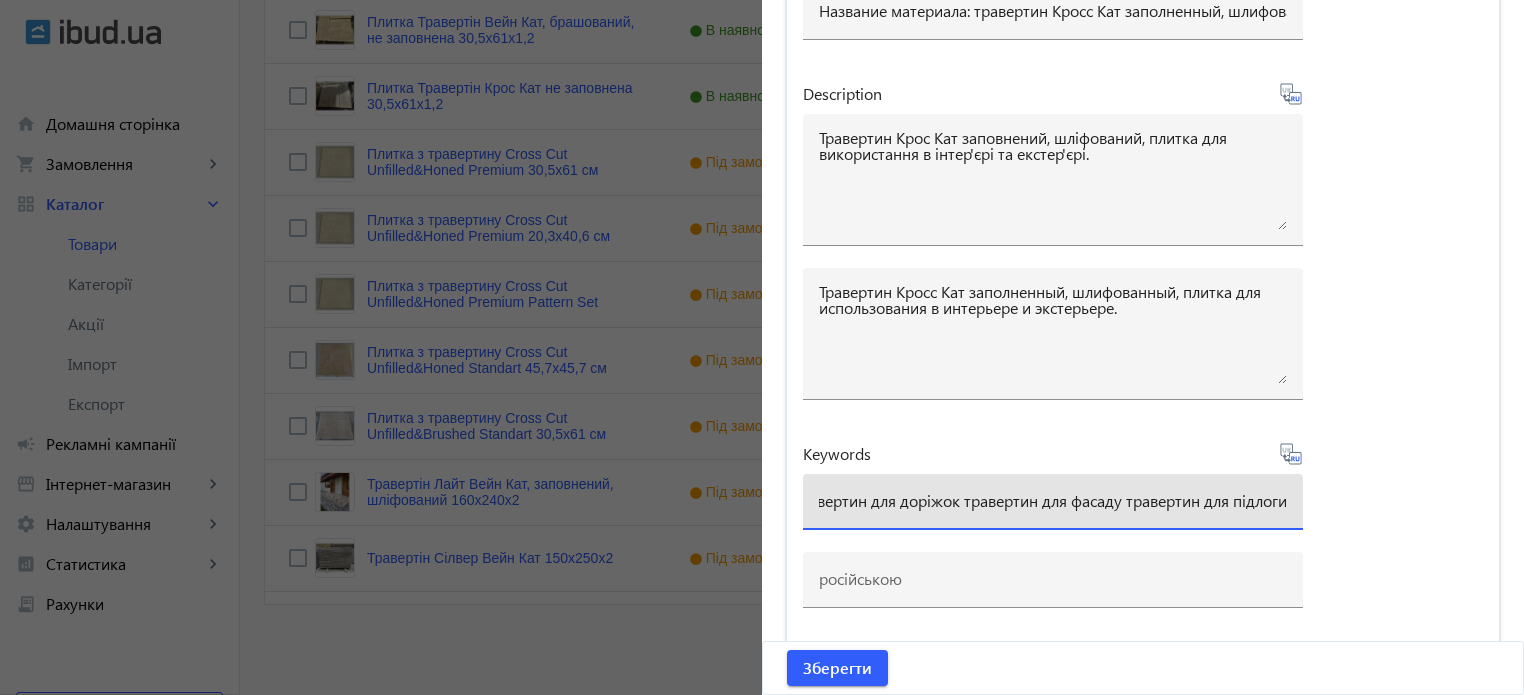 scroll, scrollTop: 0, scrollLeft: 175, axis: horizontal 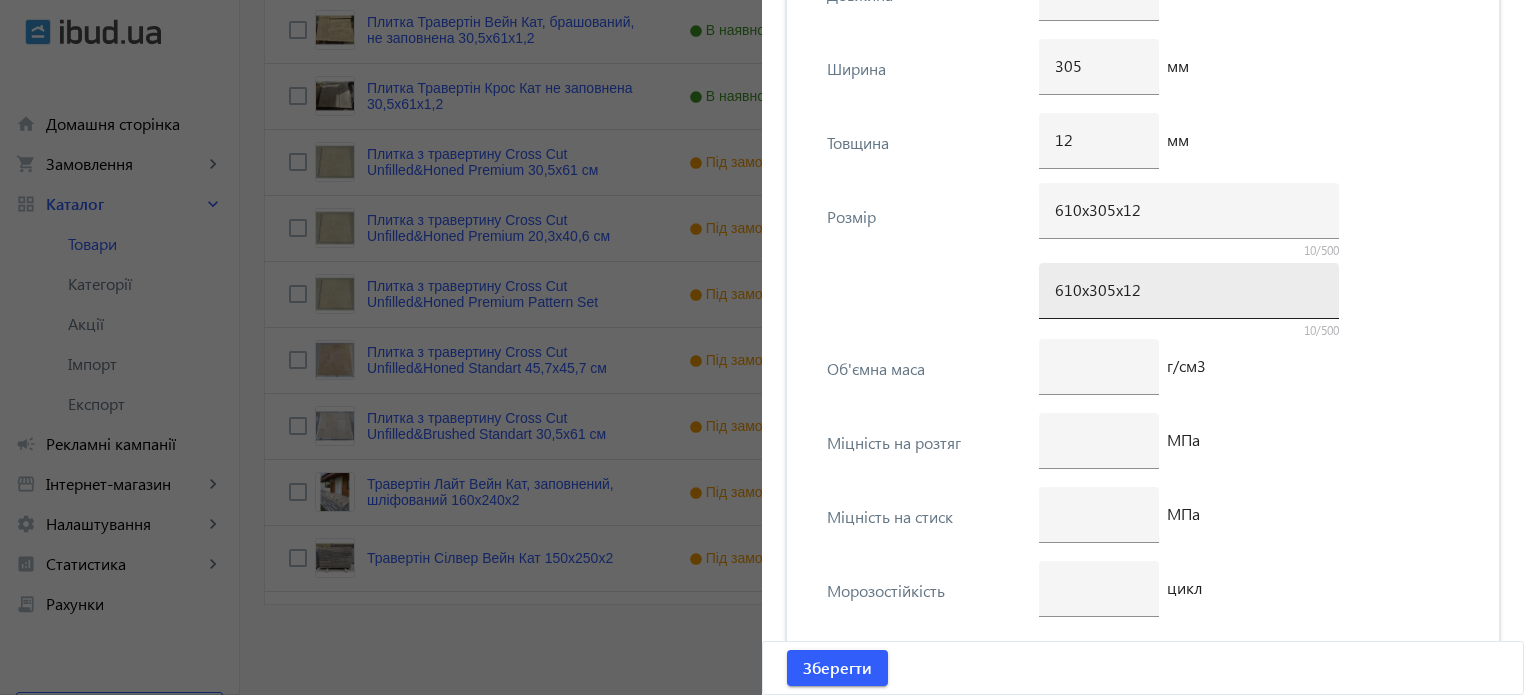 type on "травертин для стін травертин для доріжок травертин для фасаду травертин для підлоги" 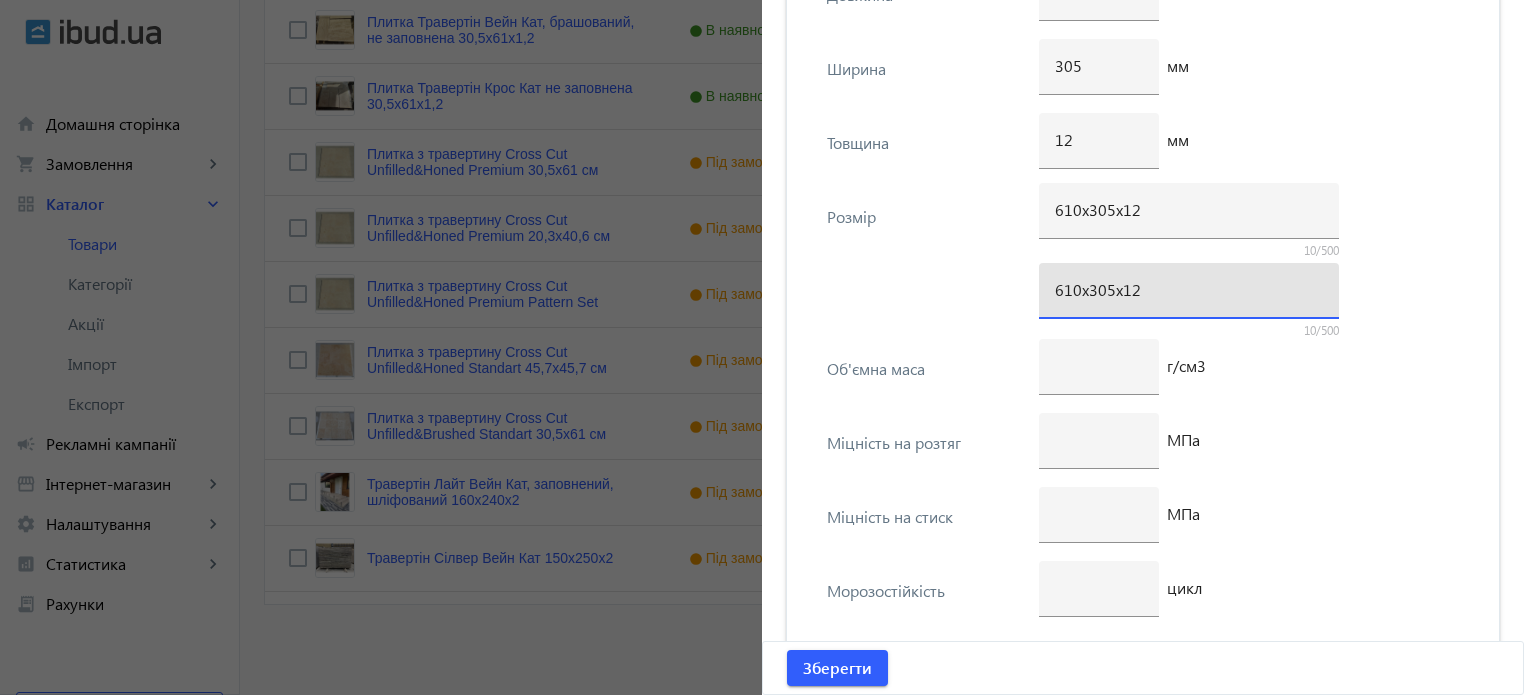 scroll, scrollTop: 0, scrollLeft: 0, axis: both 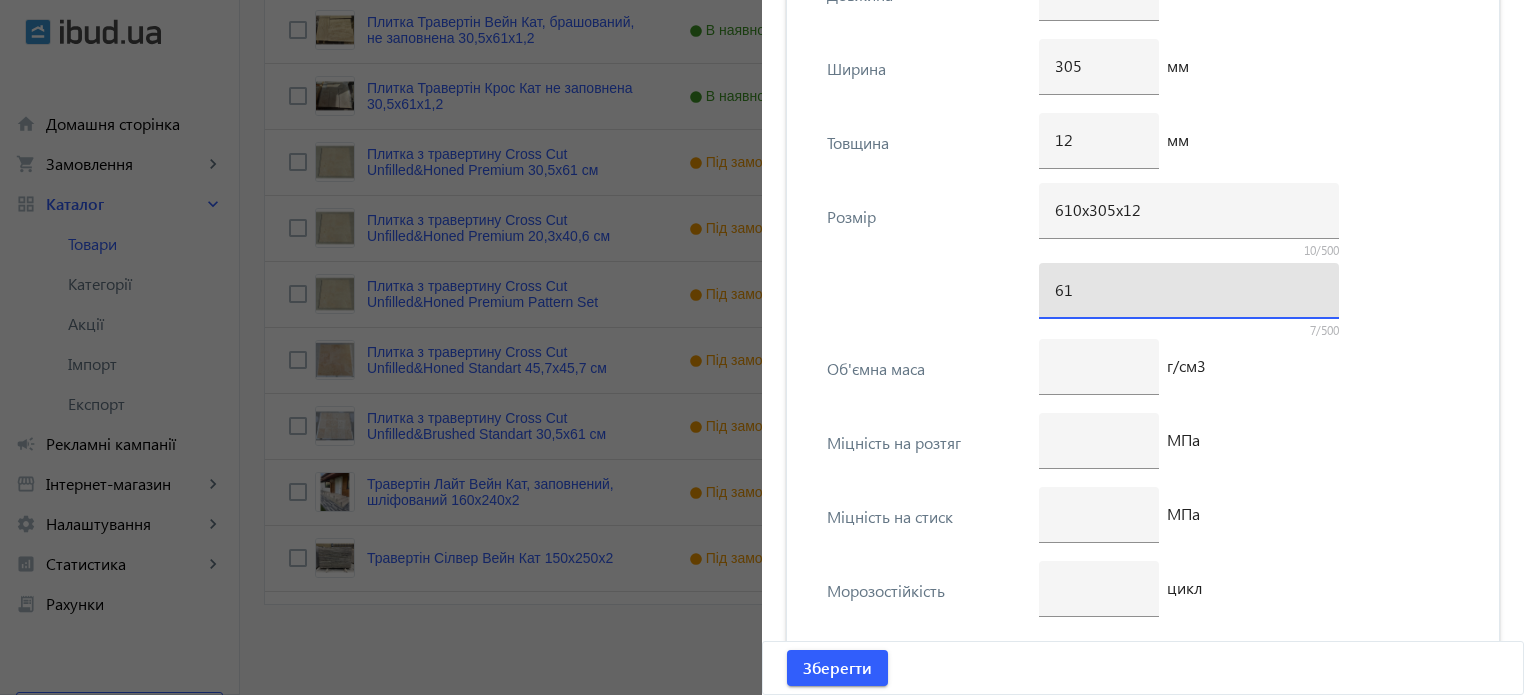 type on "6" 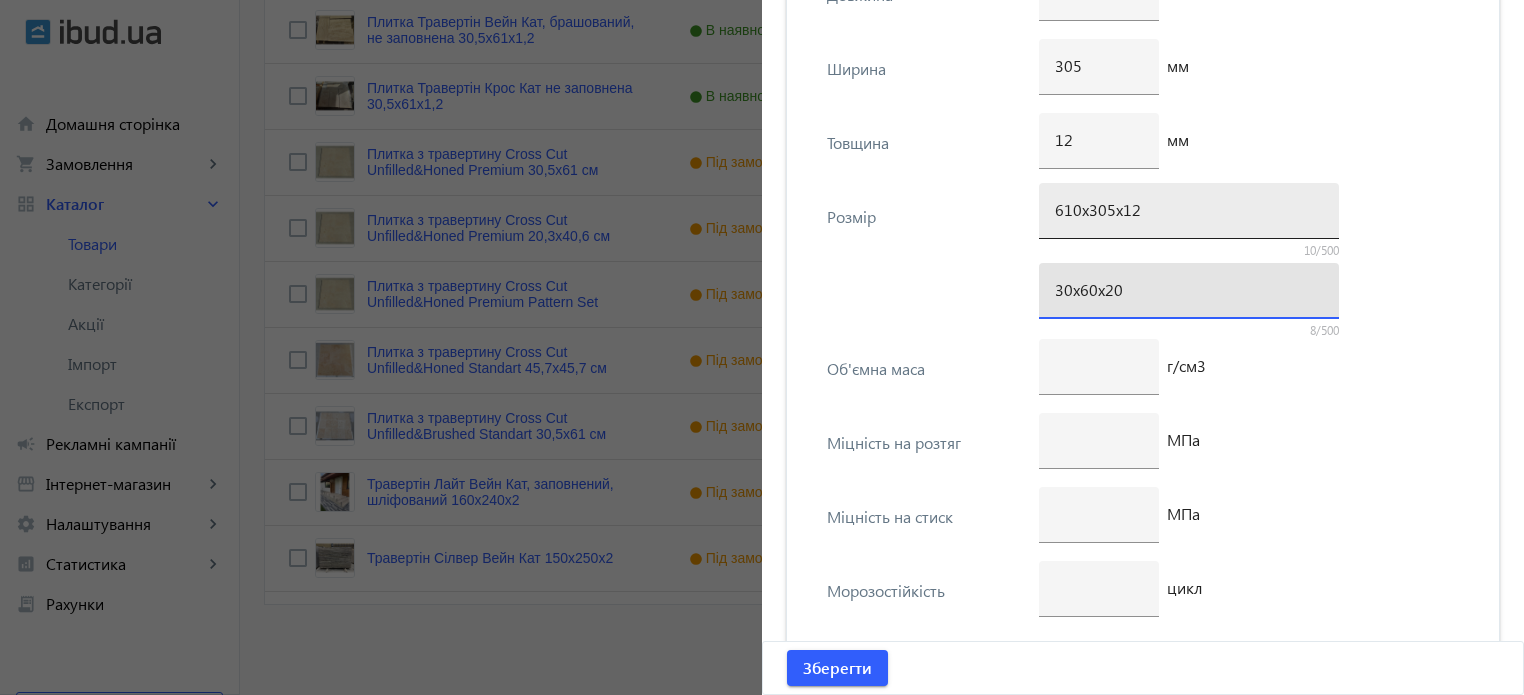 type on "30х60х20" 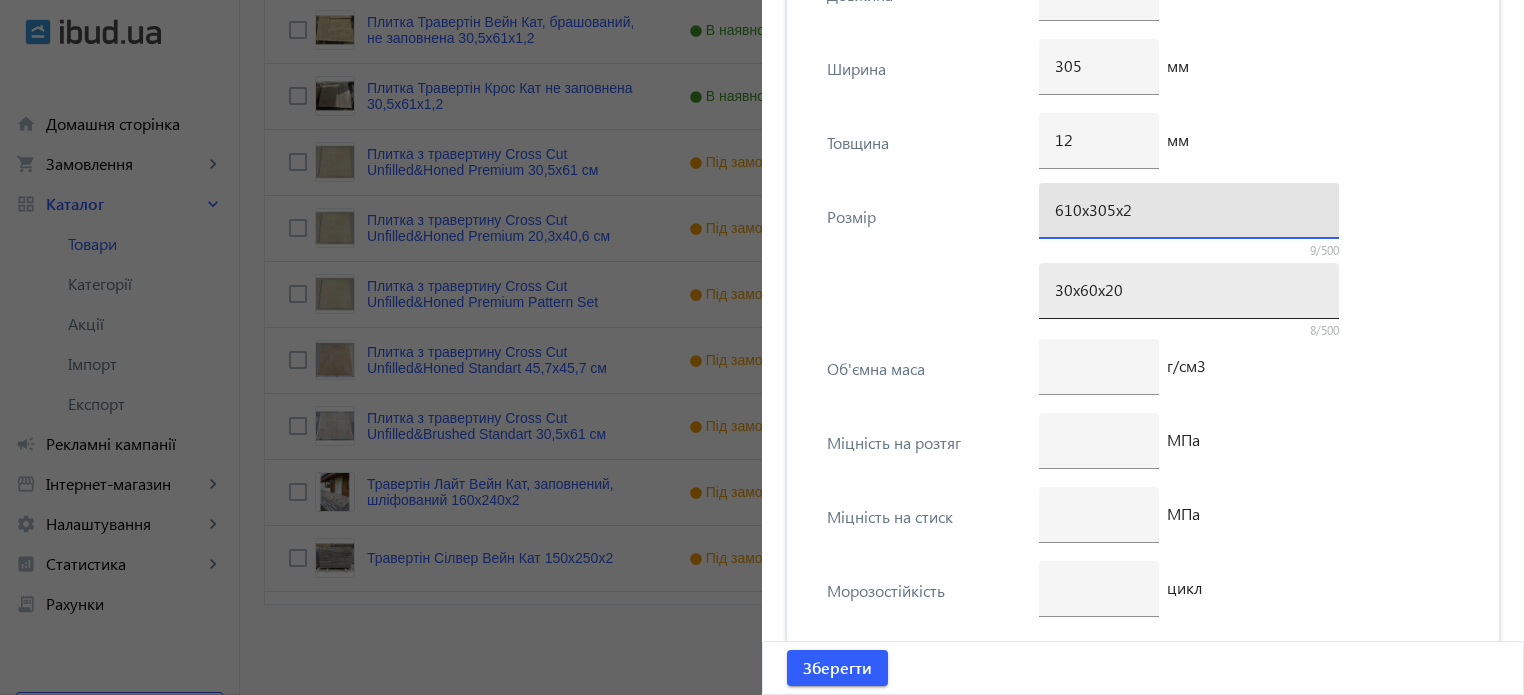 type on "610х305х2" 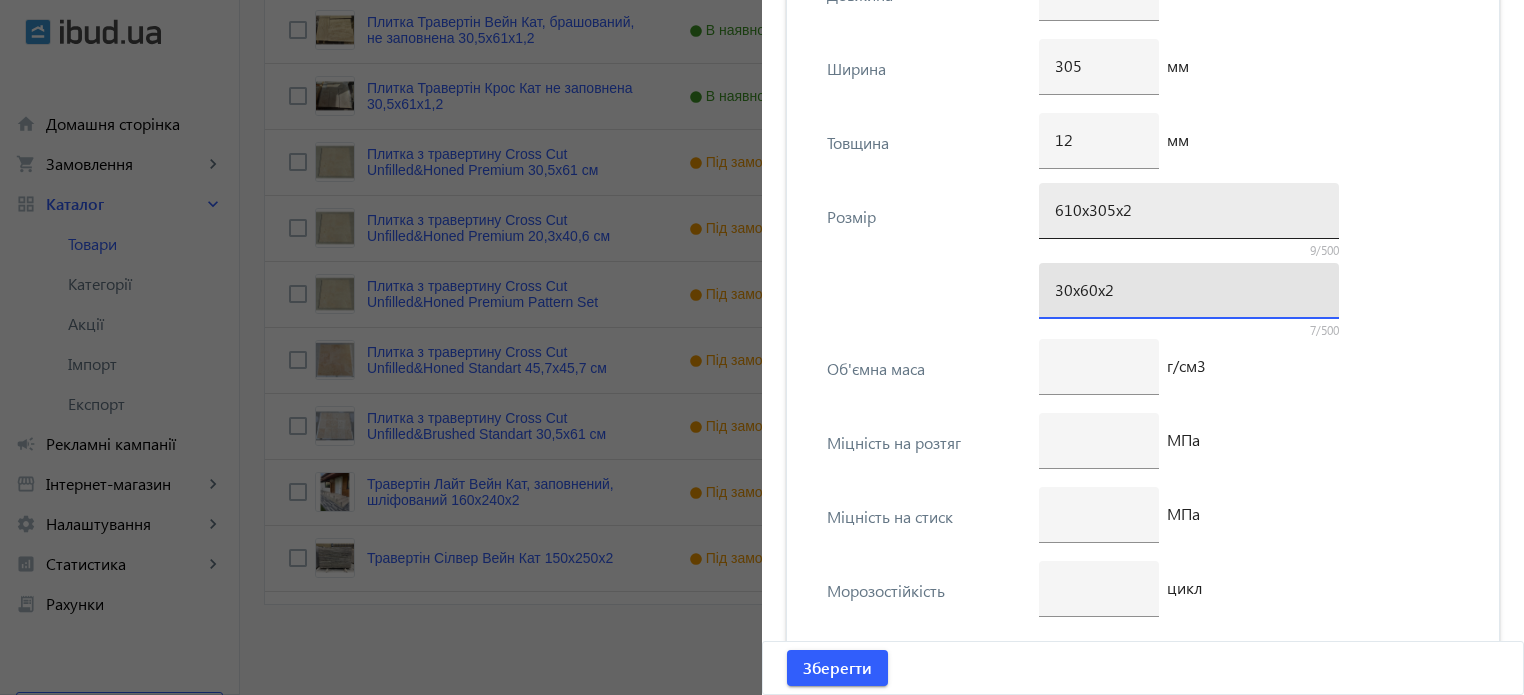 type on "30х60х2" 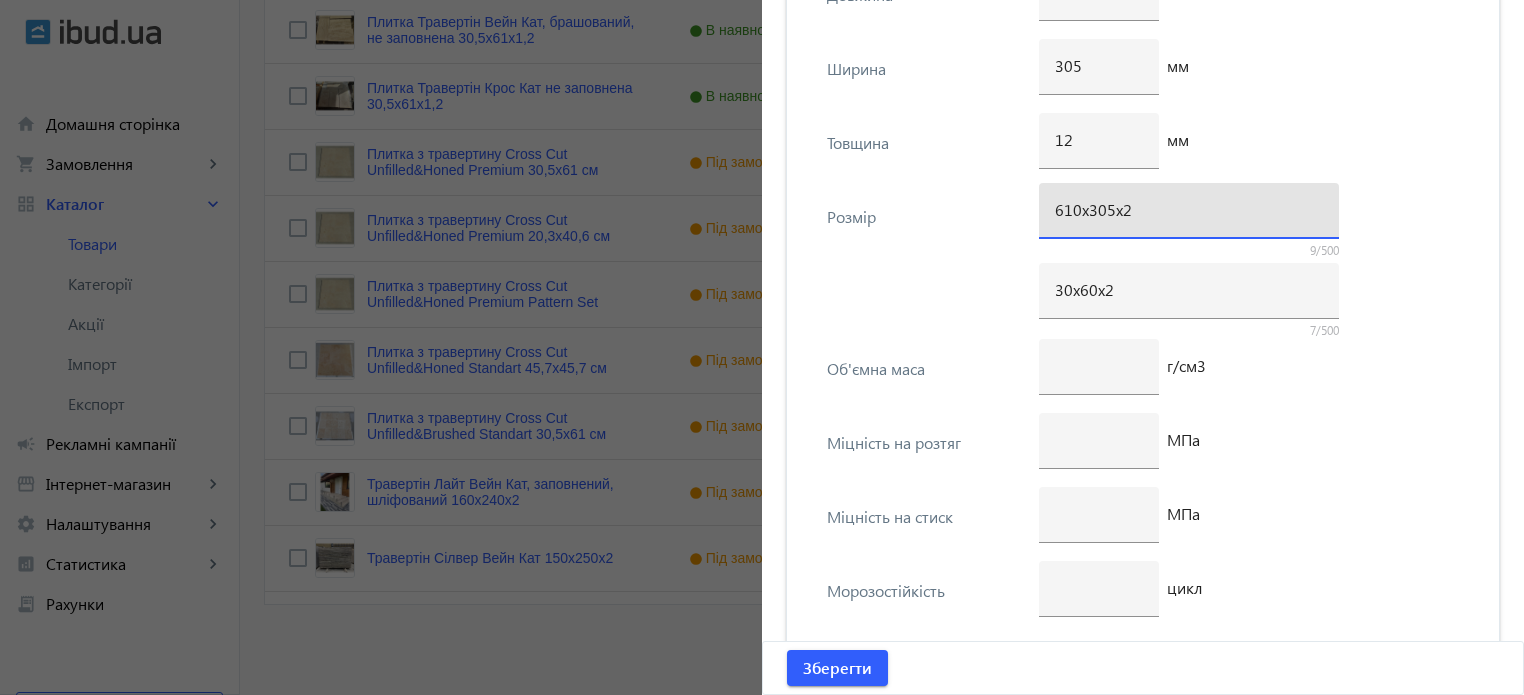 click on "610х305х2" at bounding box center [1189, 209] 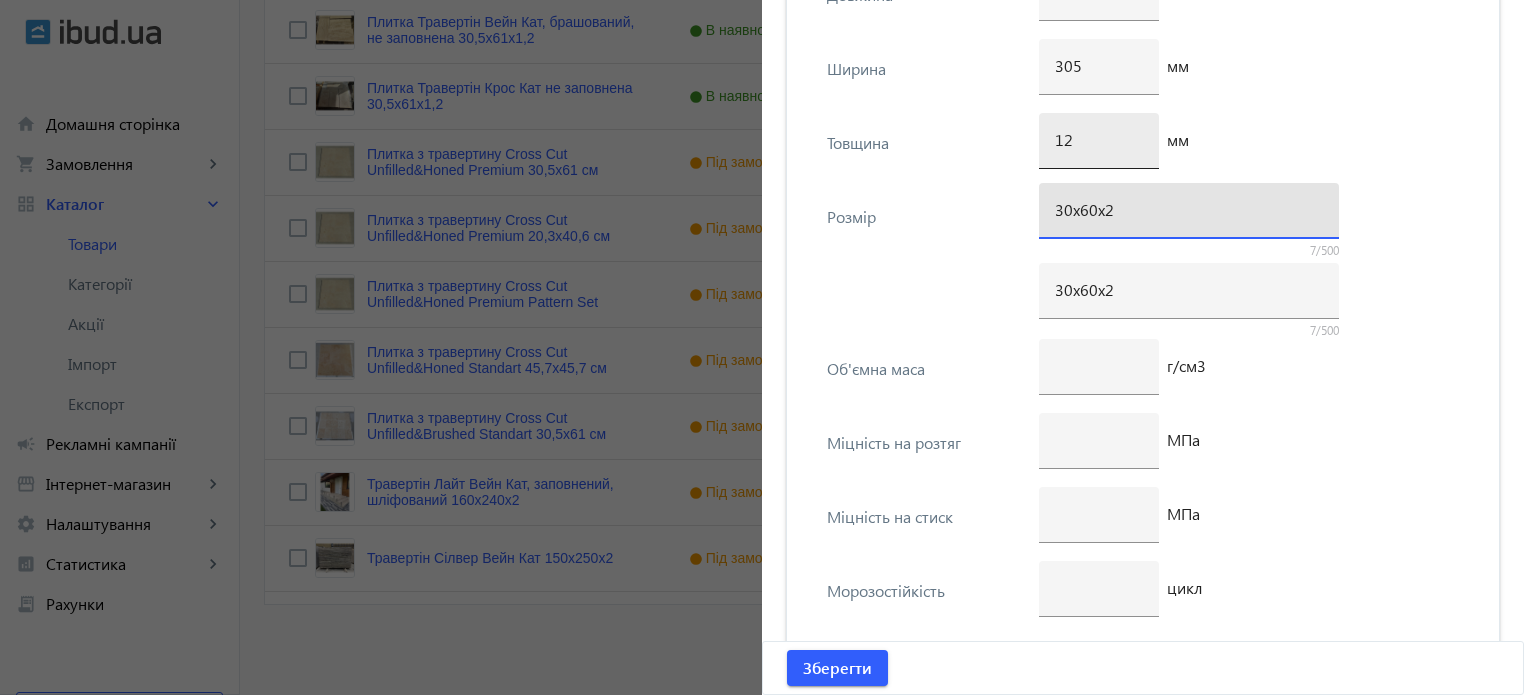 type on "30х60х2" 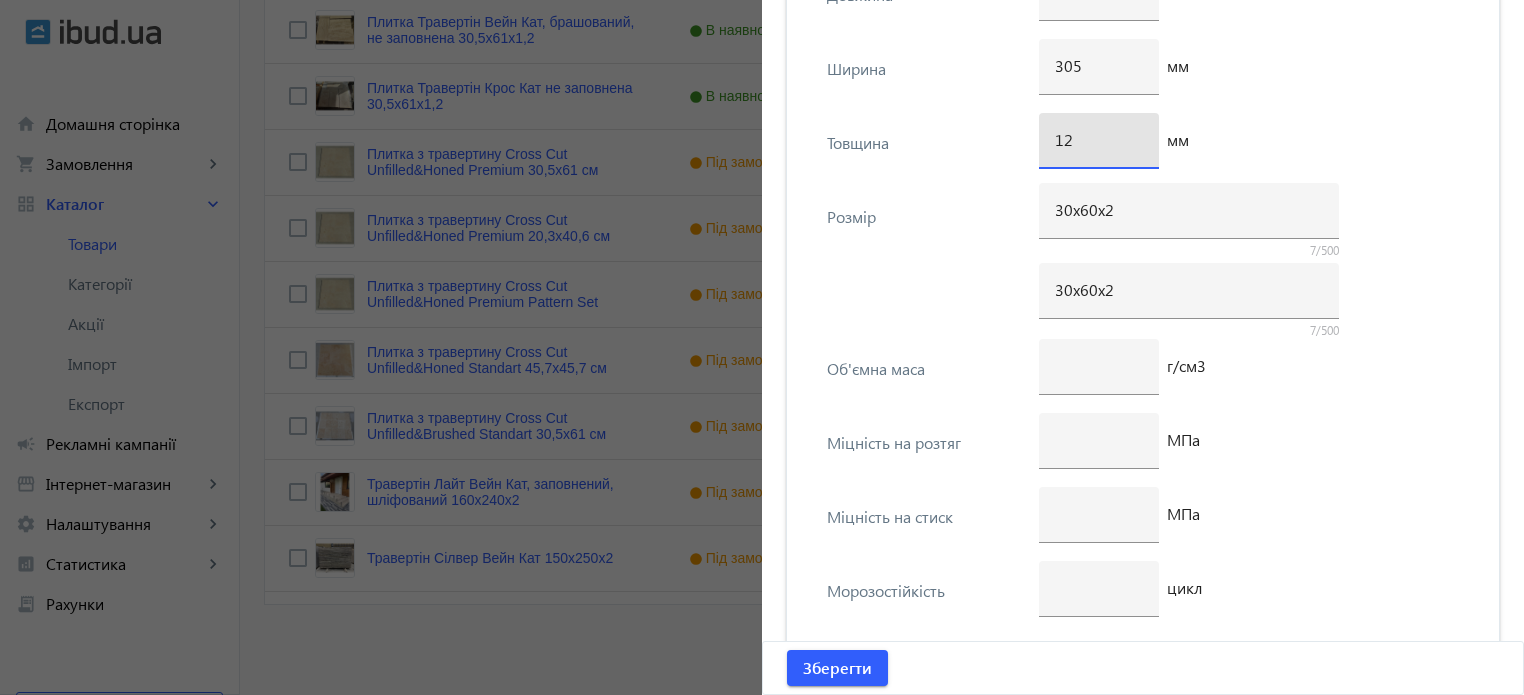 type on "1" 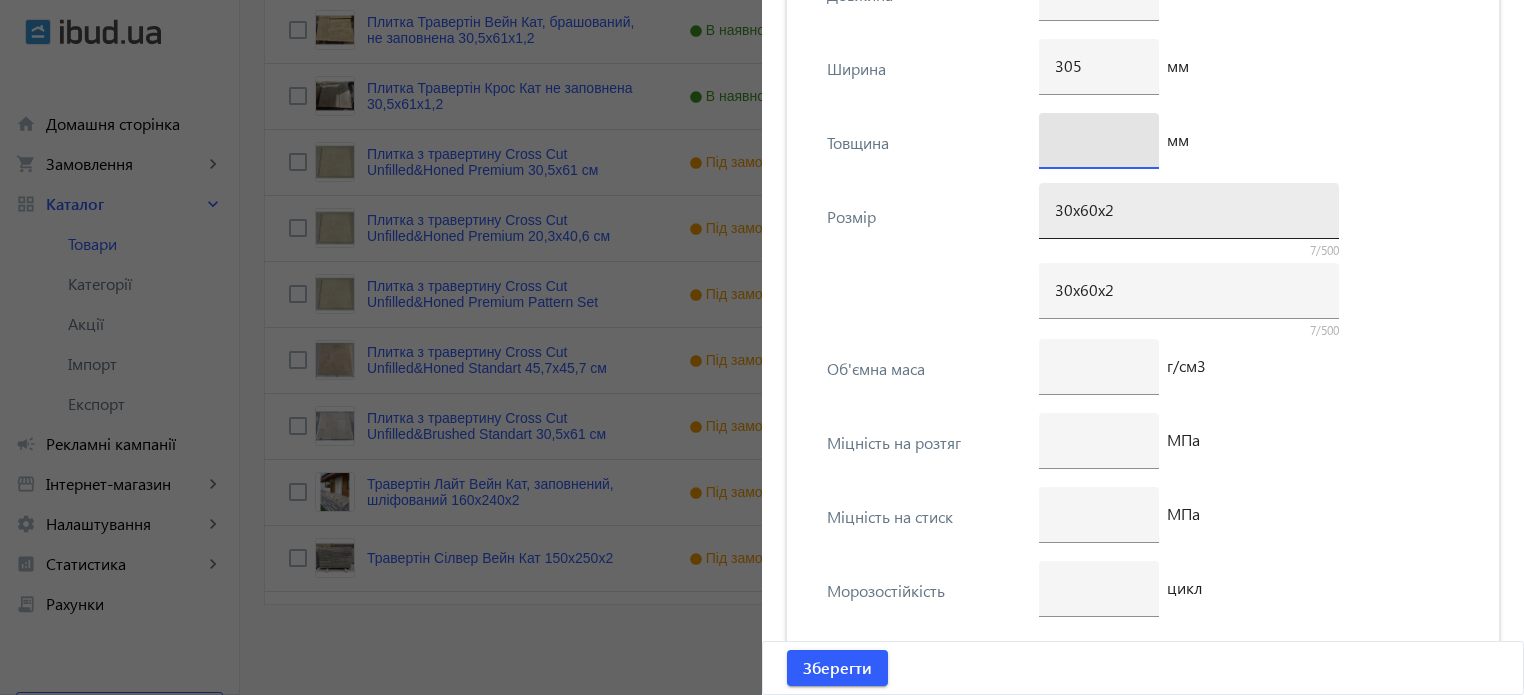 type 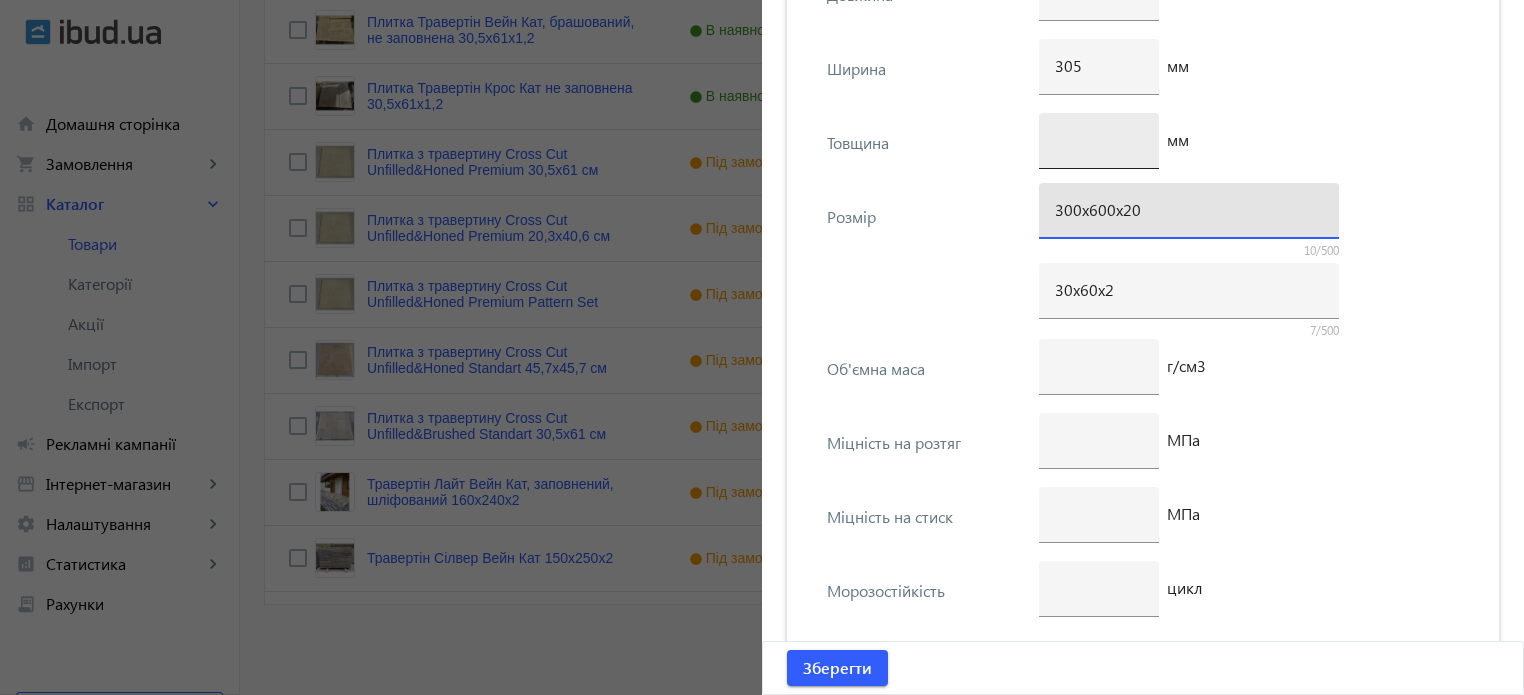 type on "300х600х20" 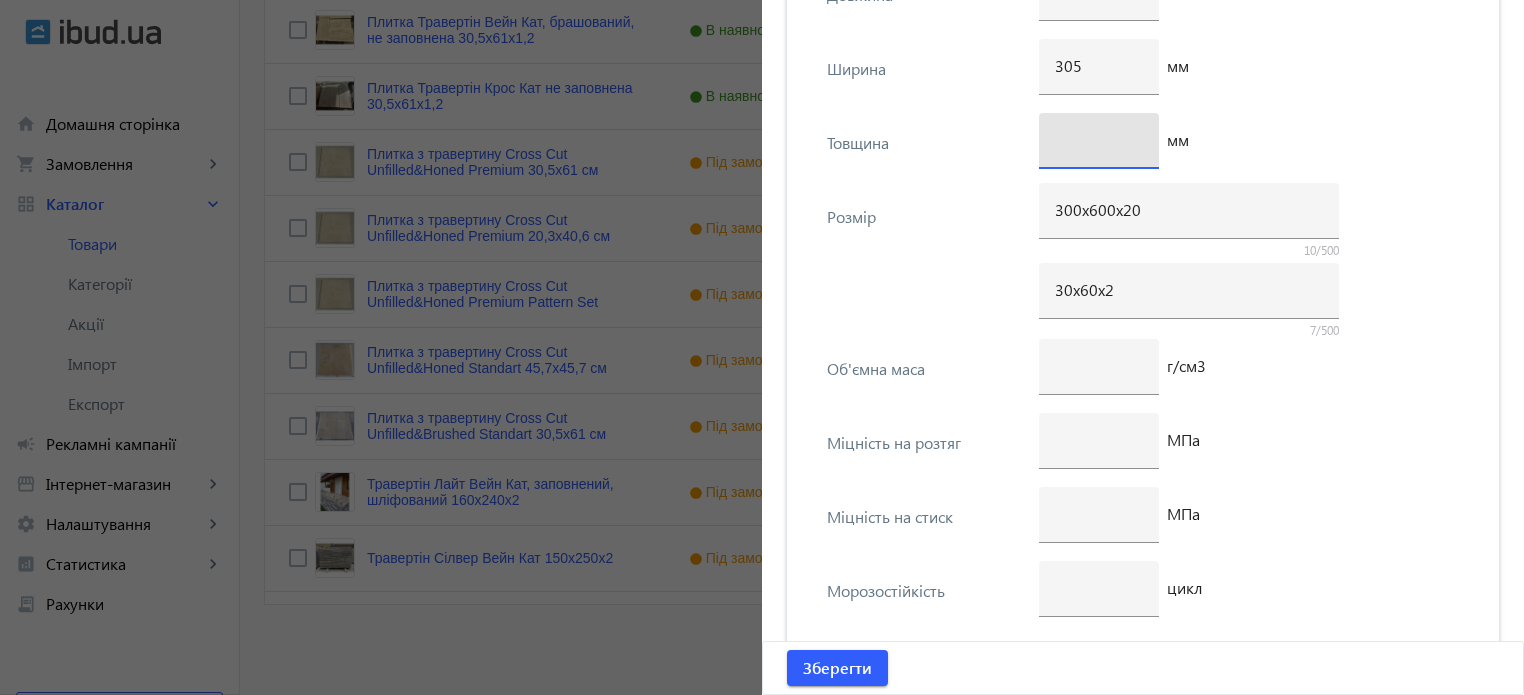 click at bounding box center (1099, 139) 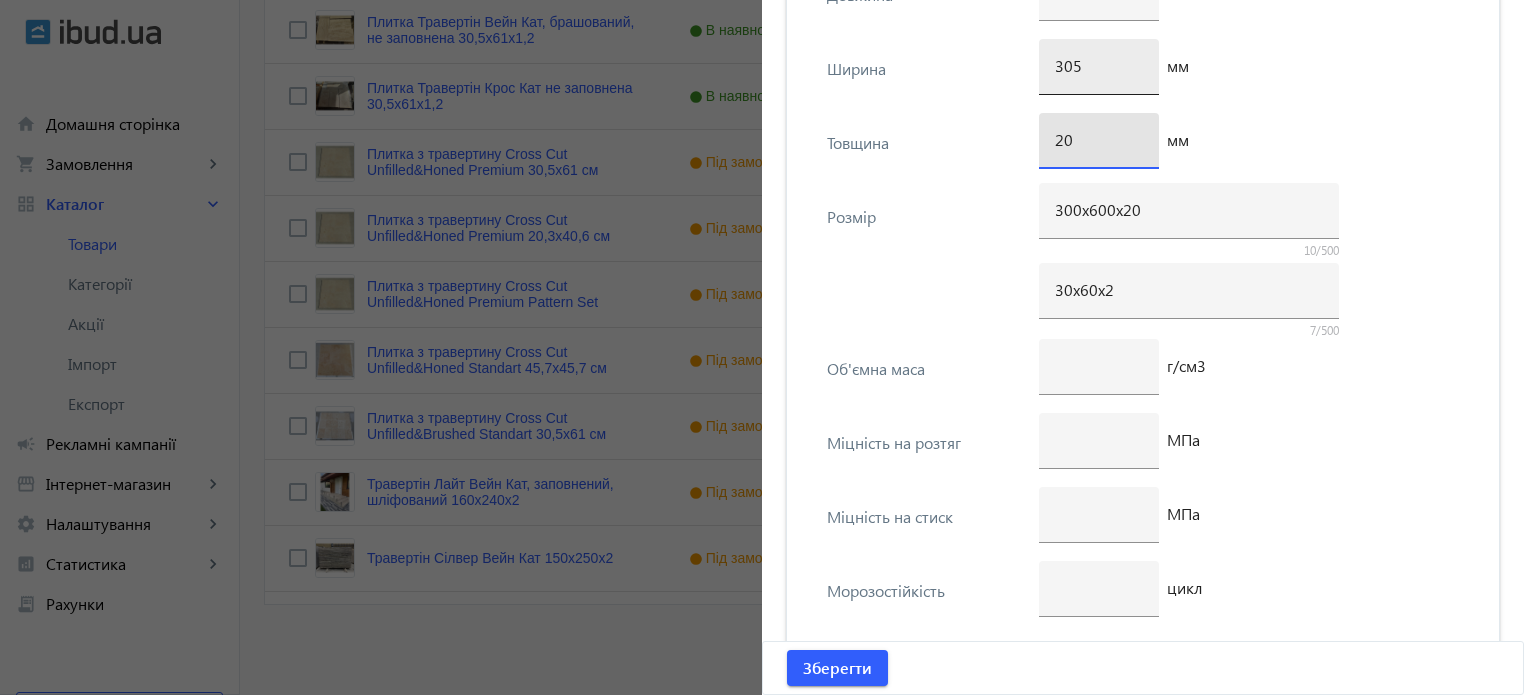 type on "20" 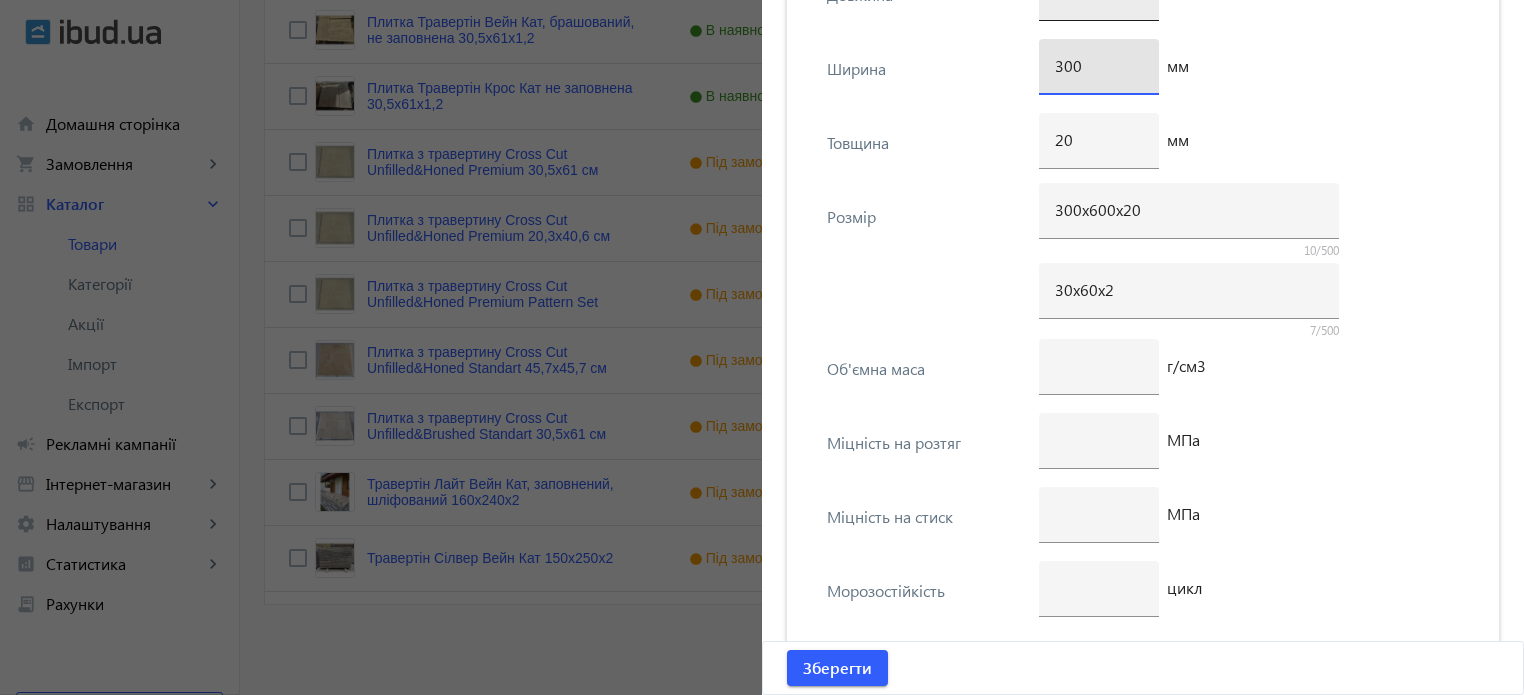 type on "300" 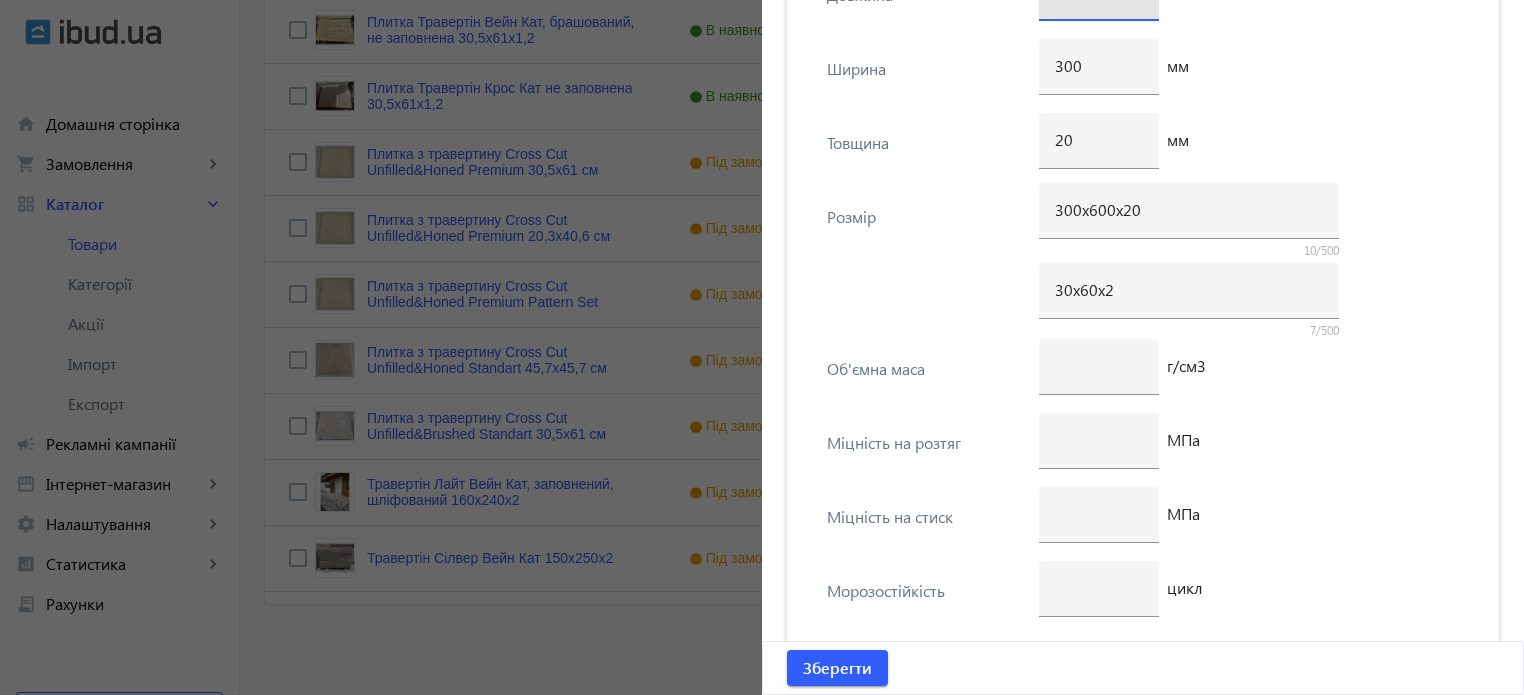 click on "610" at bounding box center [1099, -9] 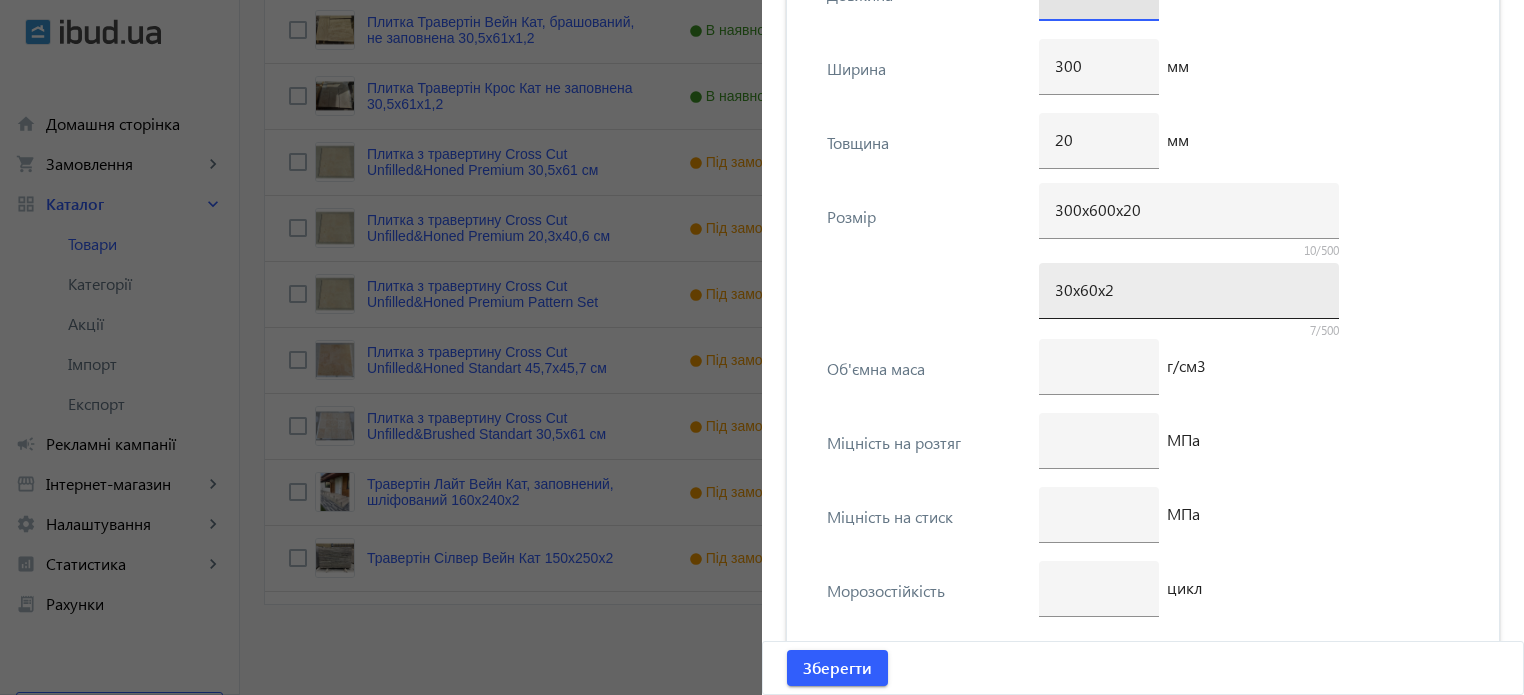 type on "600" 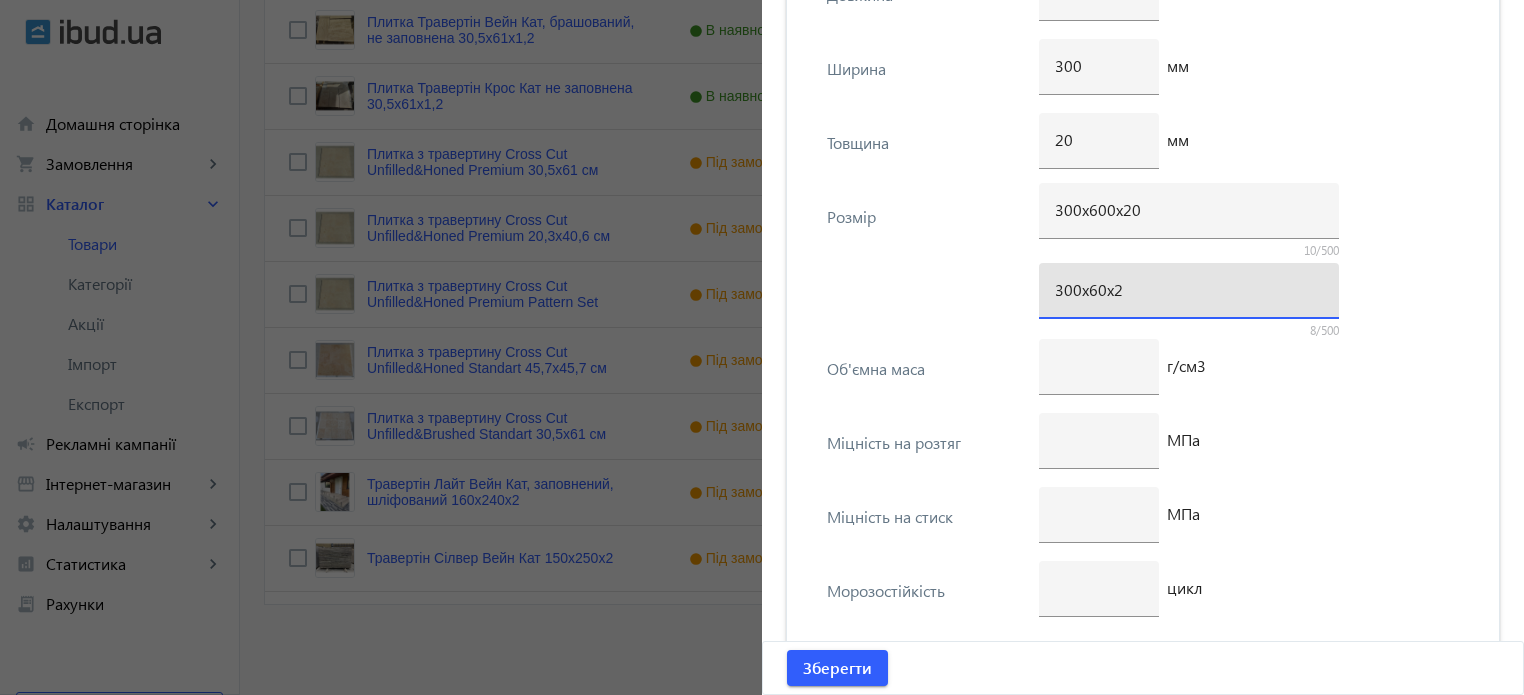 click on "300х60х2" at bounding box center [1189, 289] 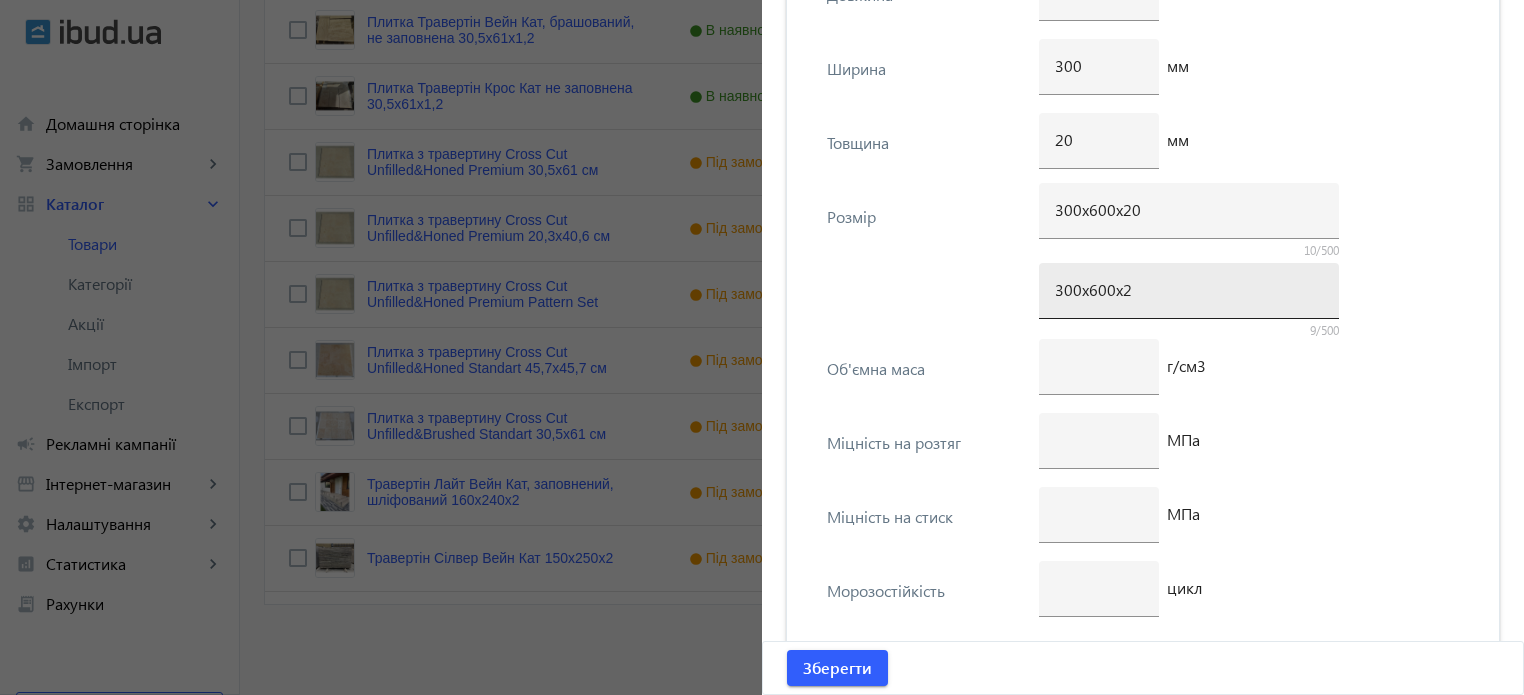 click on "300х600х2" 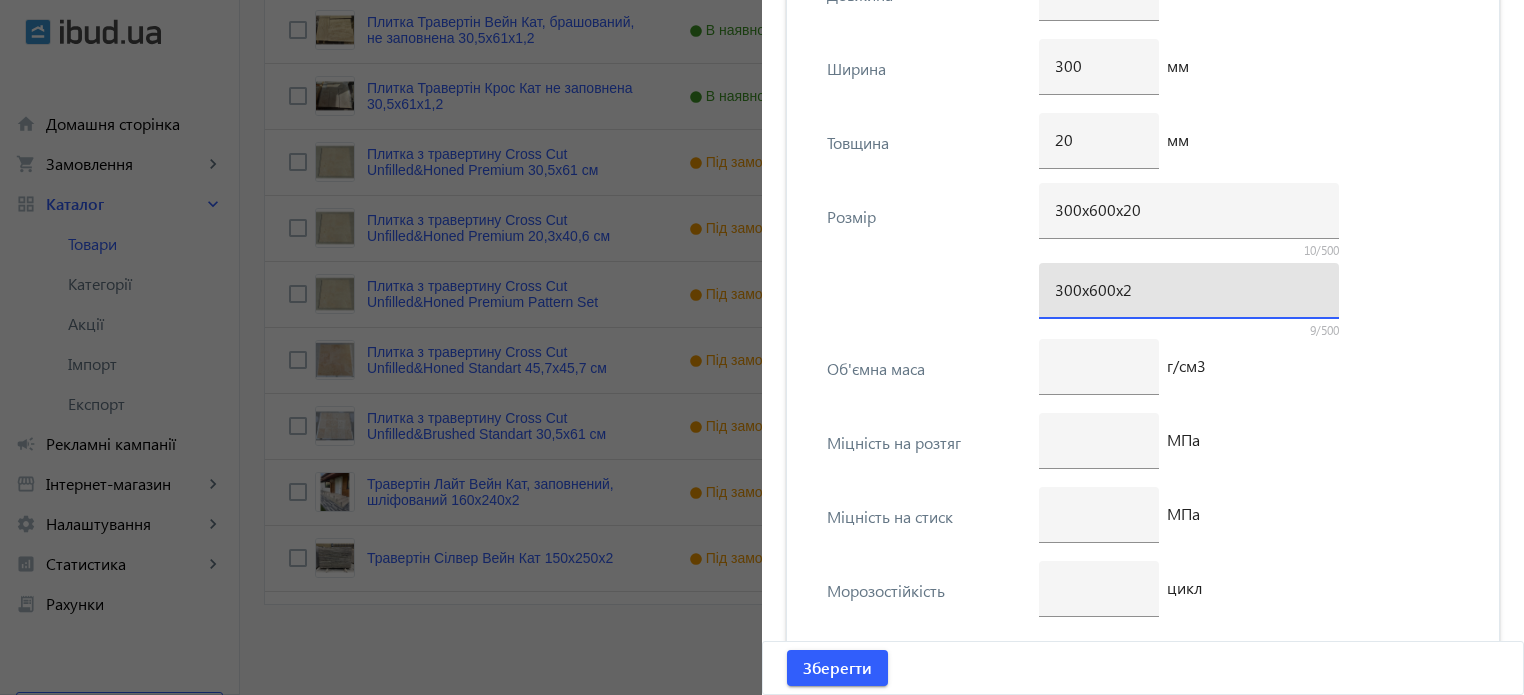 click on "300х600х2" at bounding box center (1189, 289) 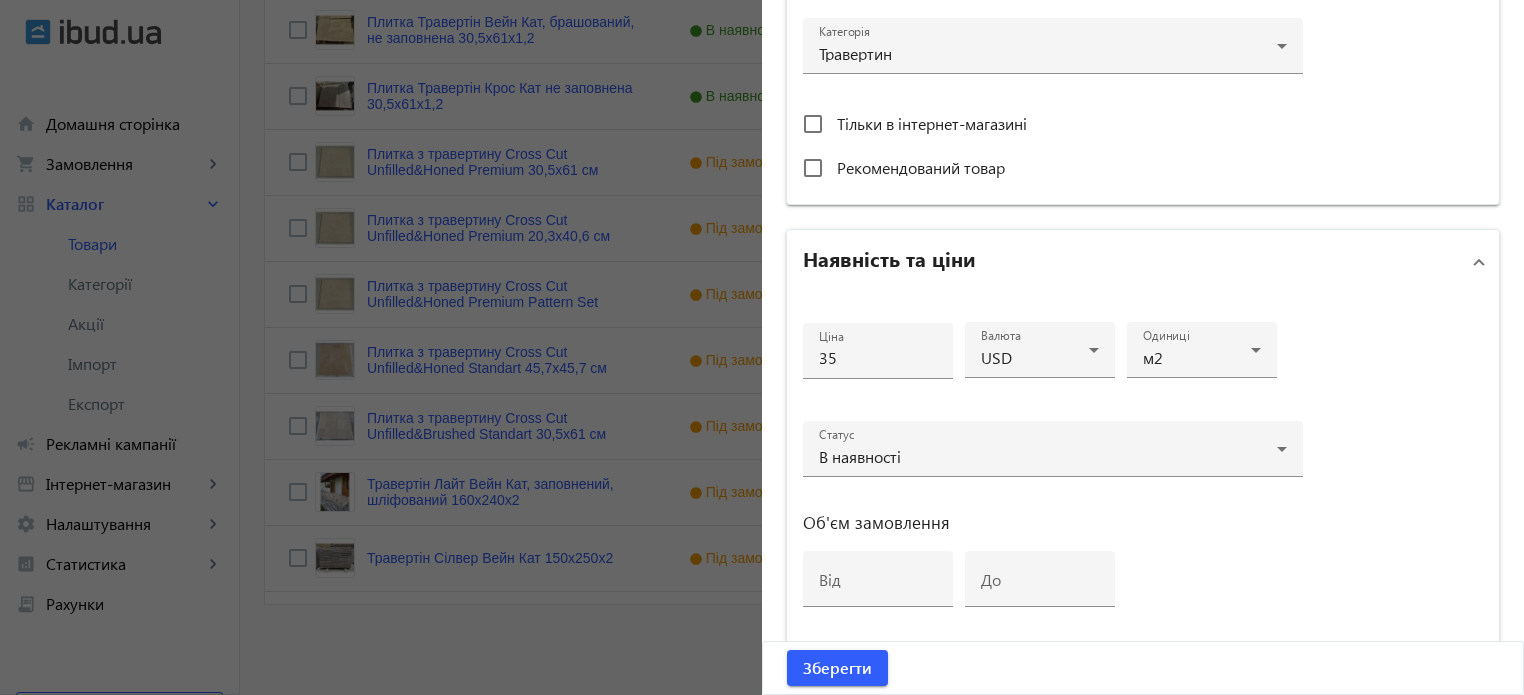 scroll, scrollTop: 723, scrollLeft: 0, axis: vertical 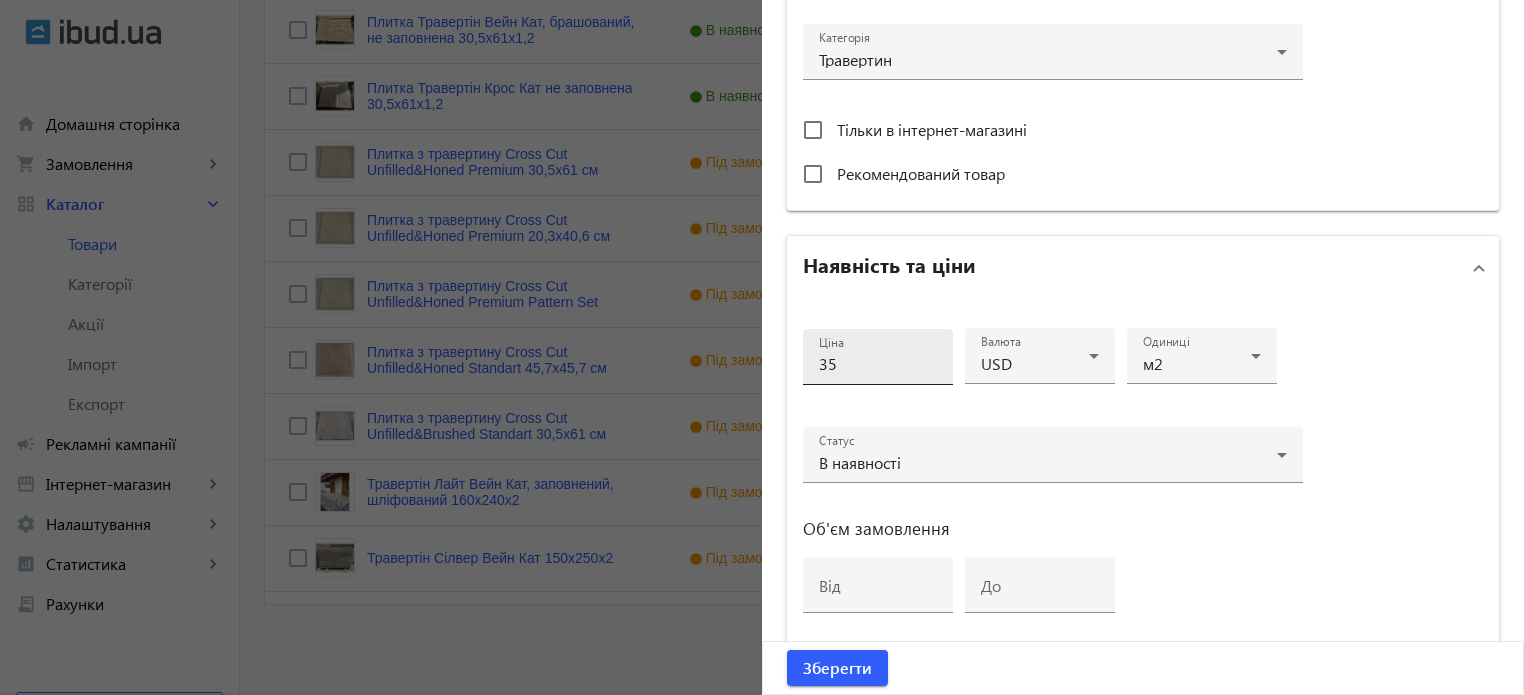 type on "300х600х20" 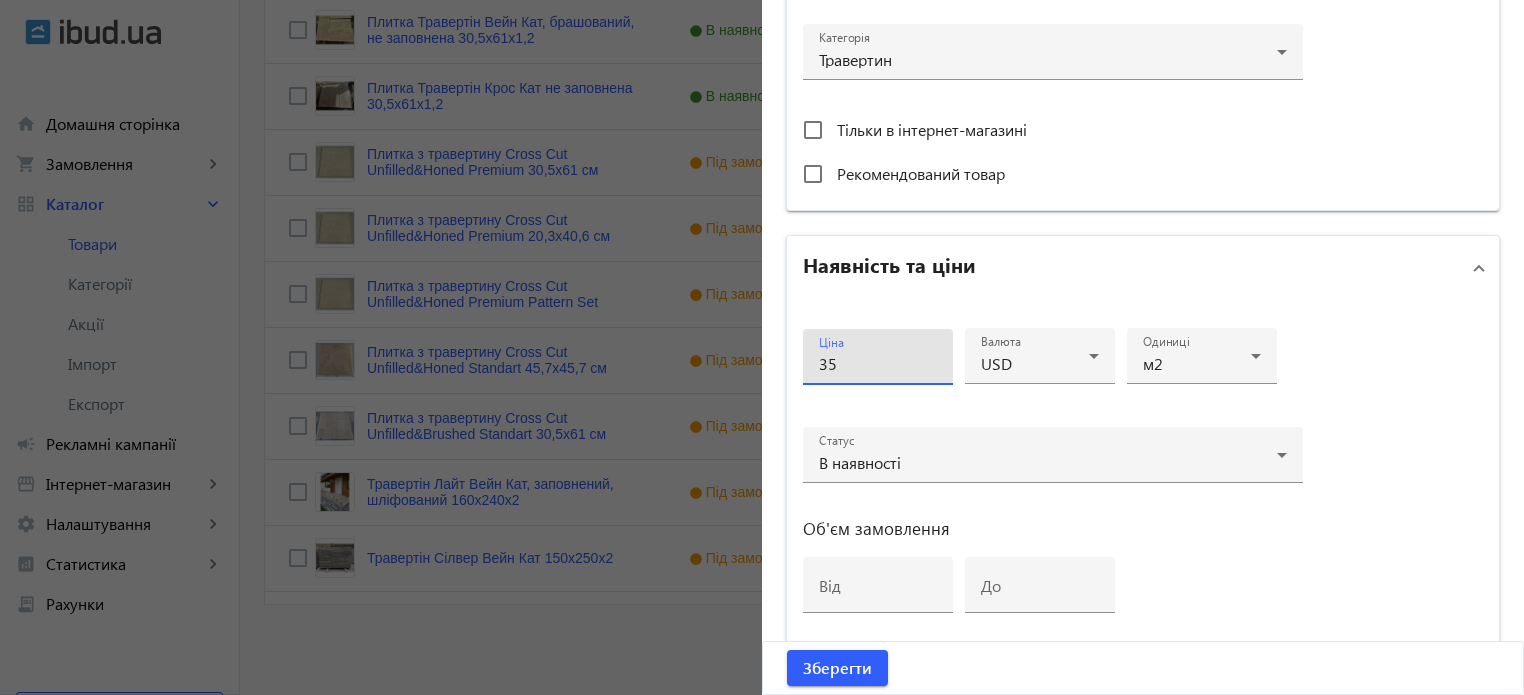 click on "35" at bounding box center [878, 363] 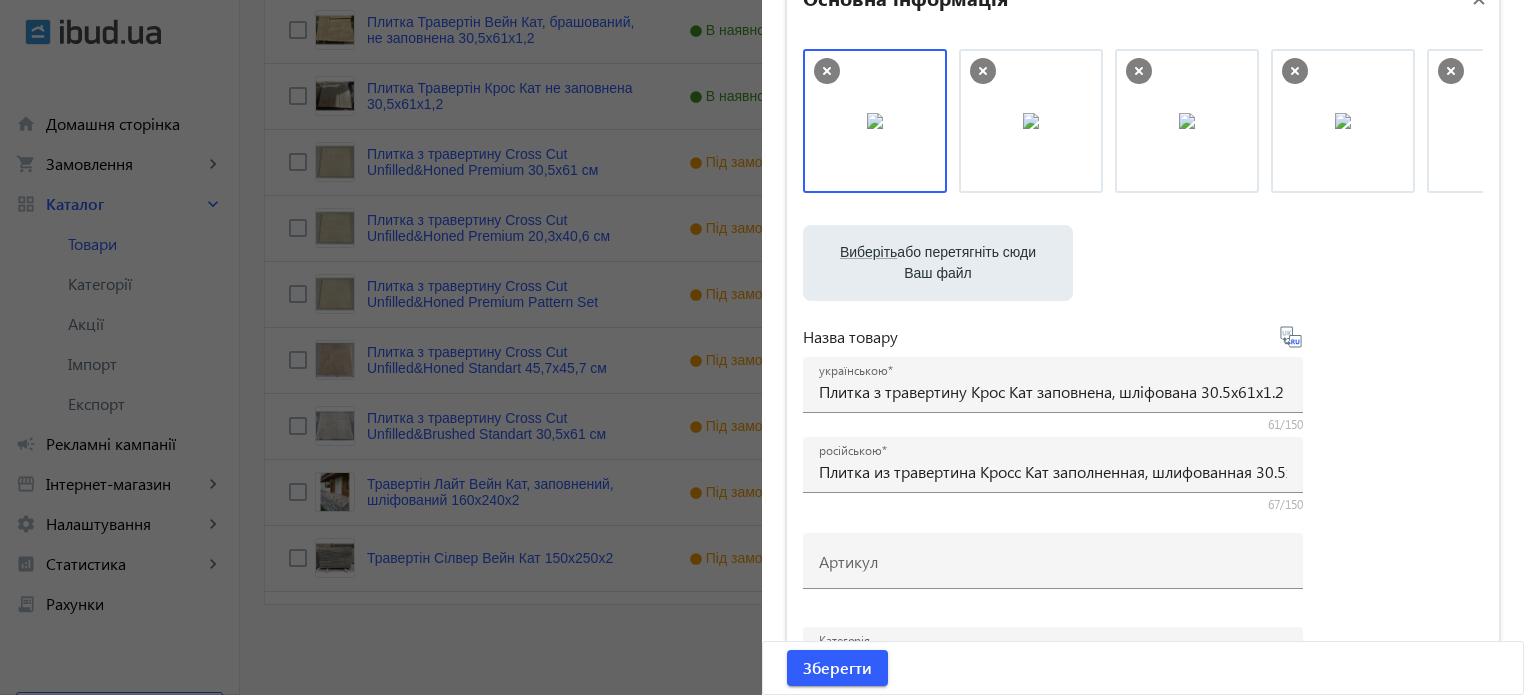 scroll, scrollTop: 123, scrollLeft: 0, axis: vertical 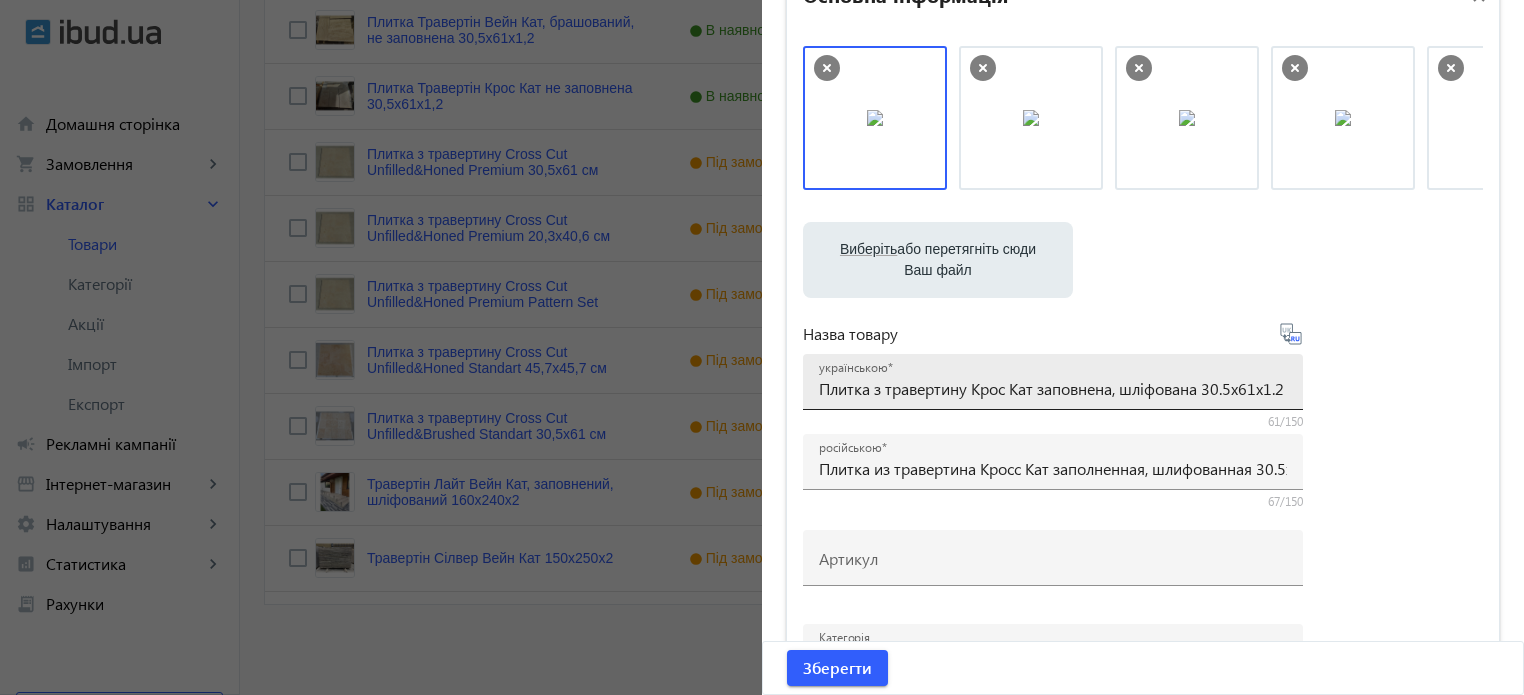 type on "38" 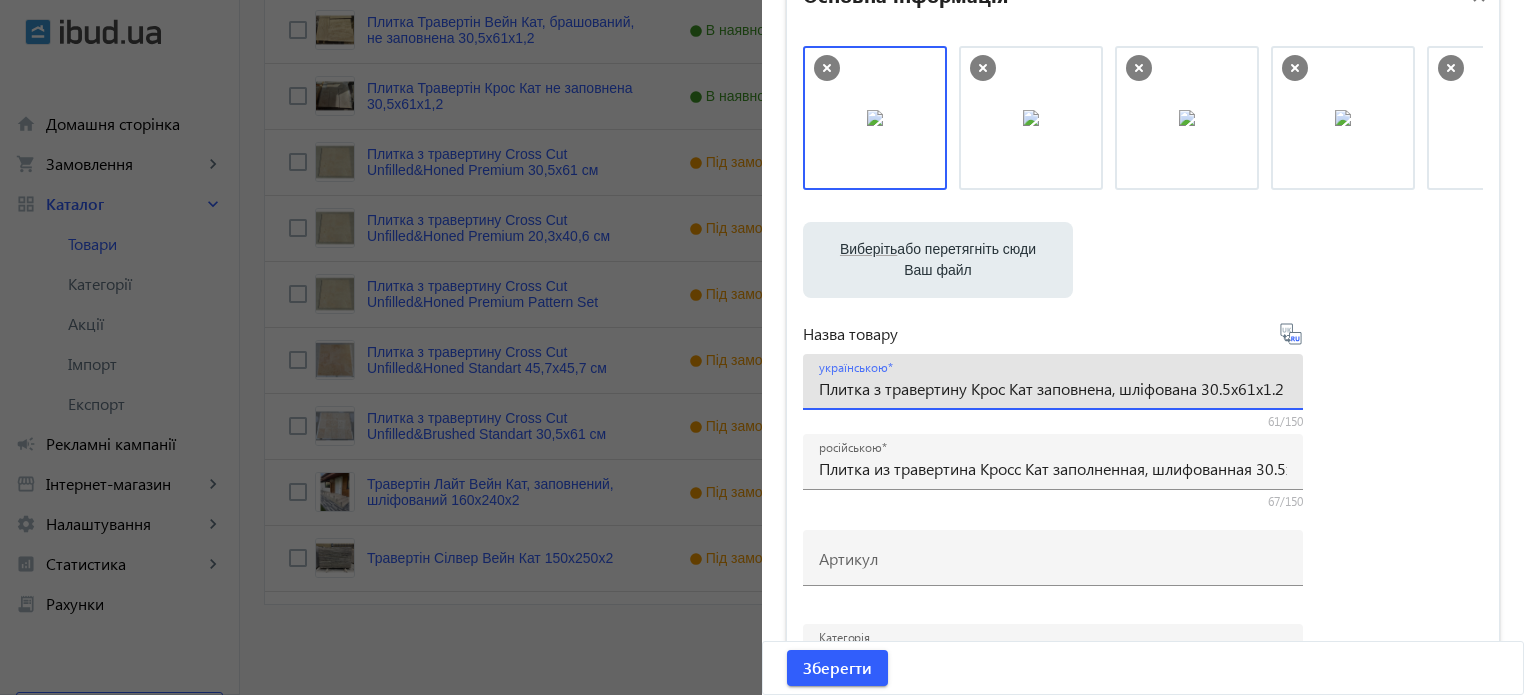 click on "Плитка з травертину Крос Кат заповнена, шліфована 30.5х61х1.2" at bounding box center [1053, 388] 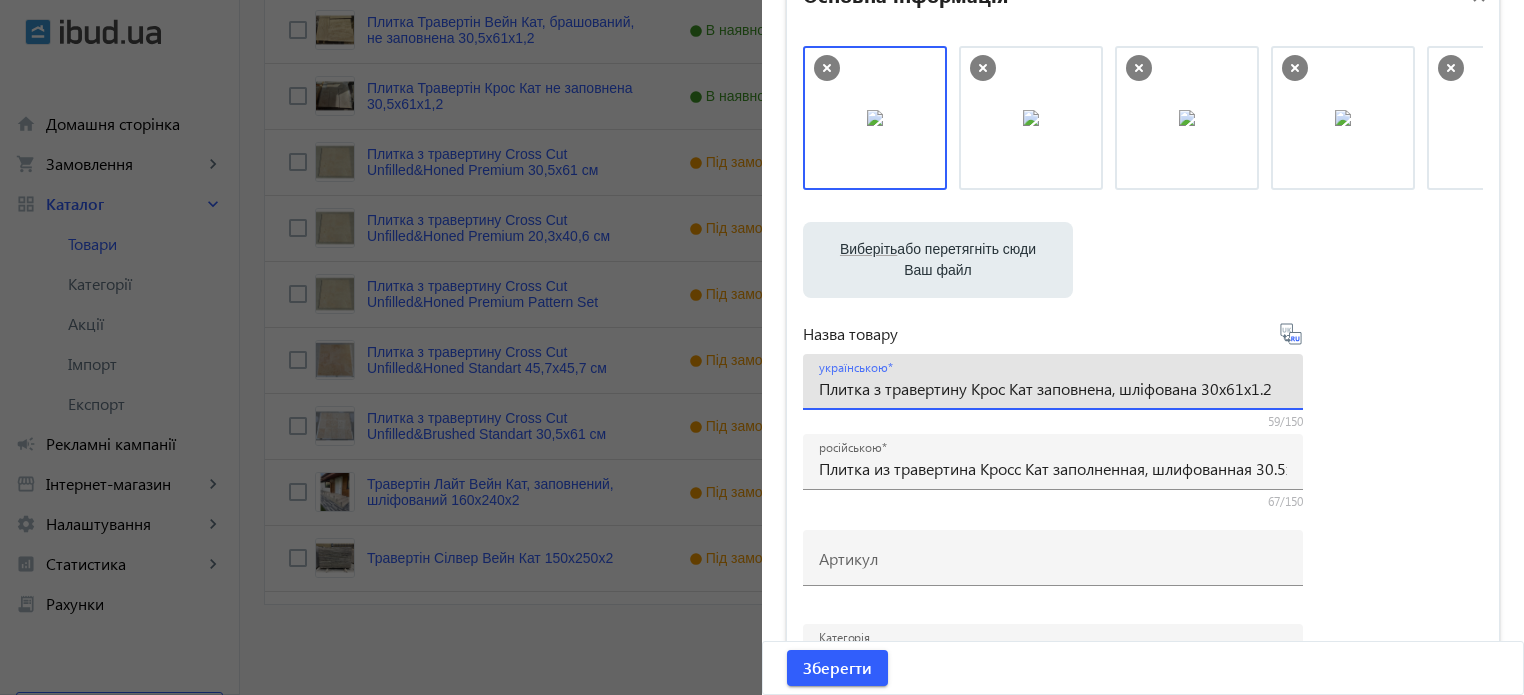 click on "Плитка з травертину Крос Кат заповнена, шліфована 30х61х1.2" at bounding box center [1053, 388] 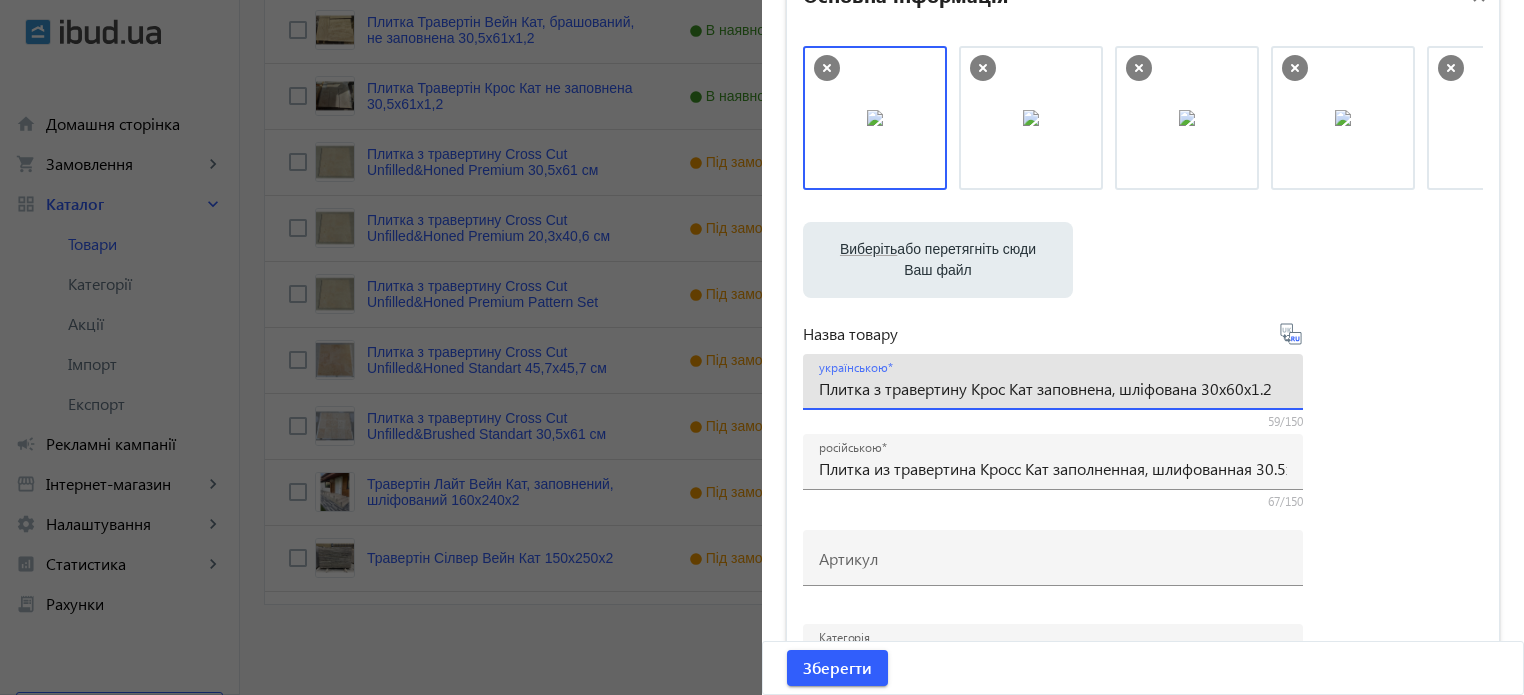 click on "Плитка з травертину Крос Кат заповнена, шліфована 30х60х1.2" at bounding box center [1053, 388] 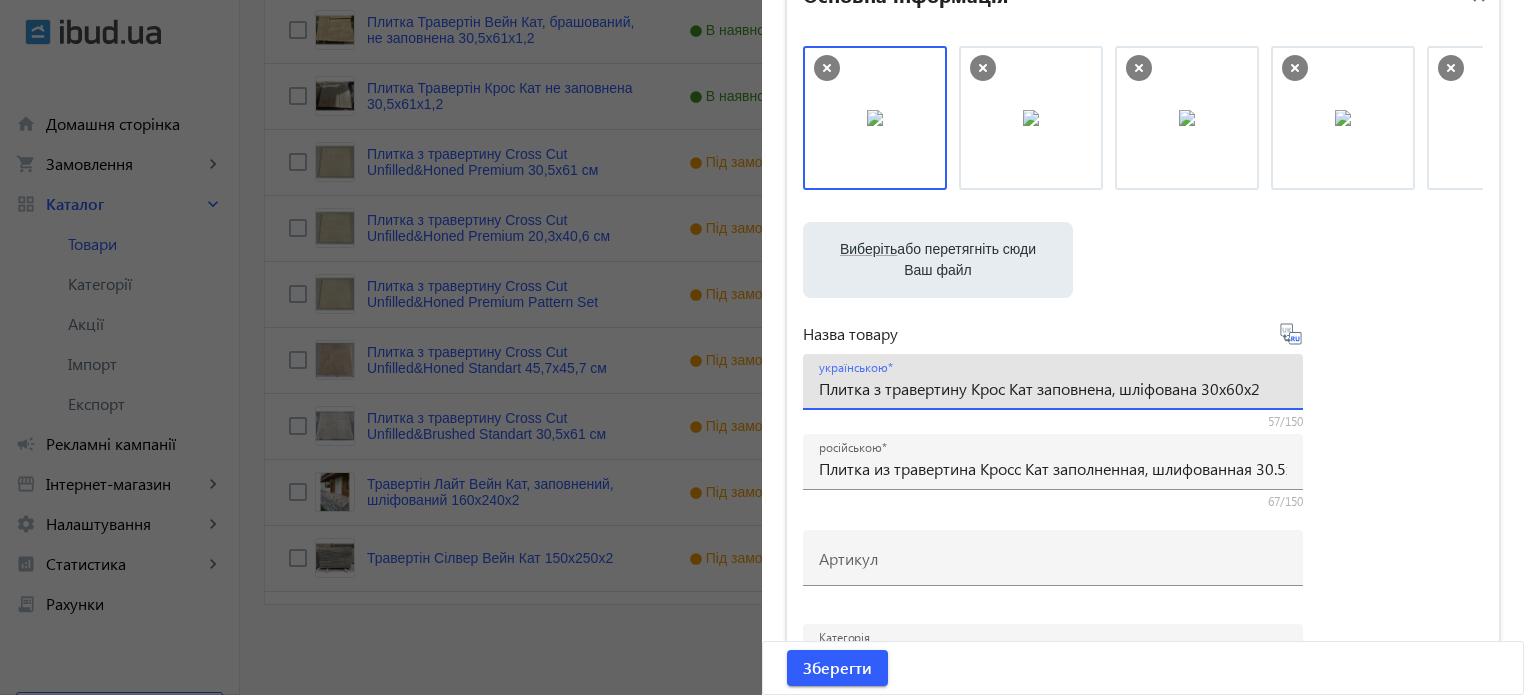 type on "Плитка з травертину Крос Кат заповнена, шліфована 30х60х2" 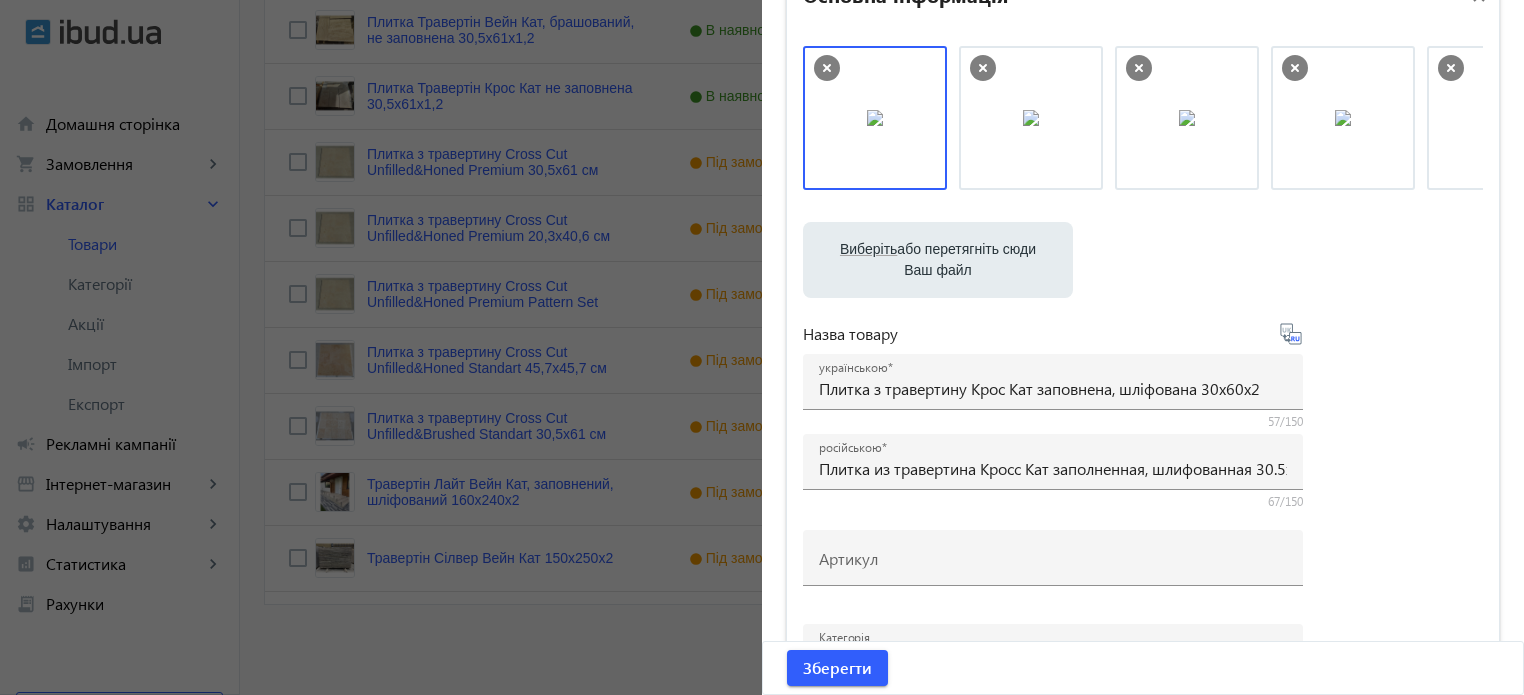type on "Плитка из травертина Кросс Кат заполнена, шлифована 30х60х2." 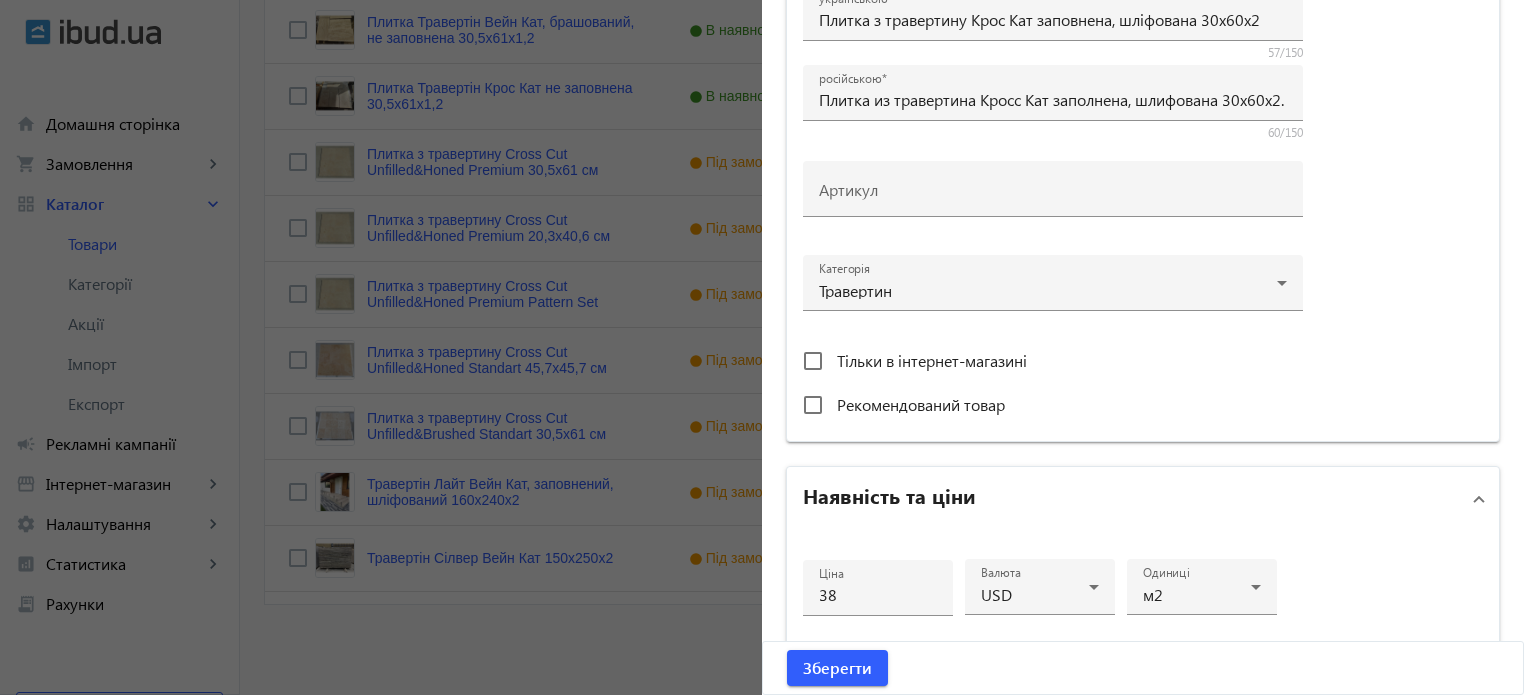 scroll, scrollTop: 500, scrollLeft: 0, axis: vertical 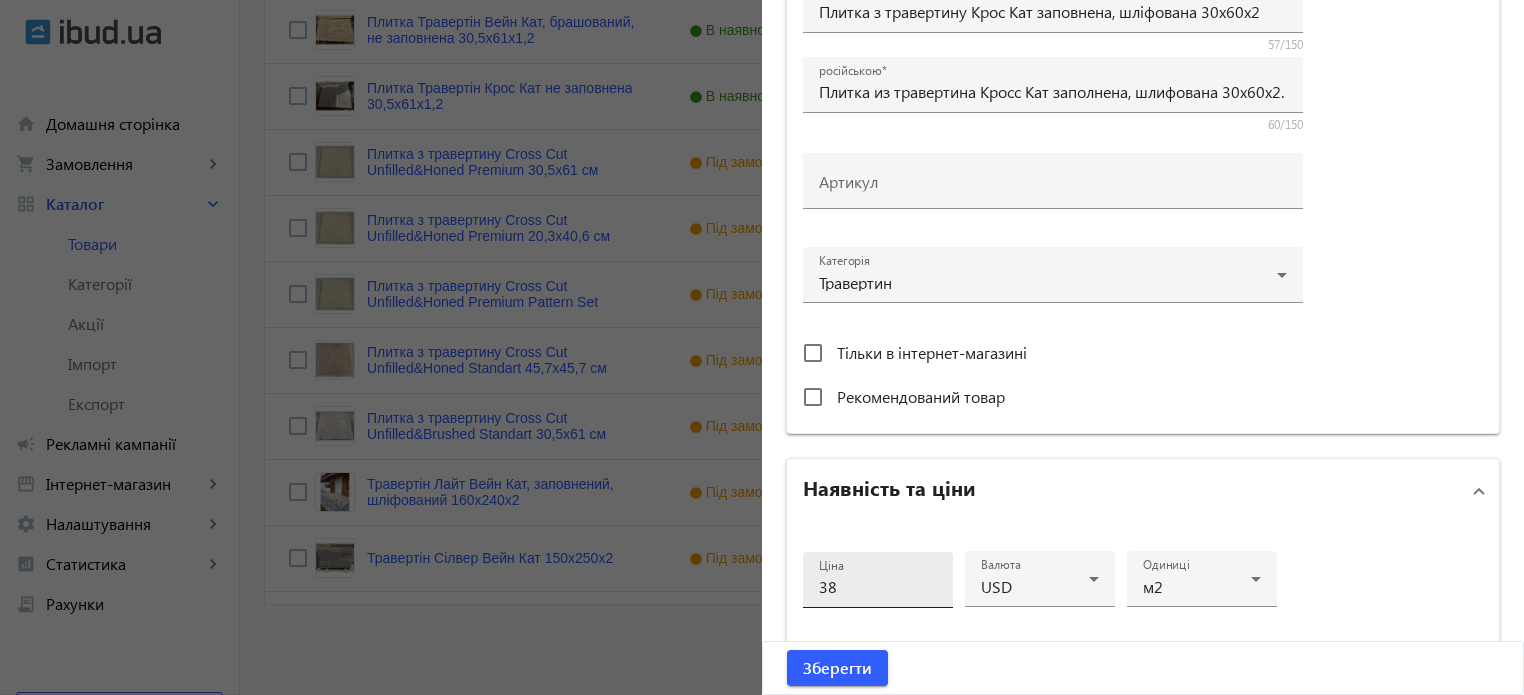 click on "38" at bounding box center (878, 586) 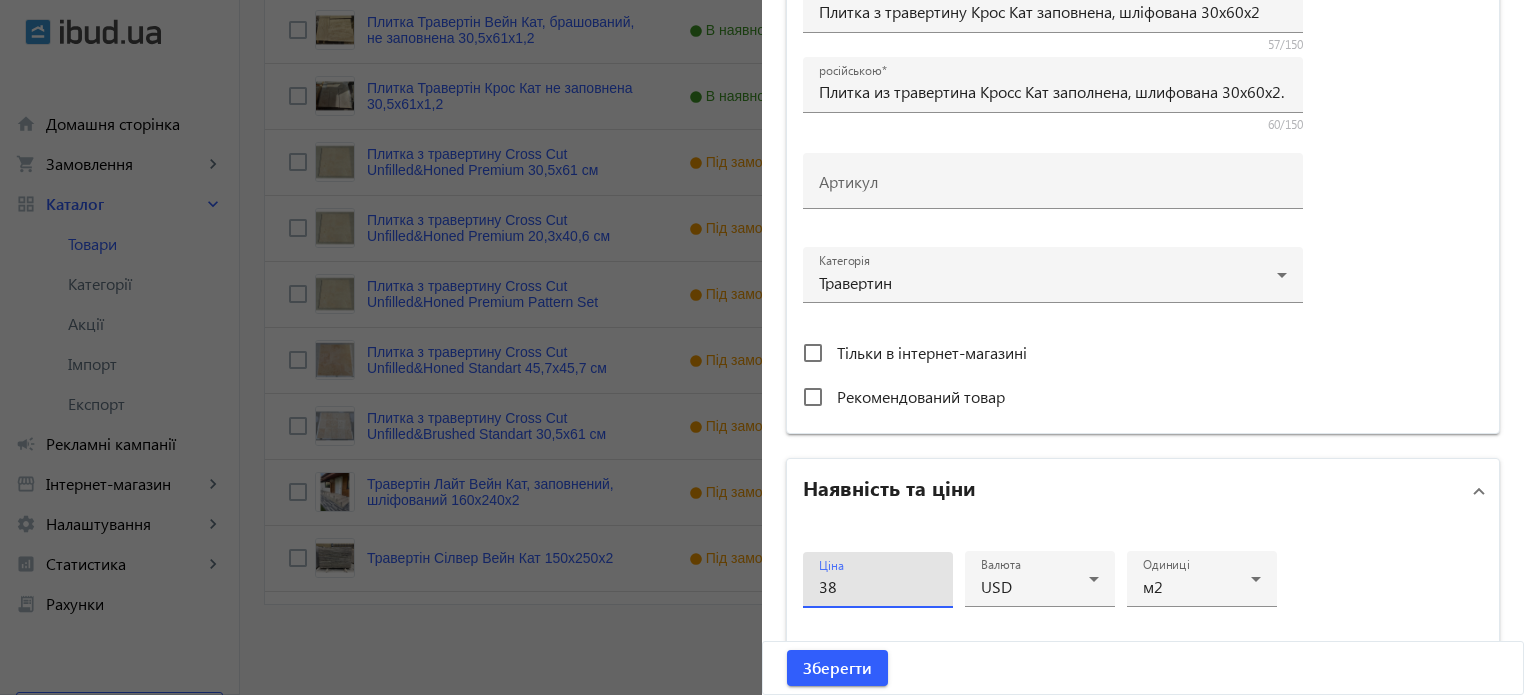 type on "3" 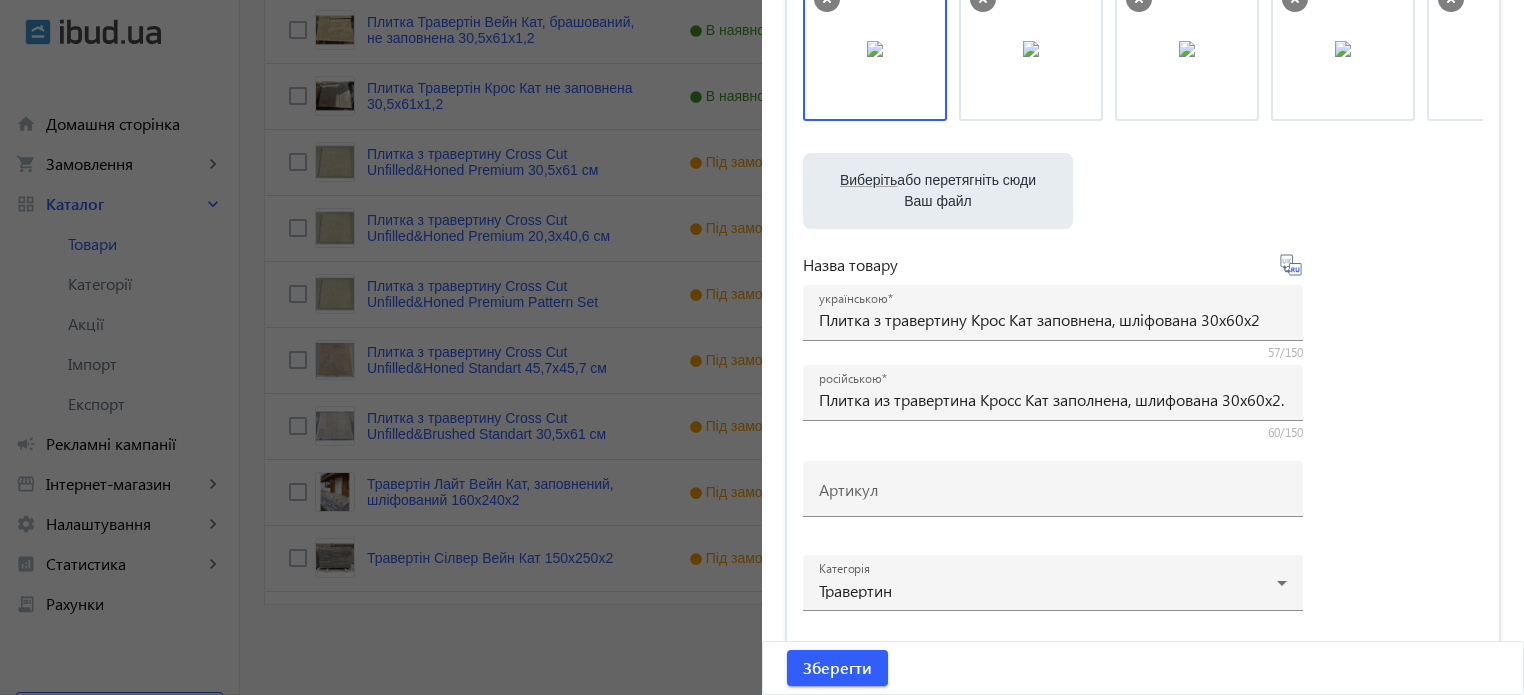 scroll, scrollTop: 0, scrollLeft: 0, axis: both 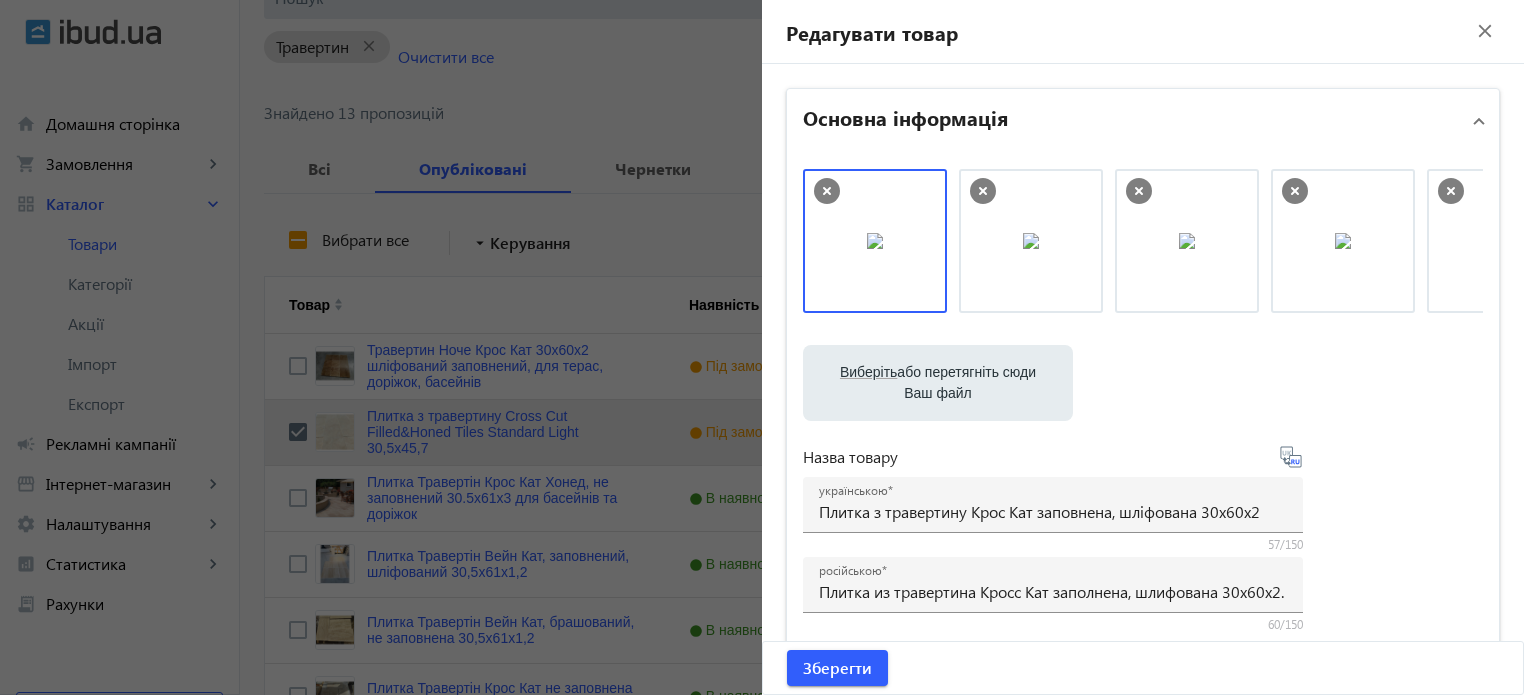 type on "46" 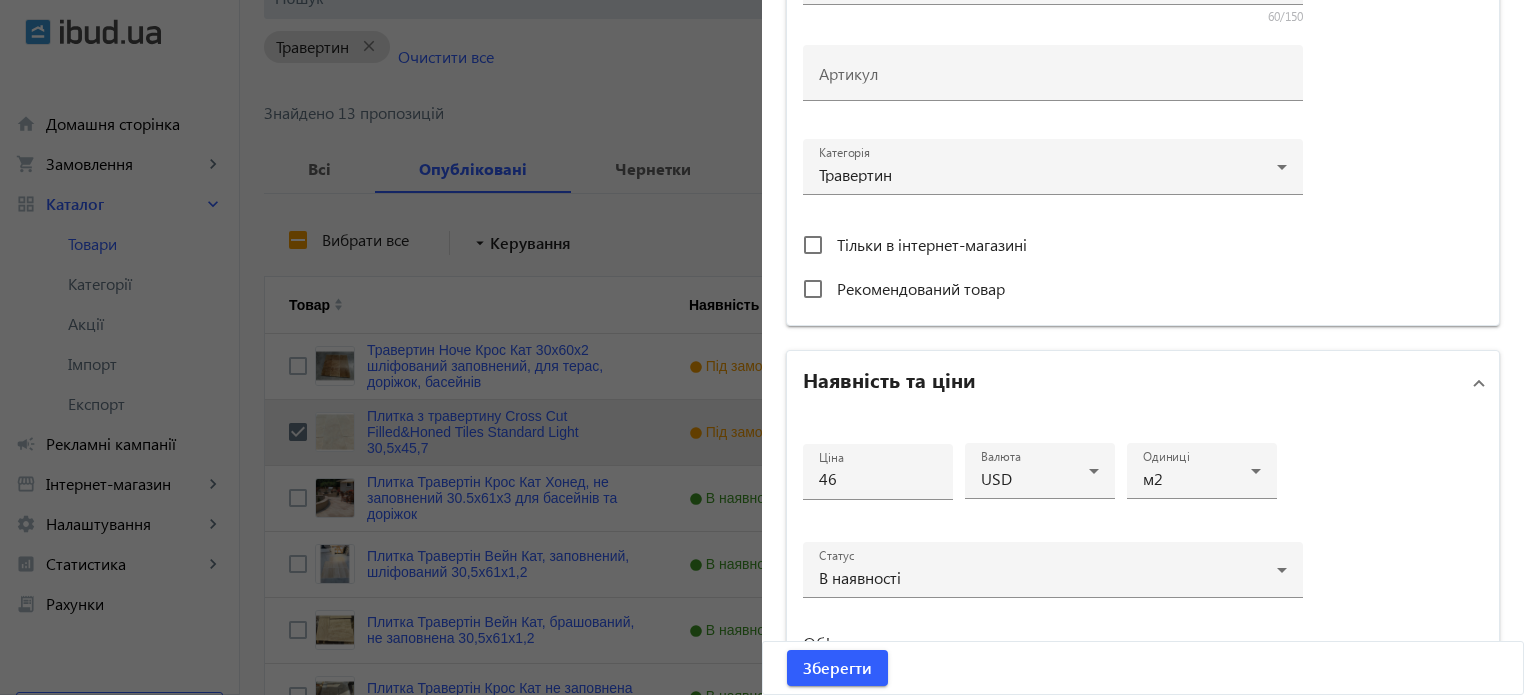 scroll, scrollTop: 46, scrollLeft: 0, axis: vertical 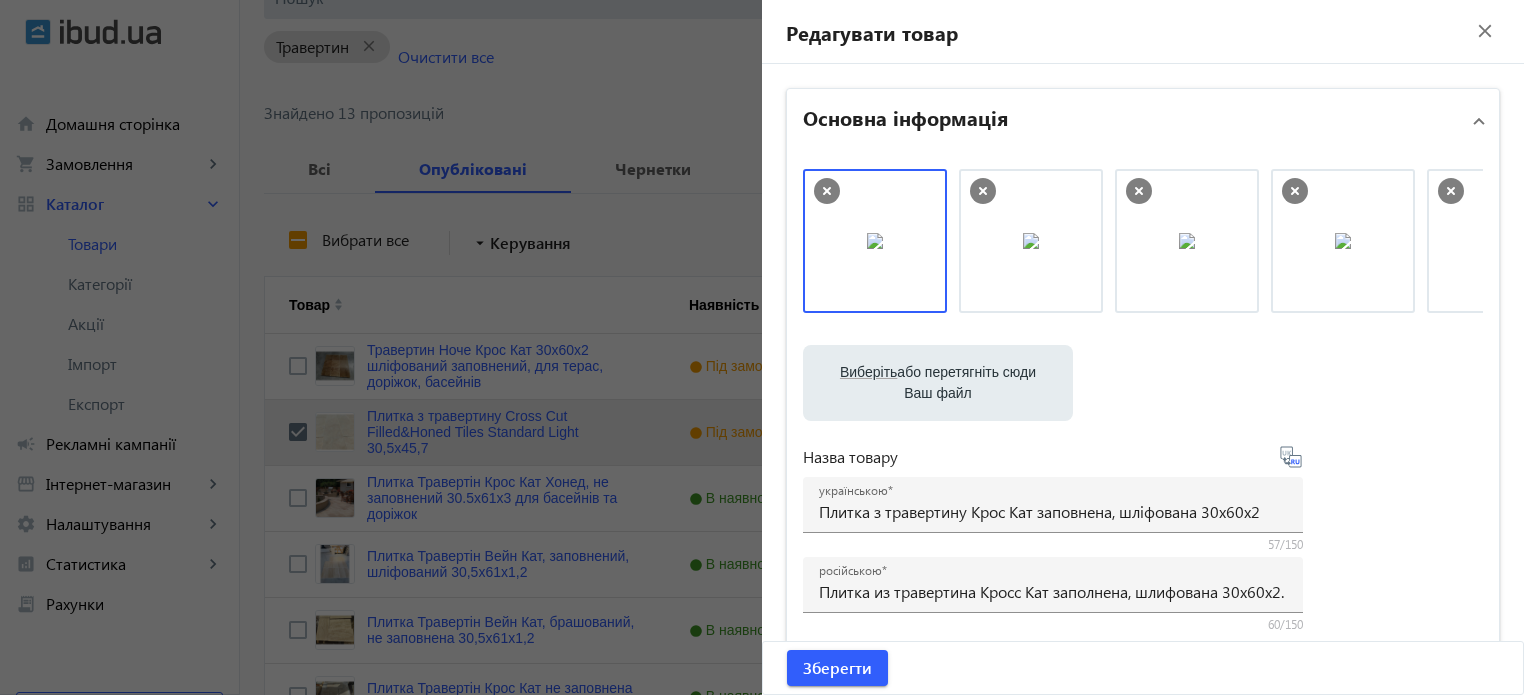 click on "Редагувати товар  close" 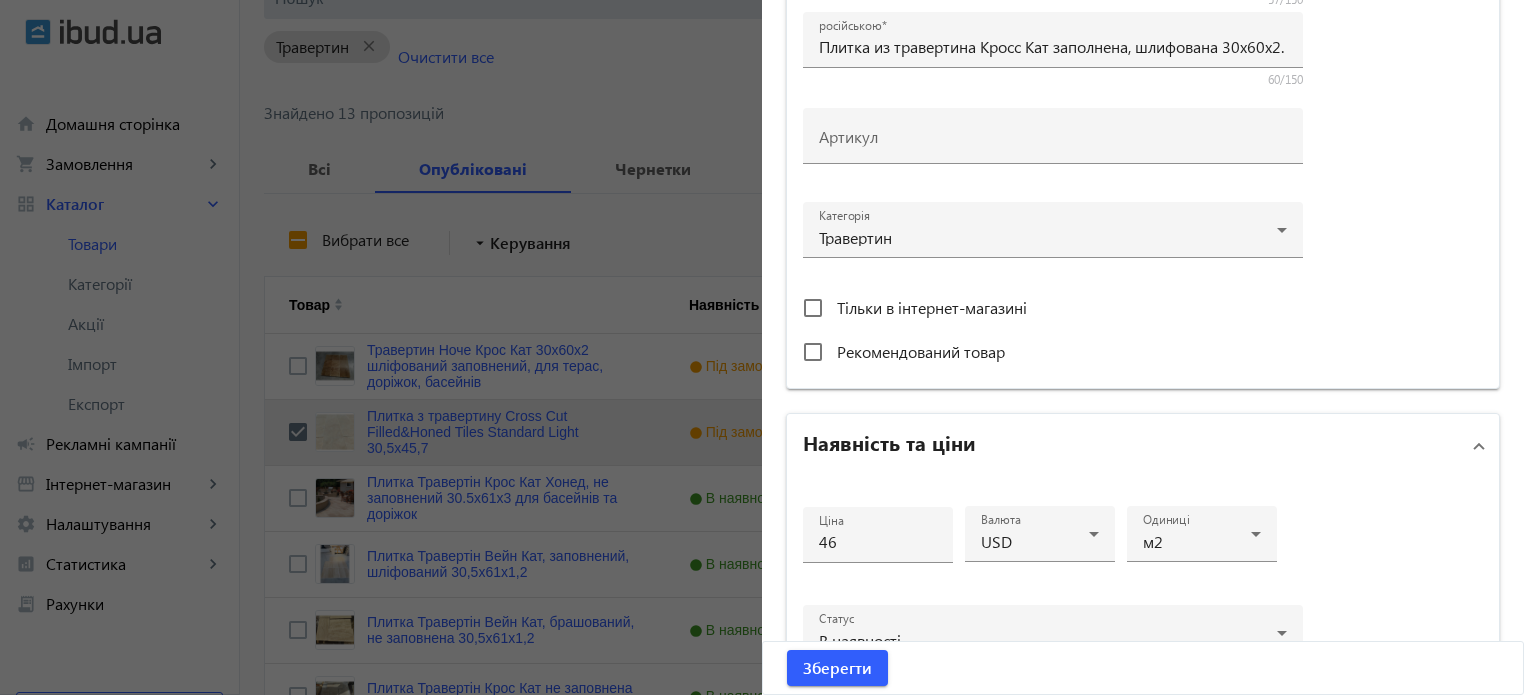 scroll, scrollTop: 608, scrollLeft: 0, axis: vertical 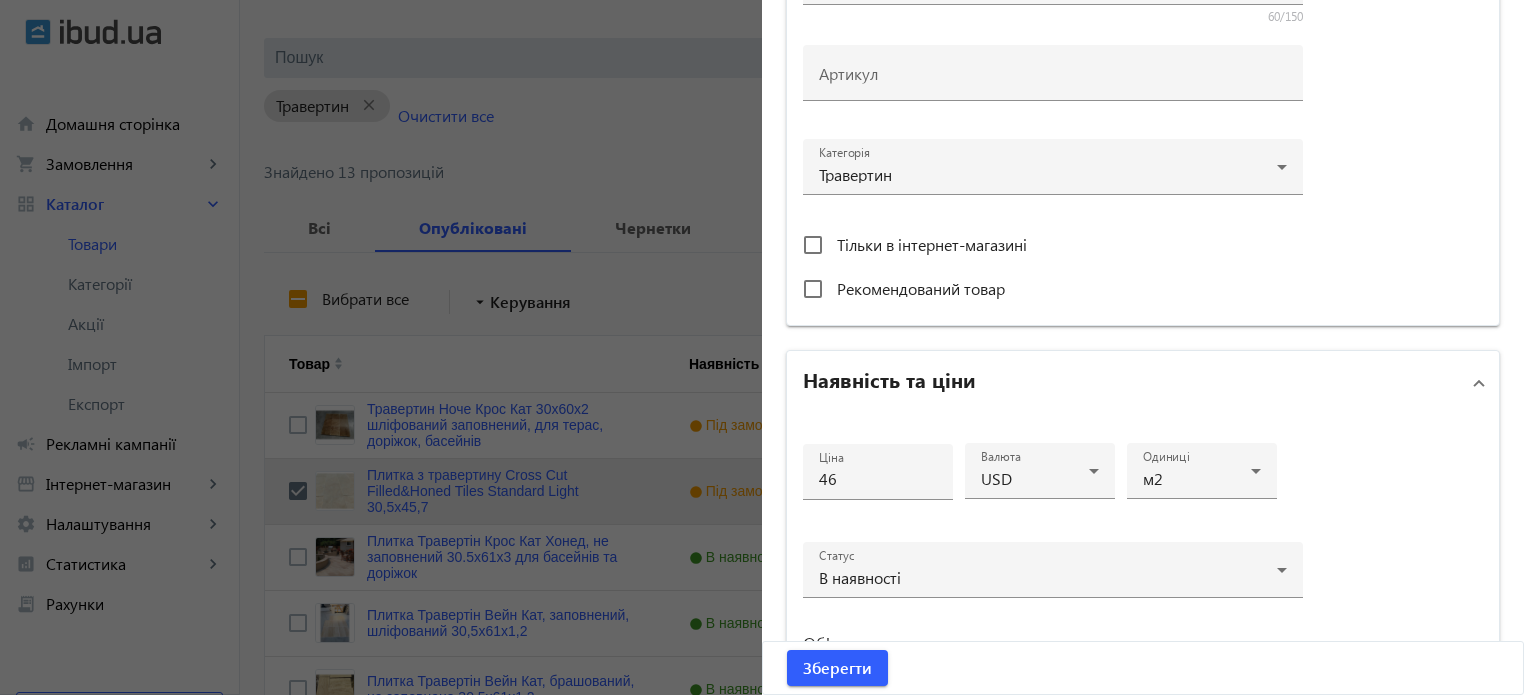 drag, startPoint x: 1344, startPoint y: 278, endPoint x: 1336, endPoint y: 263, distance: 17 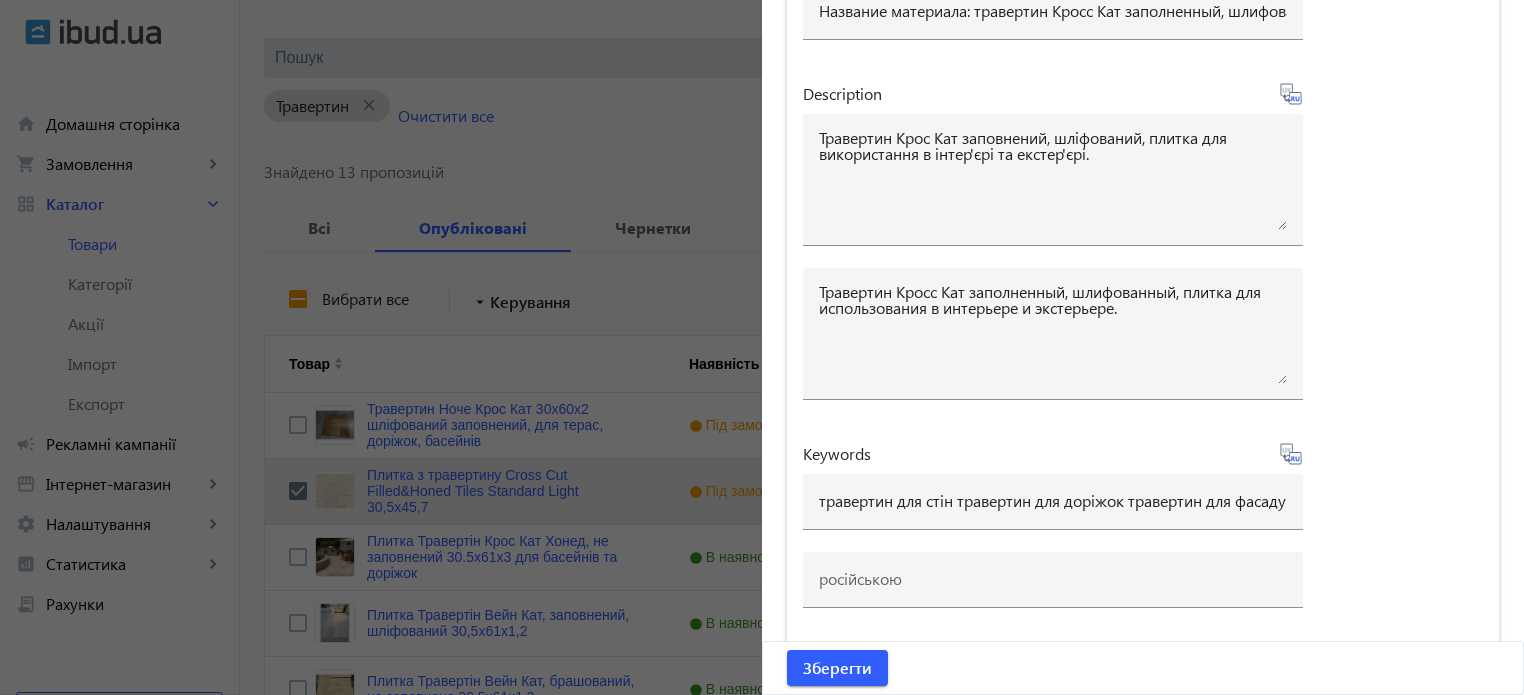 scroll, scrollTop: 6523, scrollLeft: 0, axis: vertical 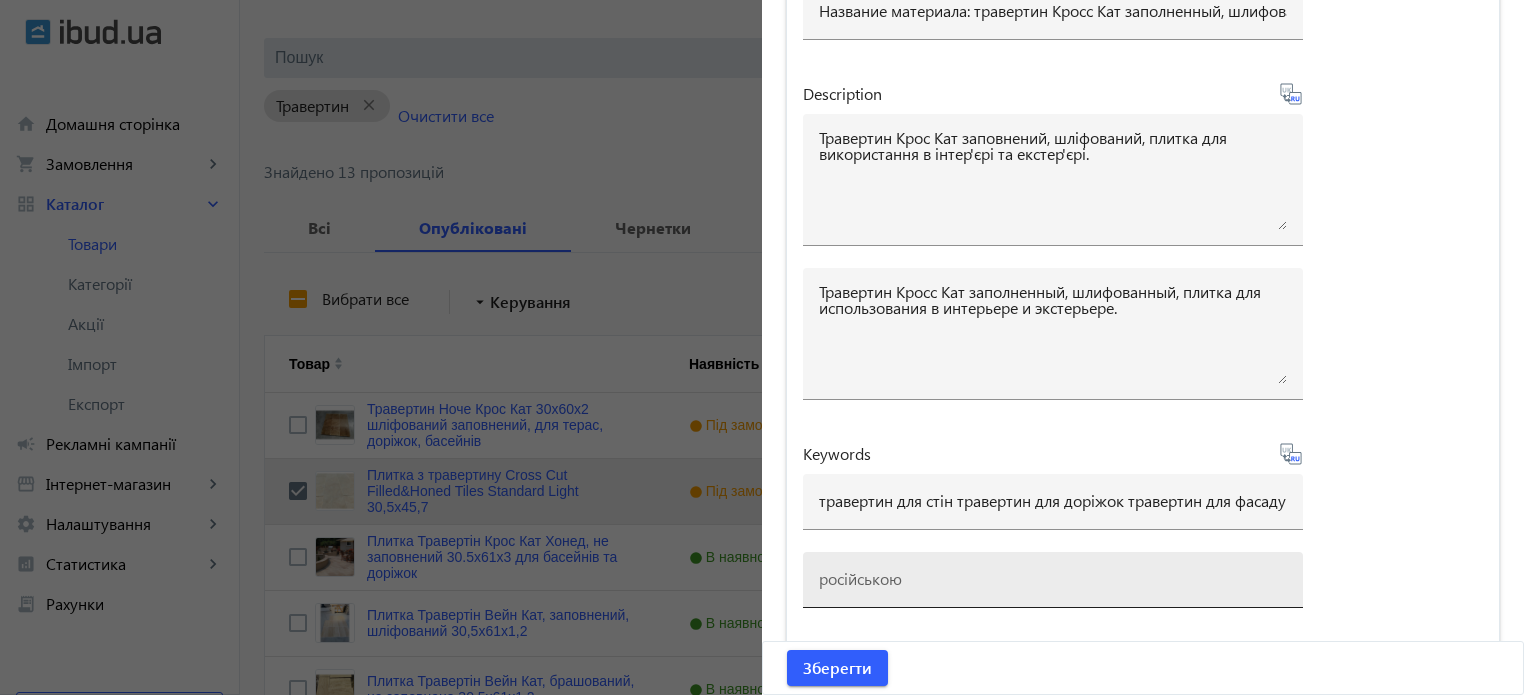 drag, startPoint x: 1276, startPoint y: 499, endPoint x: 1287, endPoint y: 558, distance: 60.016663 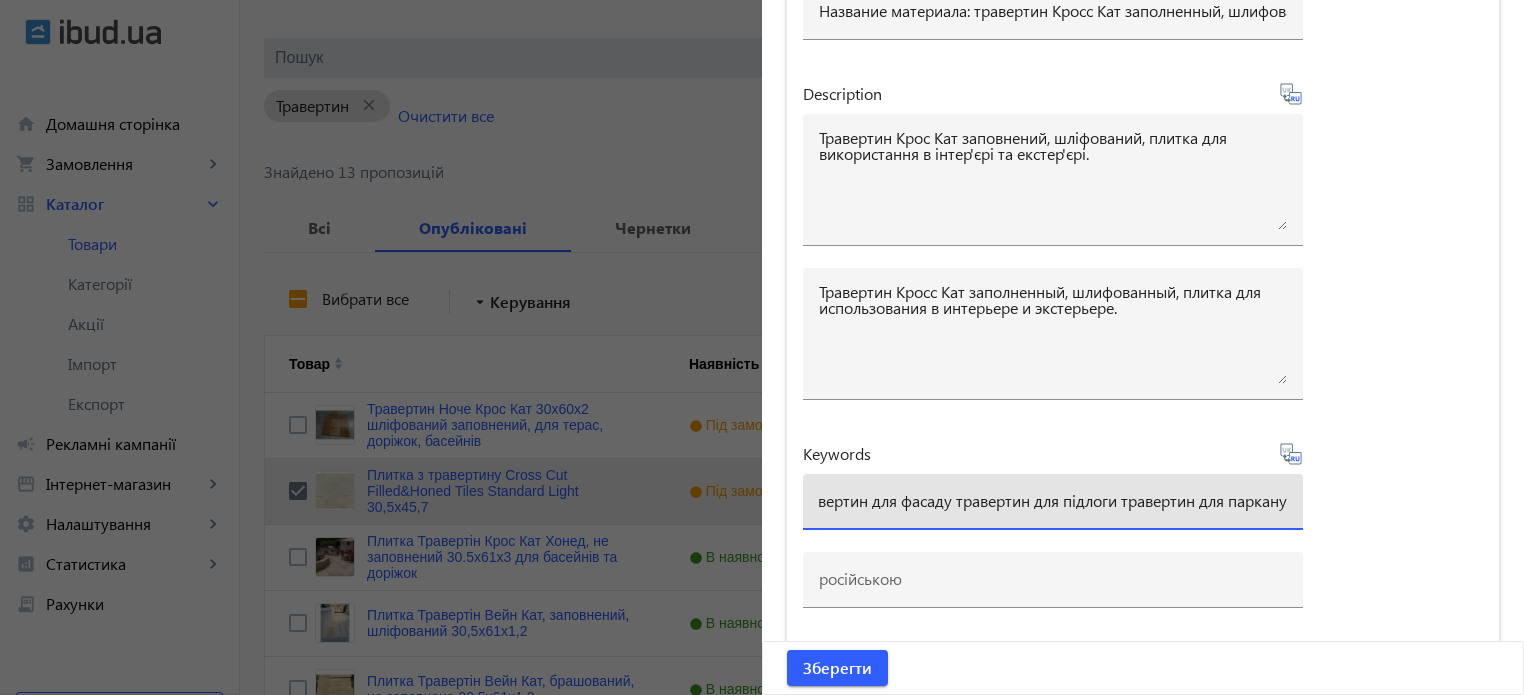 scroll, scrollTop: 0, scrollLeft: 348, axis: horizontal 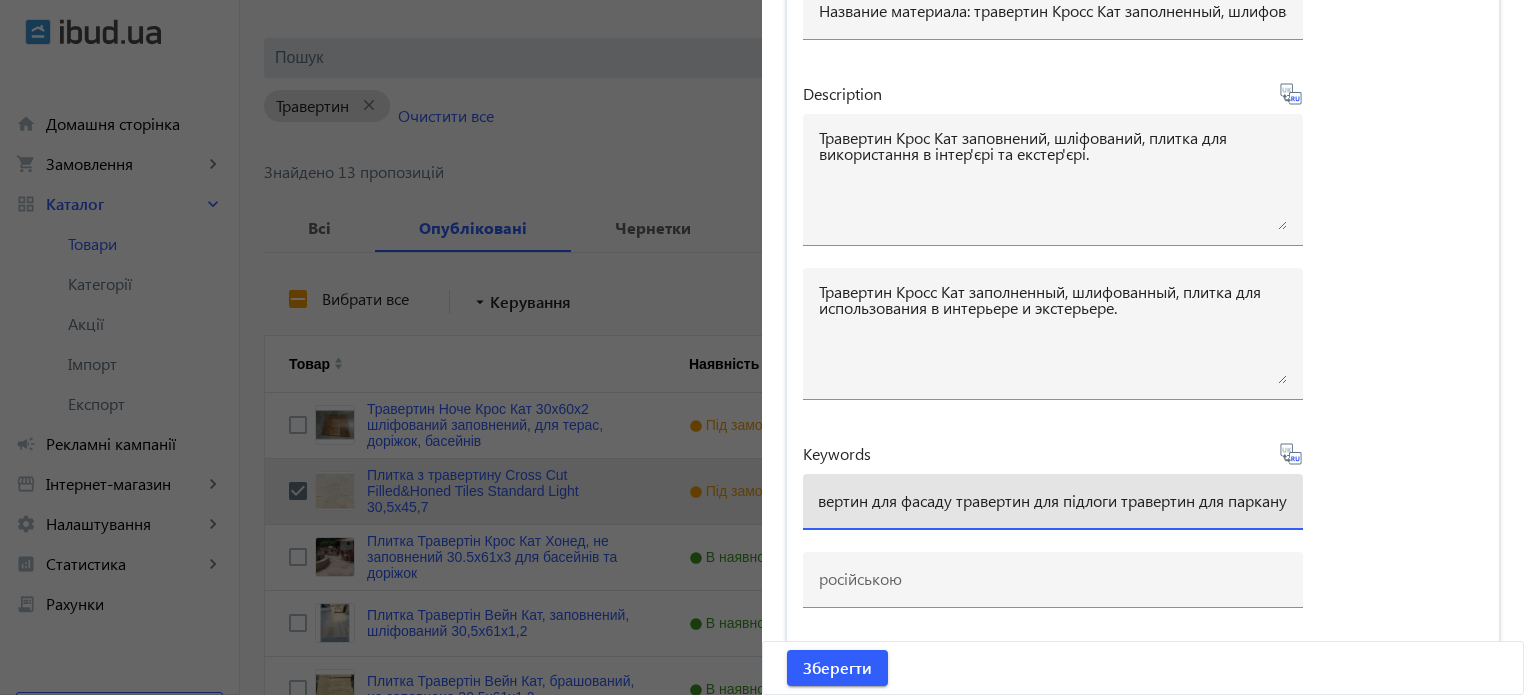 type on "травертин для стін травертин для доріжок травертин для фасаду травертин для підлоги травертин для паркану" 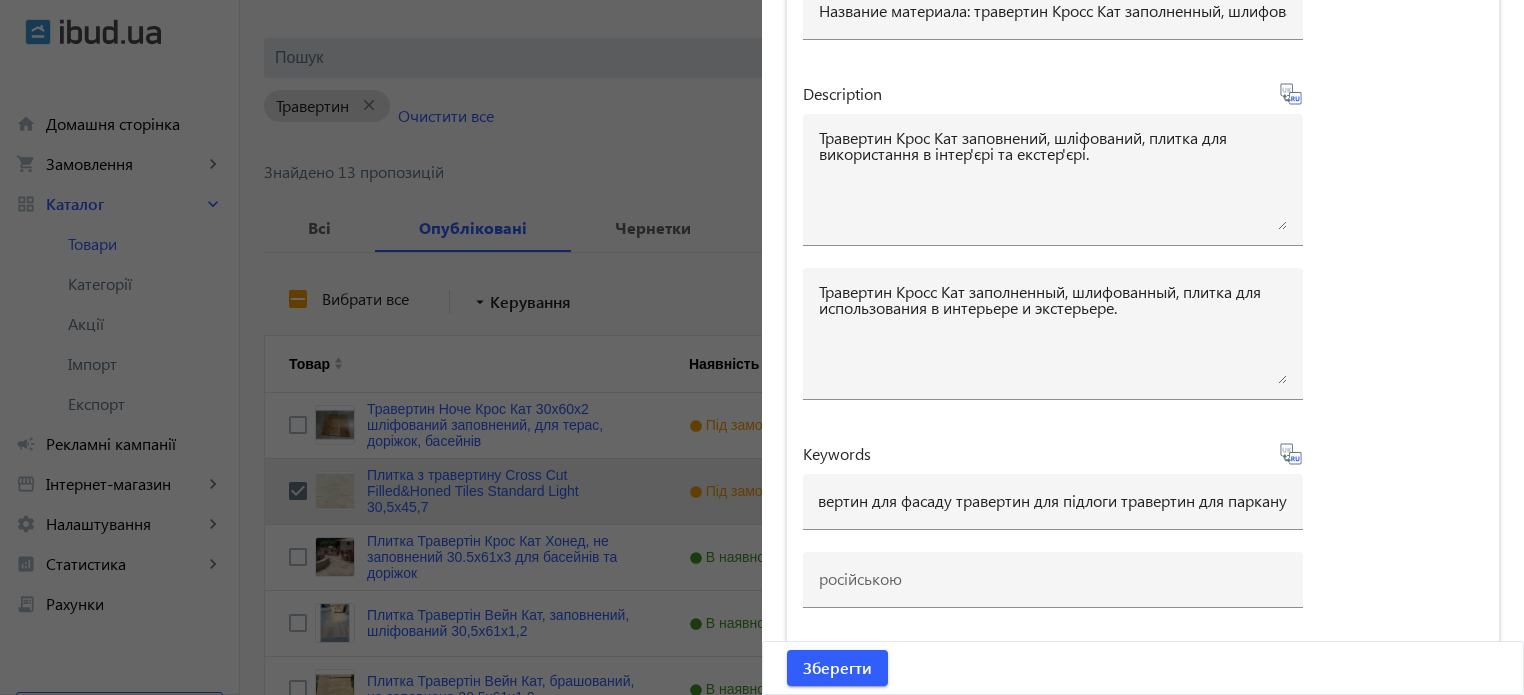 click 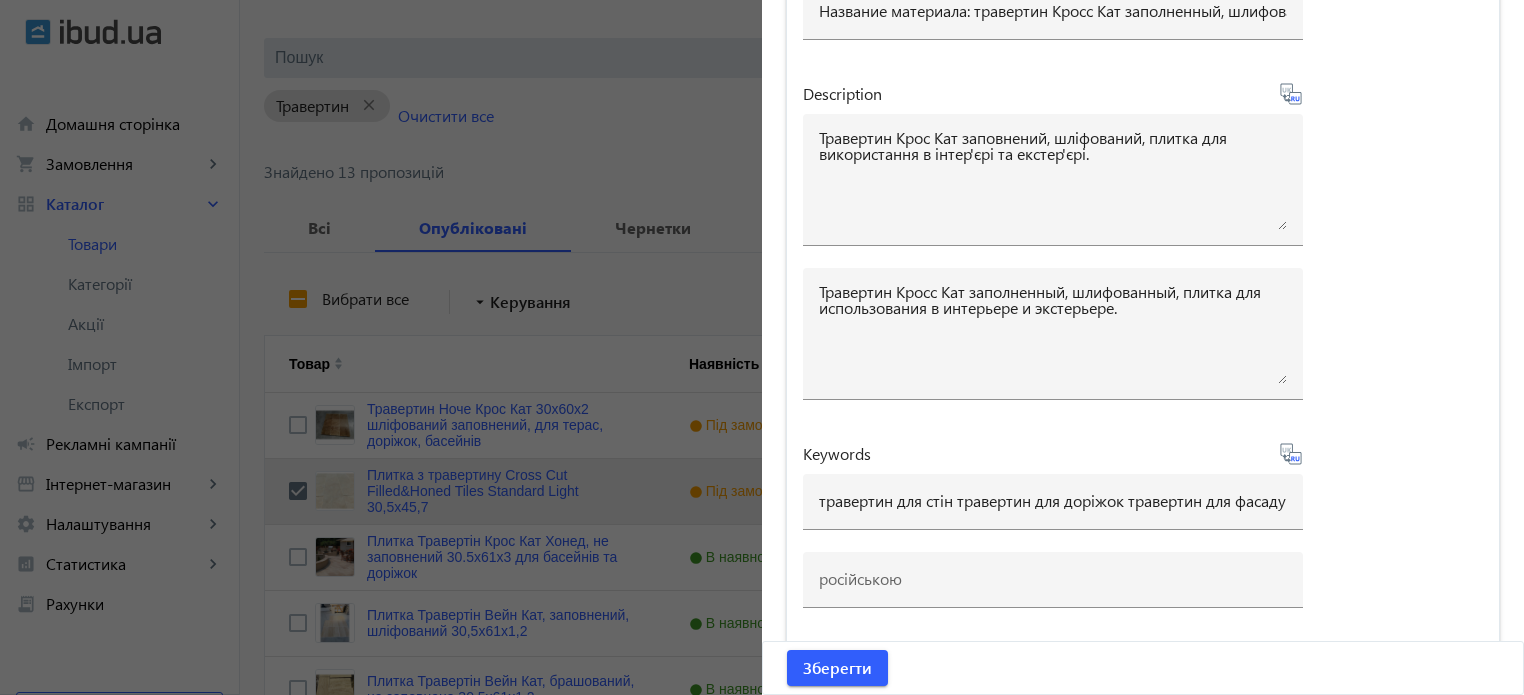 type on "травертин для стен травертин для дорожек травертин для фасада травертин для пола травертин для забора" 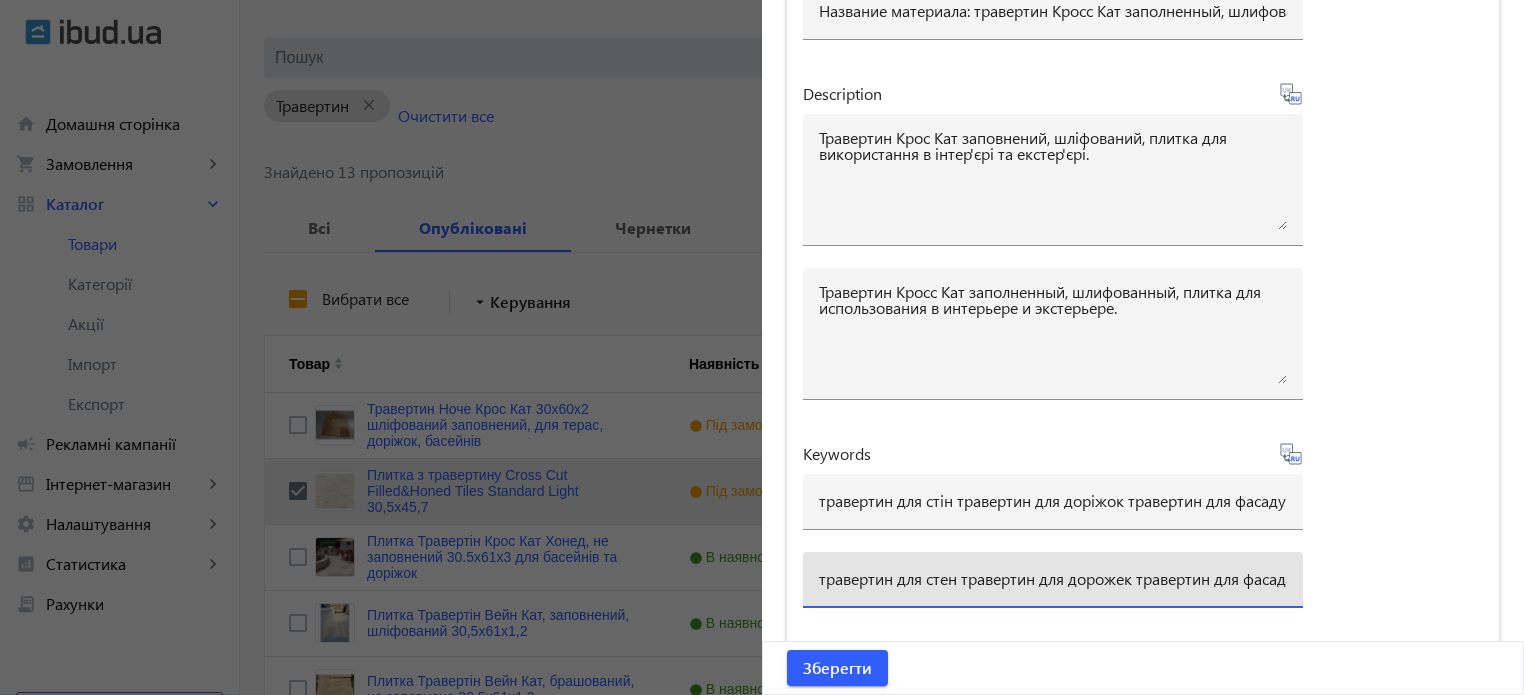 click on "травертин для стен травертин для дорожек травертин для фасада травертин для пола травертин для забора" at bounding box center [1053, 578] 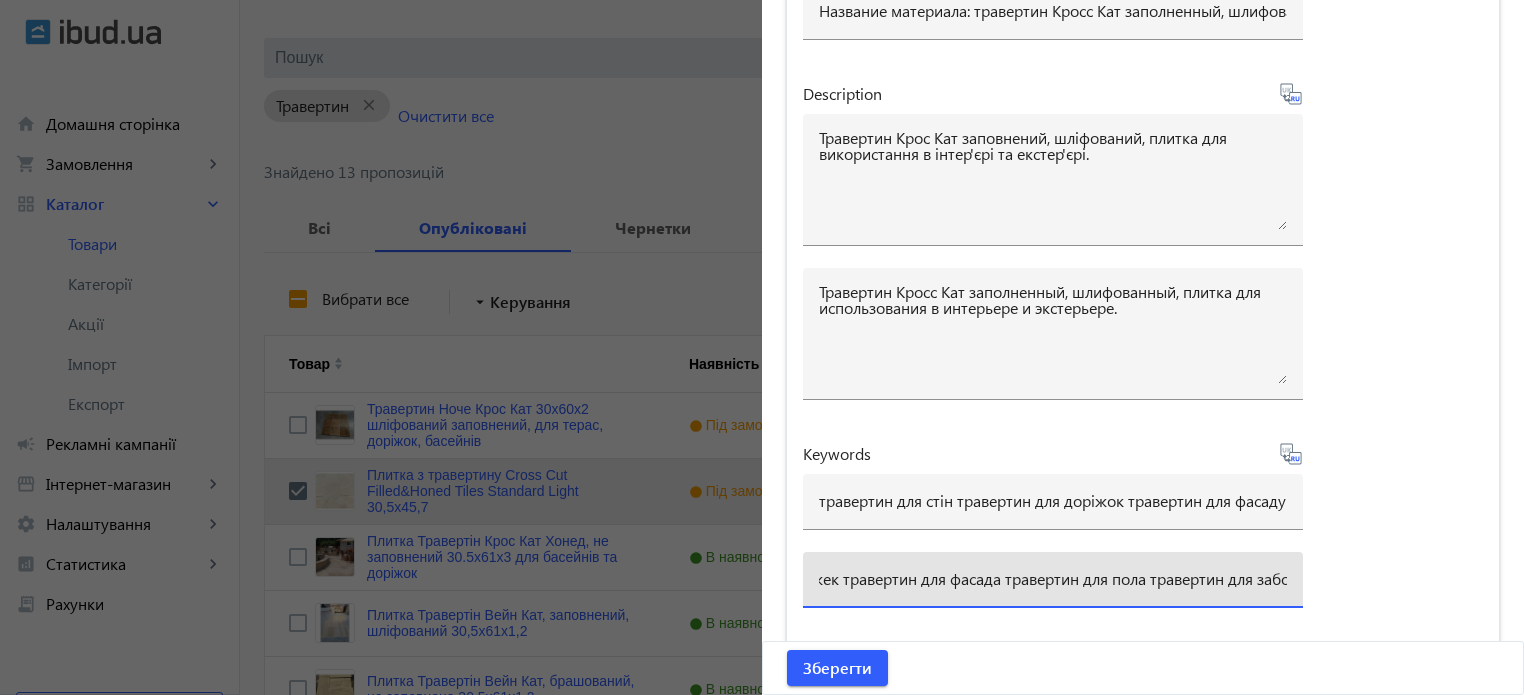 scroll, scrollTop: 0, scrollLeft: 328, axis: horizontal 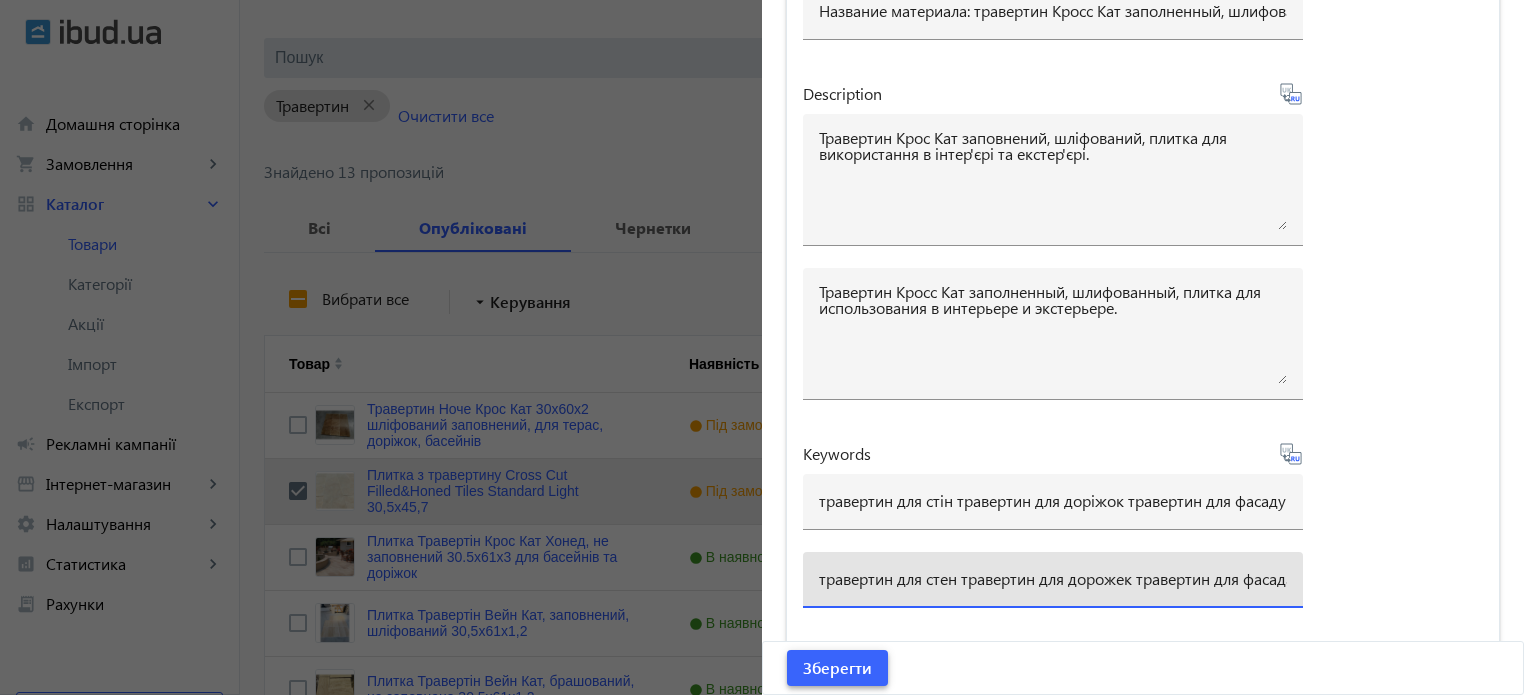 click on "Зберегти" 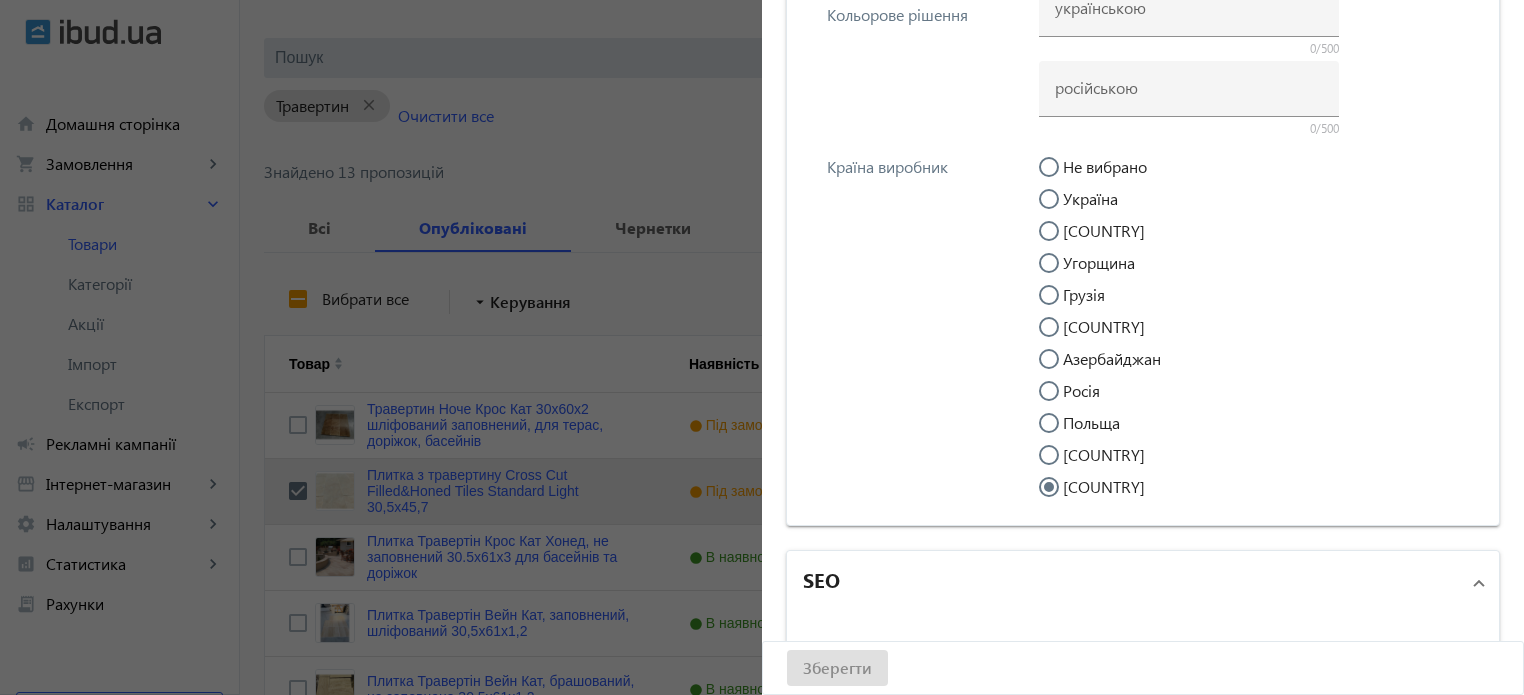 scroll, scrollTop: 5723, scrollLeft: 0, axis: vertical 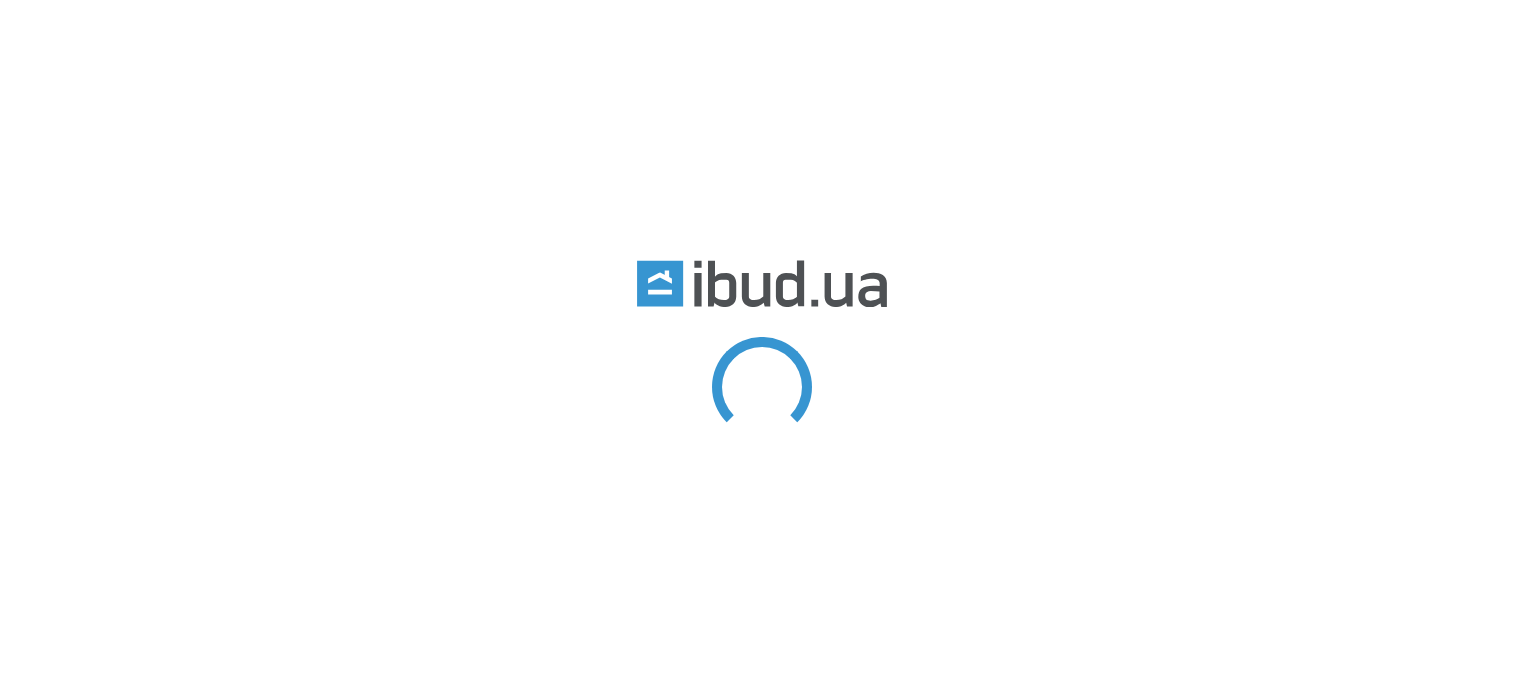 type 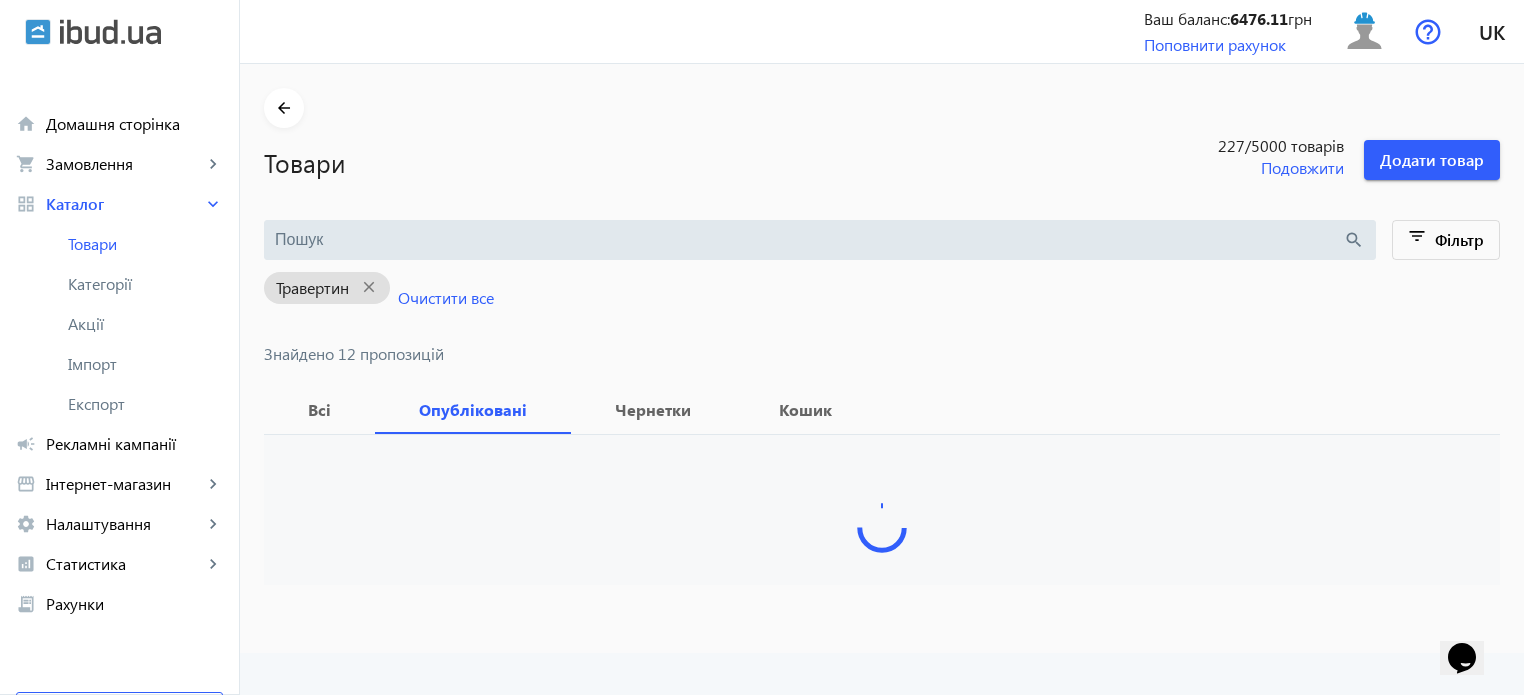 scroll, scrollTop: 0, scrollLeft: 0, axis: both 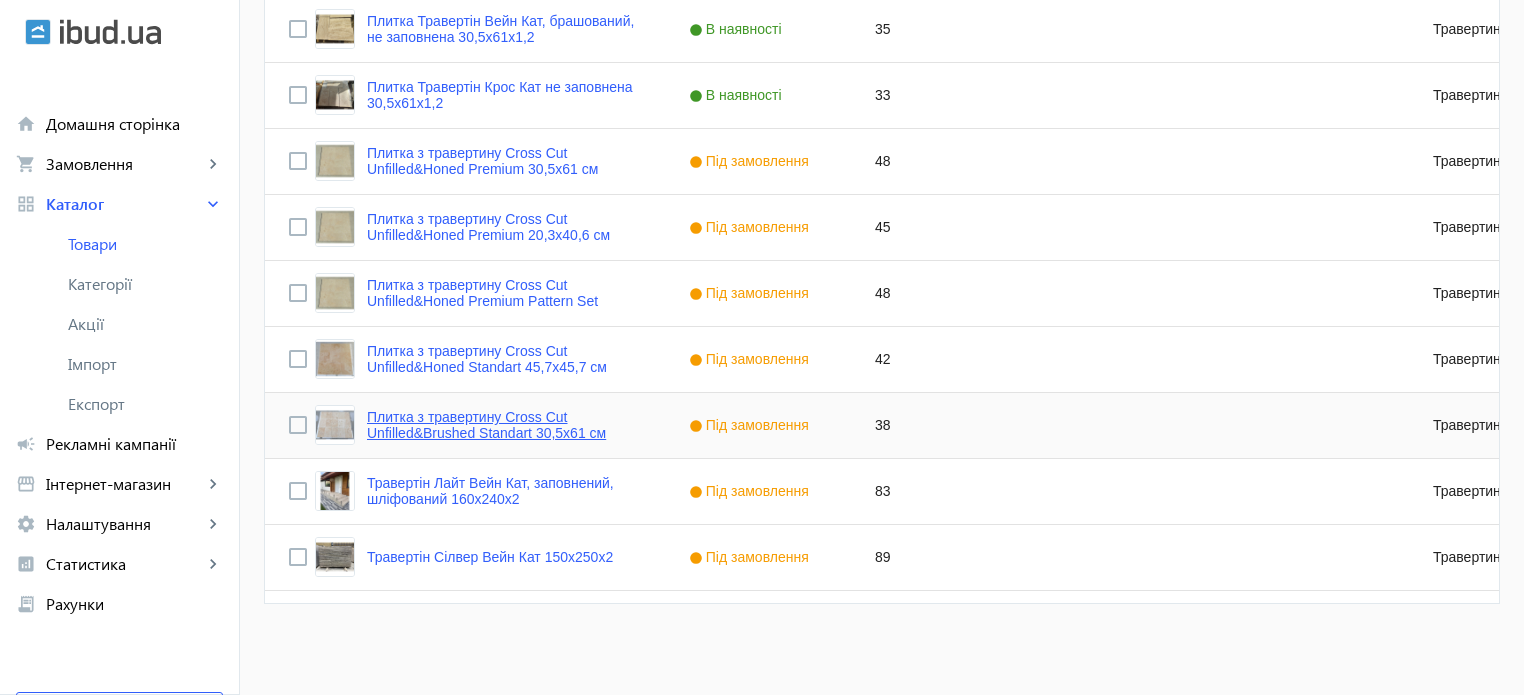 click on "Плитка з травертину Cross Cut Unfilled&Brushed Standart 30,5х61 см" 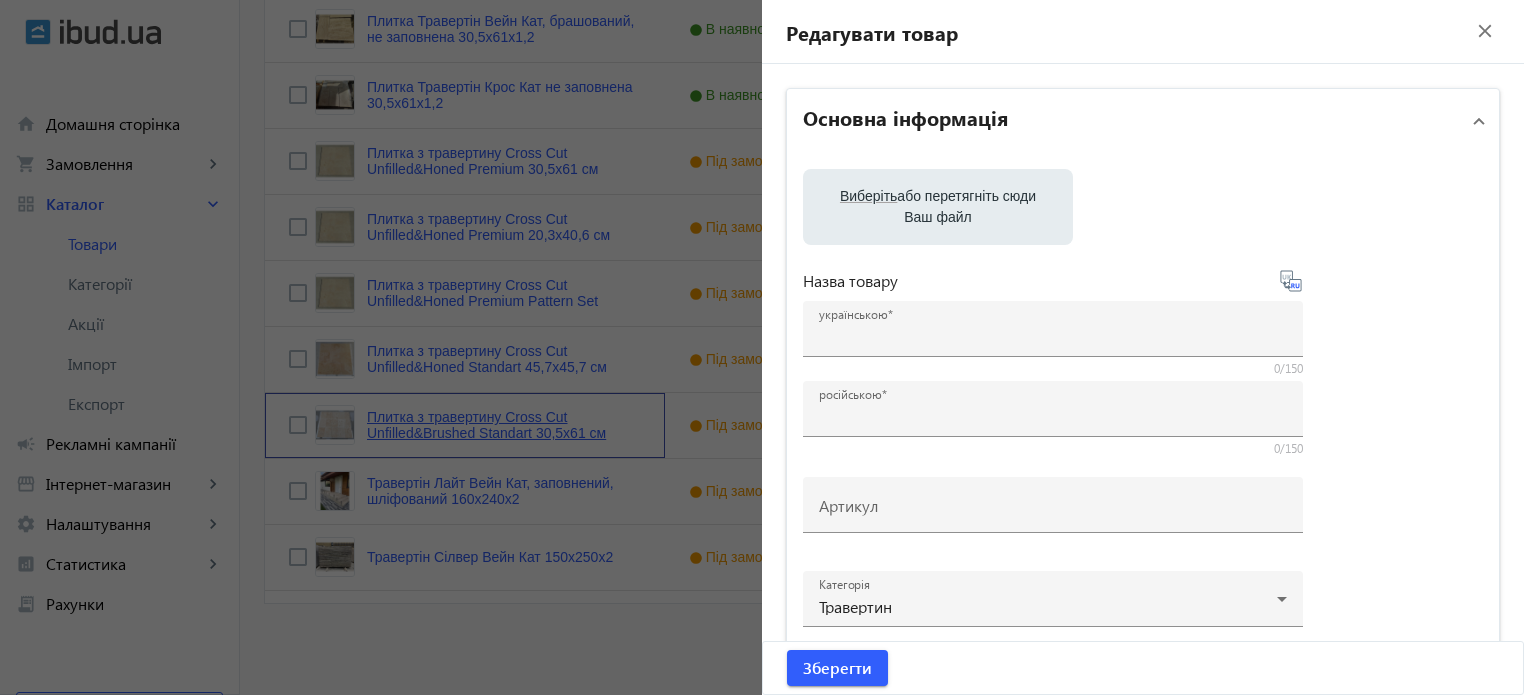 type on "Плитка з травертину Cross Cut Unfilled&Brushed Standart 30,5х61 см" 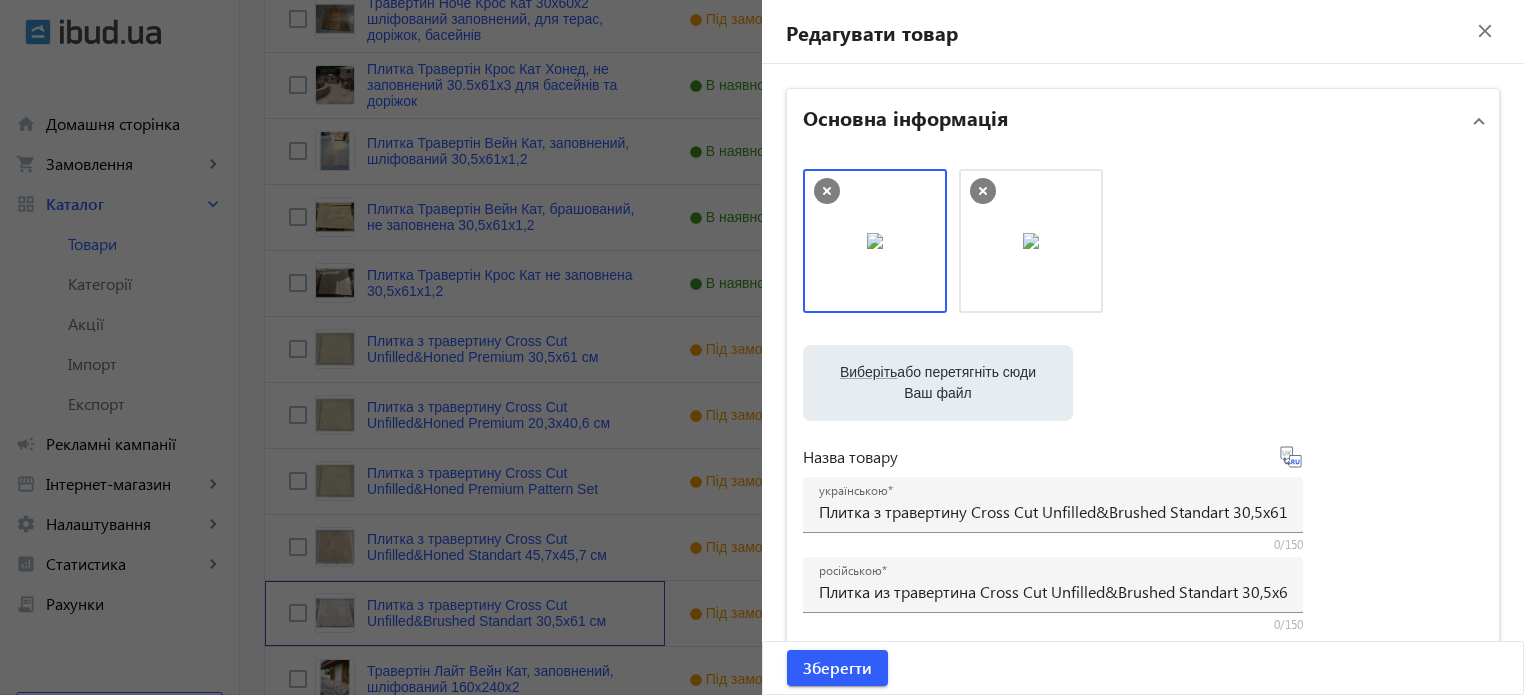 scroll, scrollTop: 576, scrollLeft: 0, axis: vertical 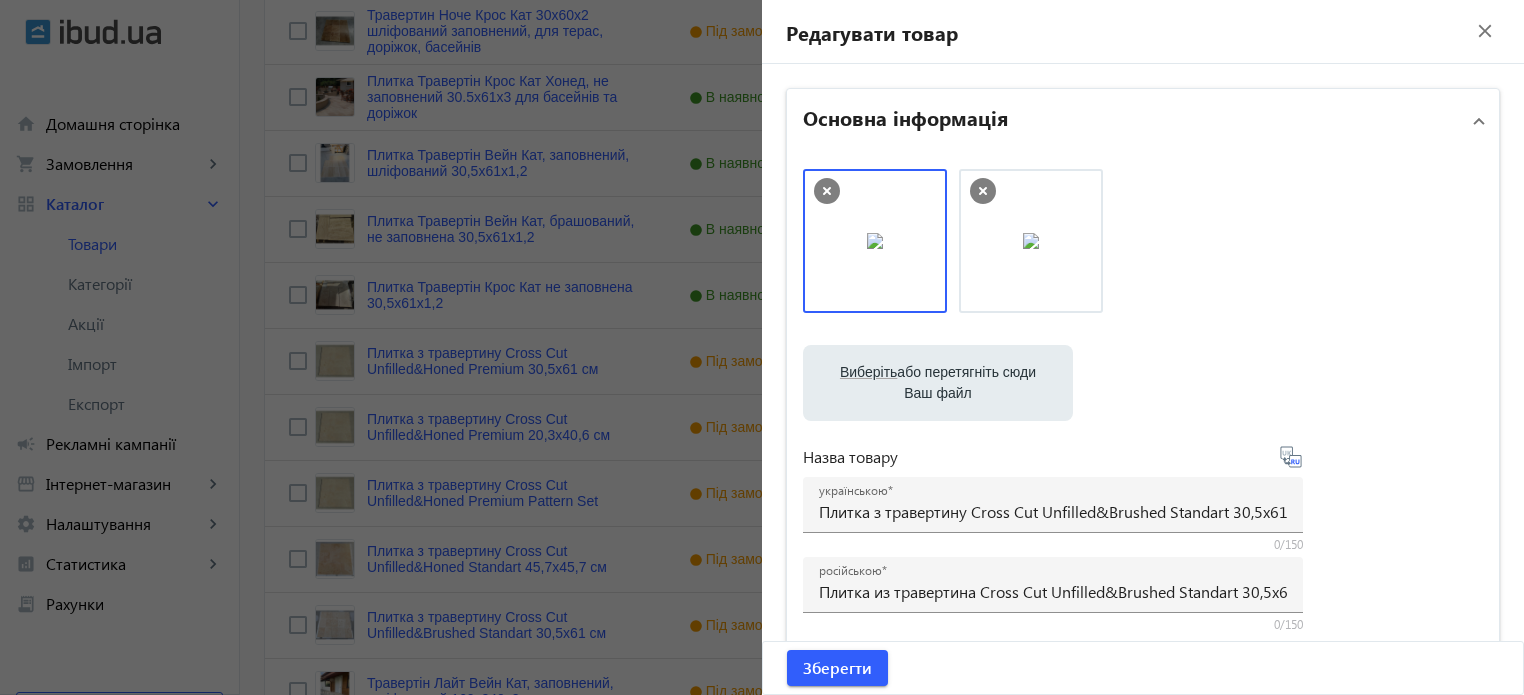 click 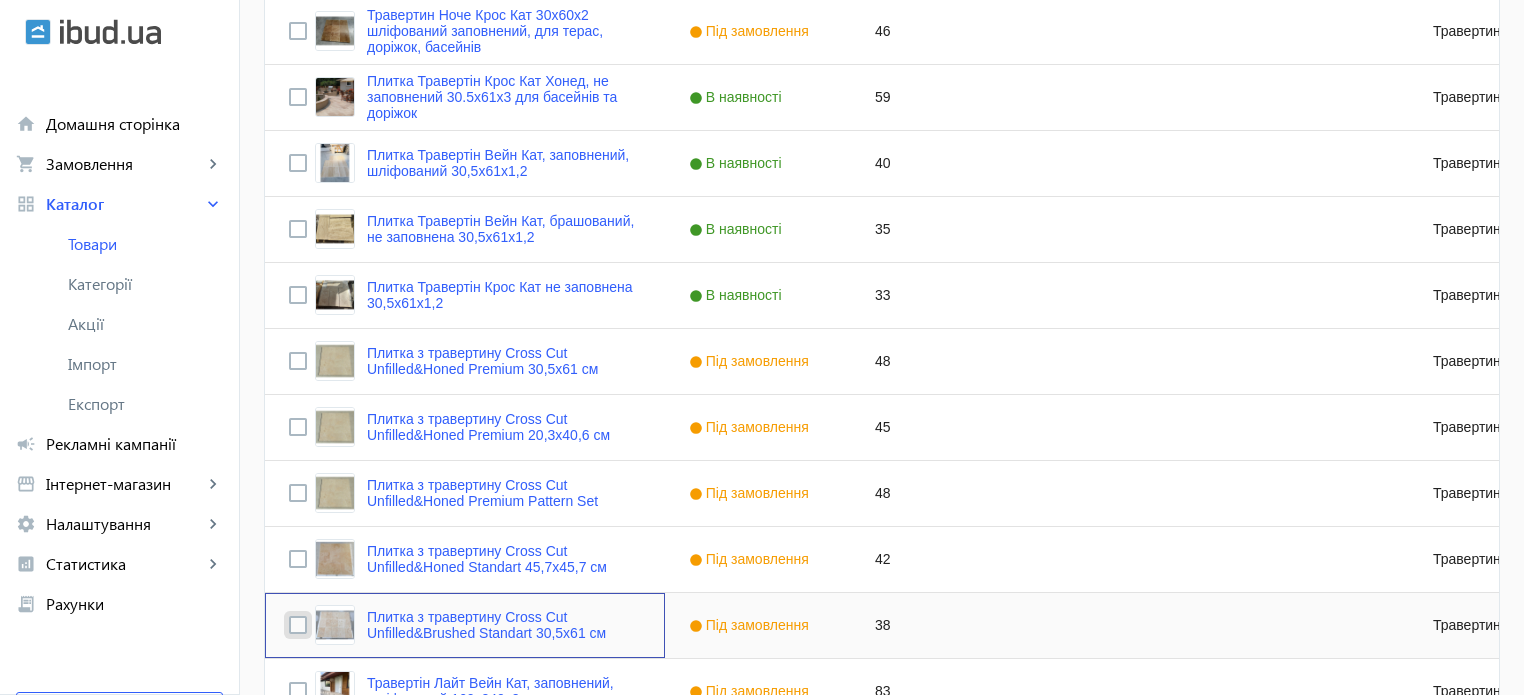 click at bounding box center (298, 625) 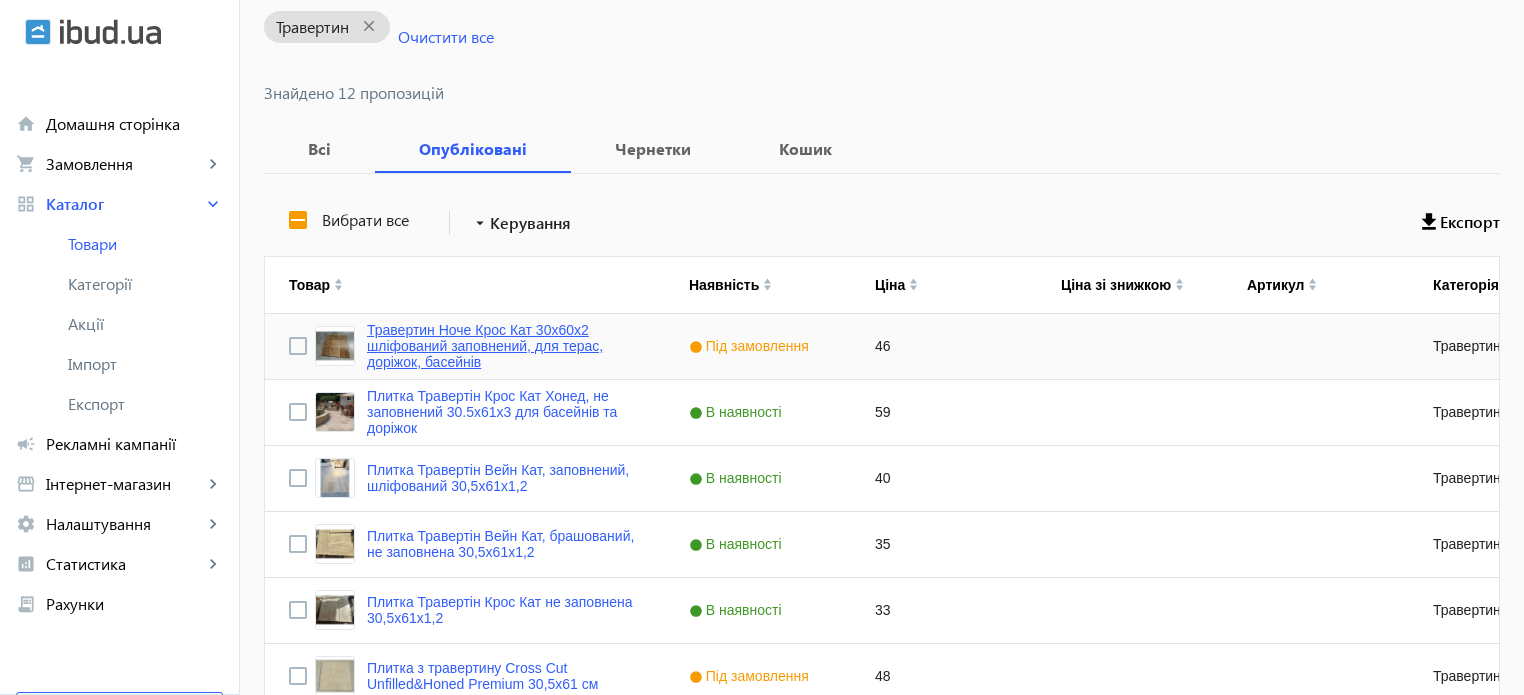 scroll, scrollTop: 176, scrollLeft: 0, axis: vertical 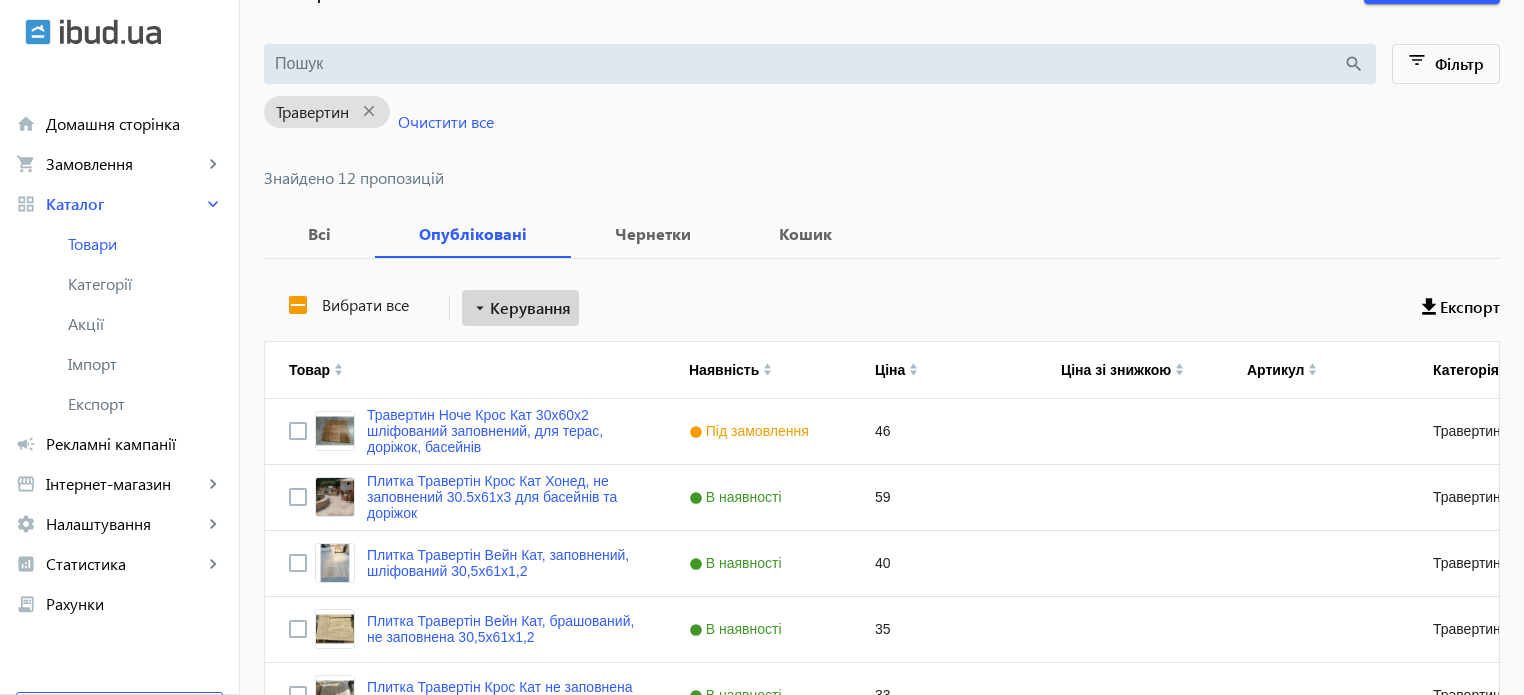 click 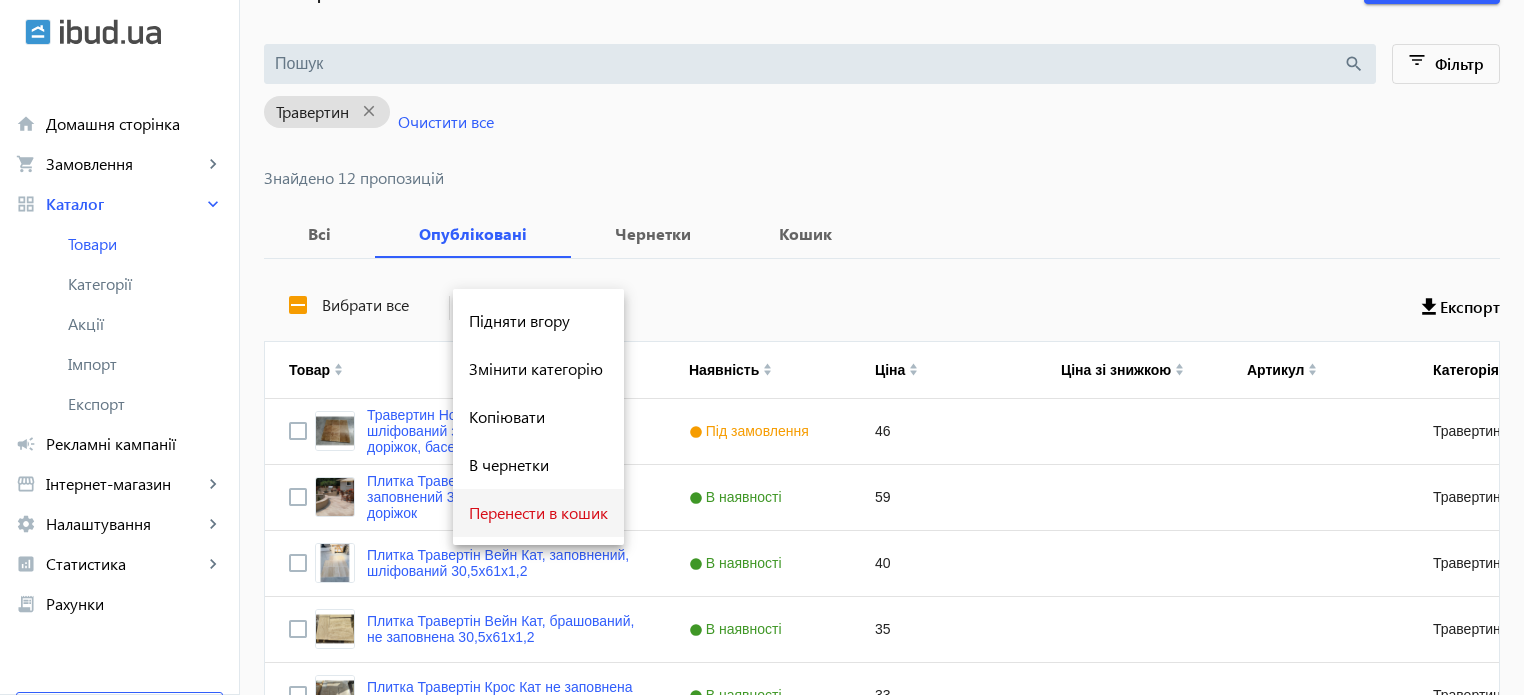 click on "Перенести в кошик" at bounding box center [538, 513] 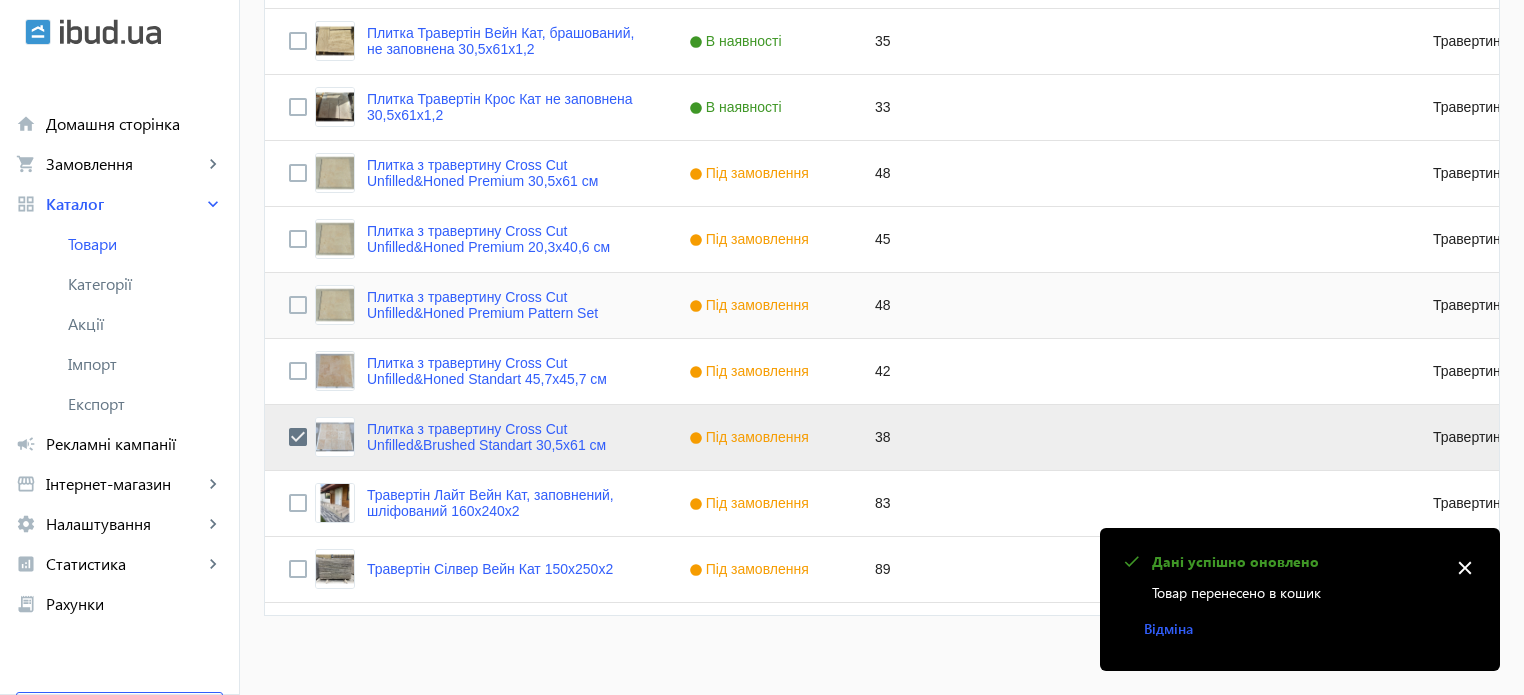scroll, scrollTop: 776, scrollLeft: 0, axis: vertical 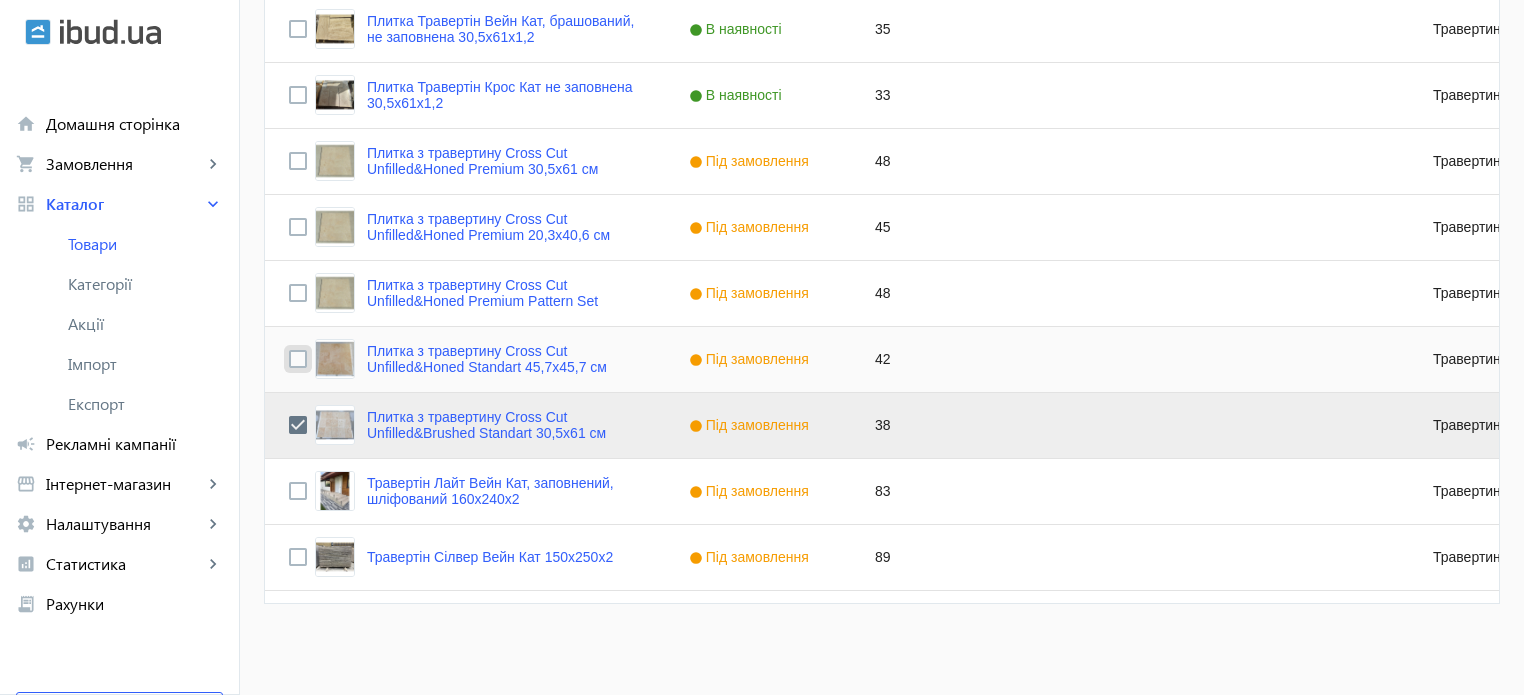 click at bounding box center (298, 359) 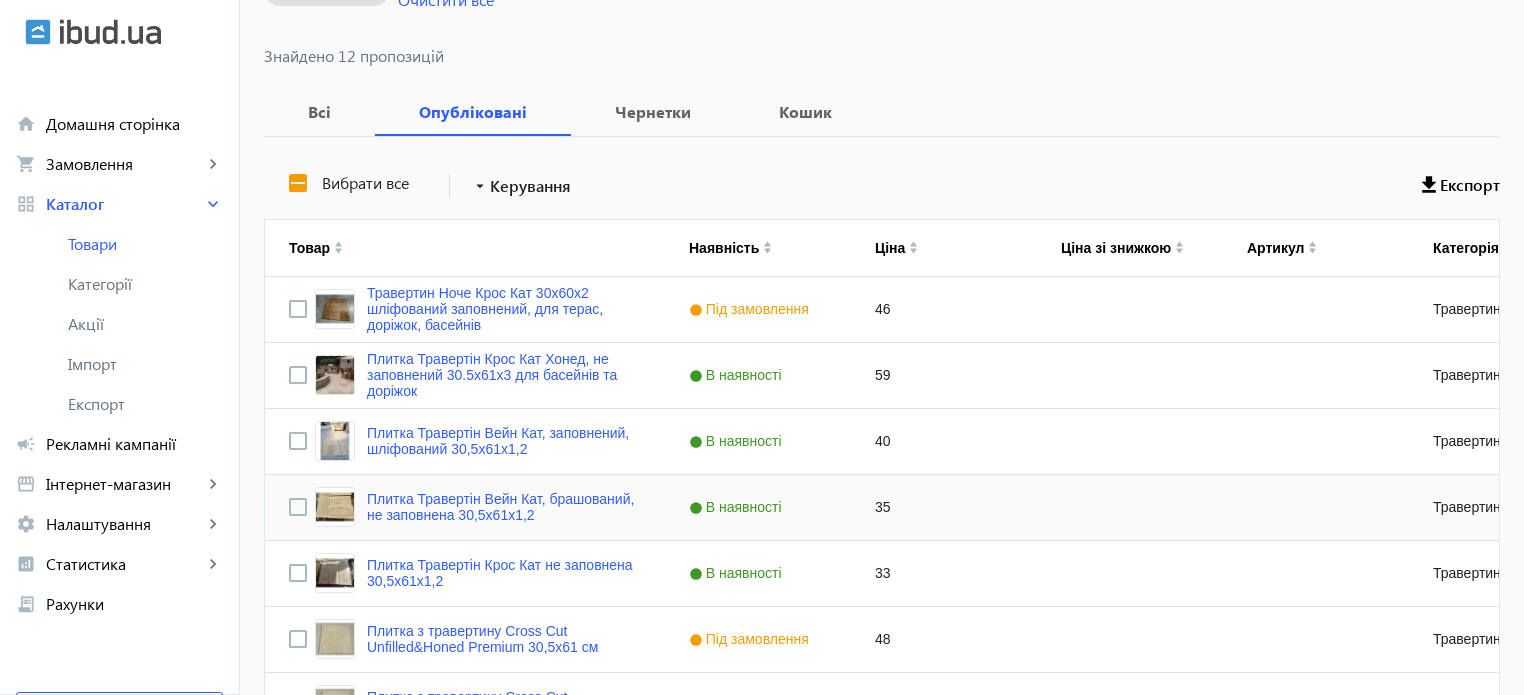 scroll, scrollTop: 276, scrollLeft: 0, axis: vertical 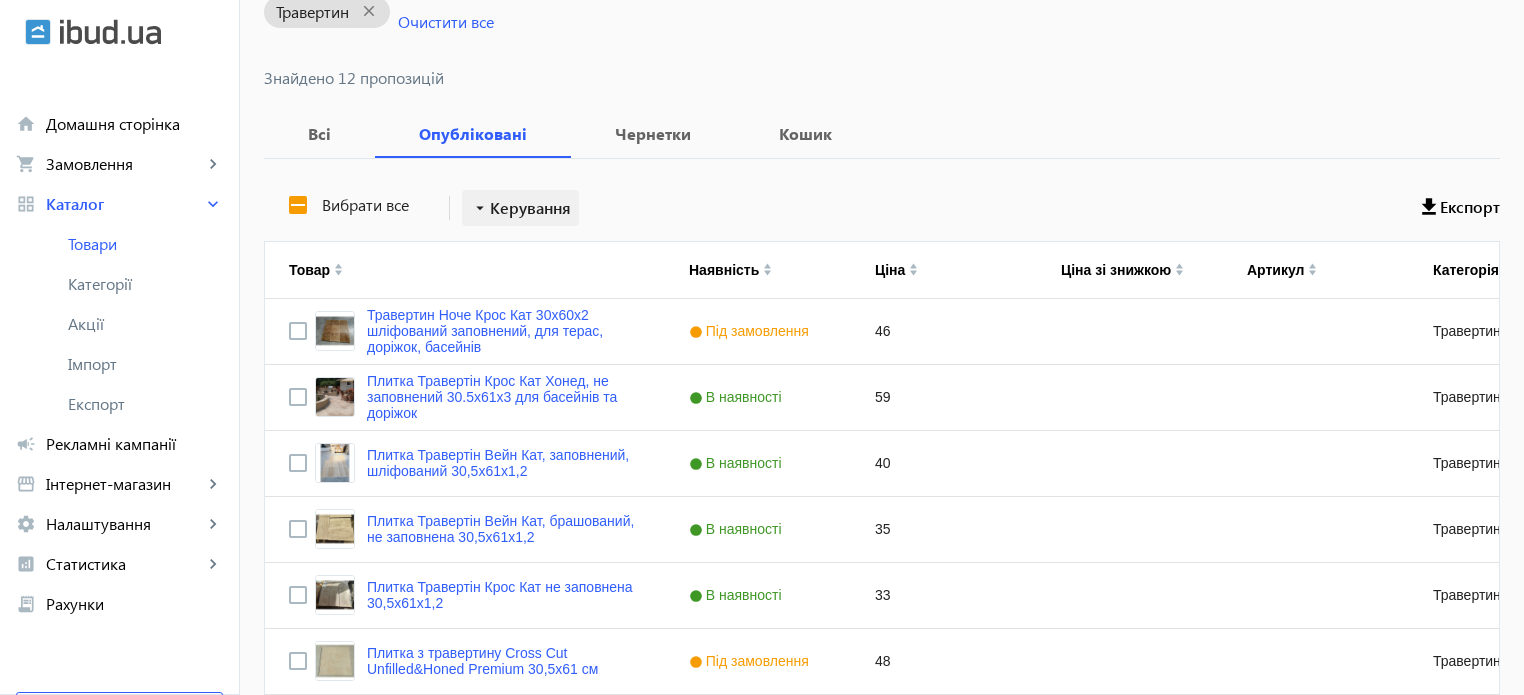 click on "Керування" 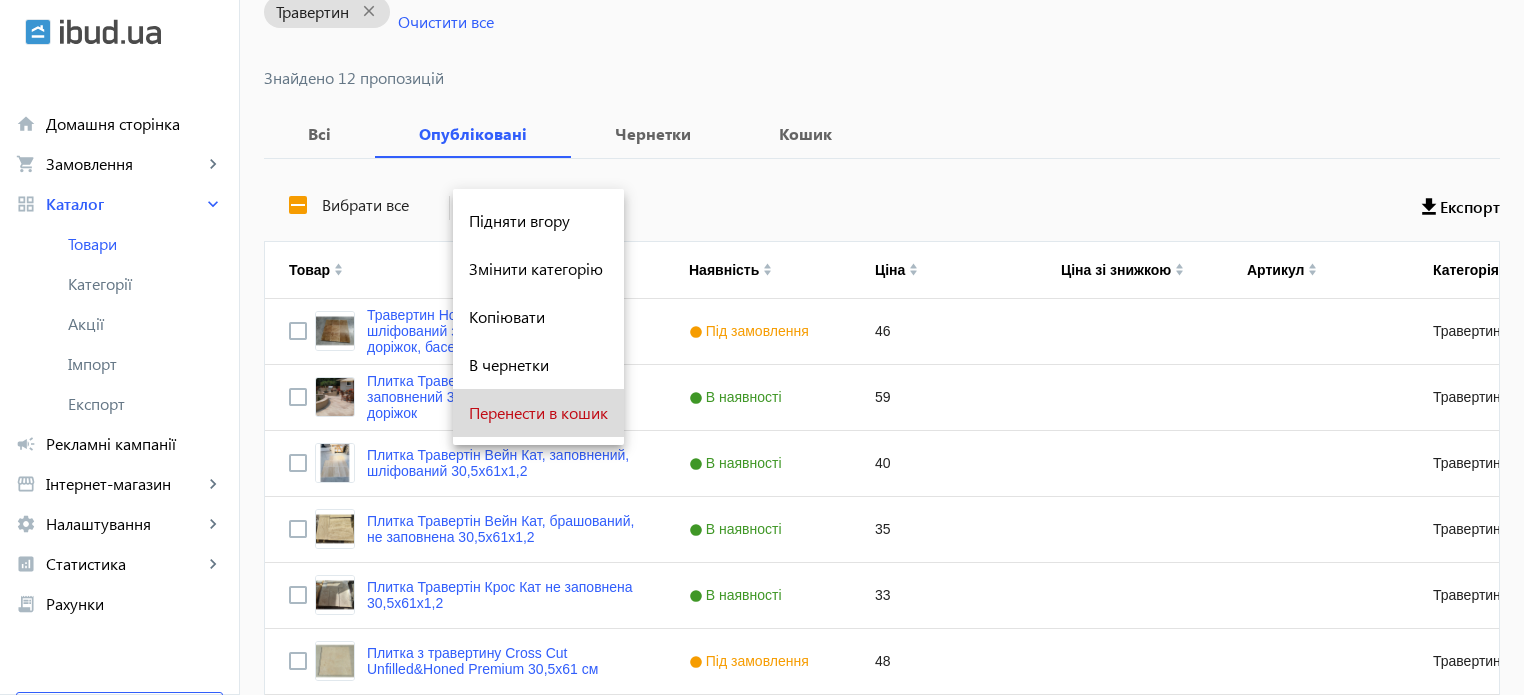 click on "Перенести в кошик" at bounding box center [538, 413] 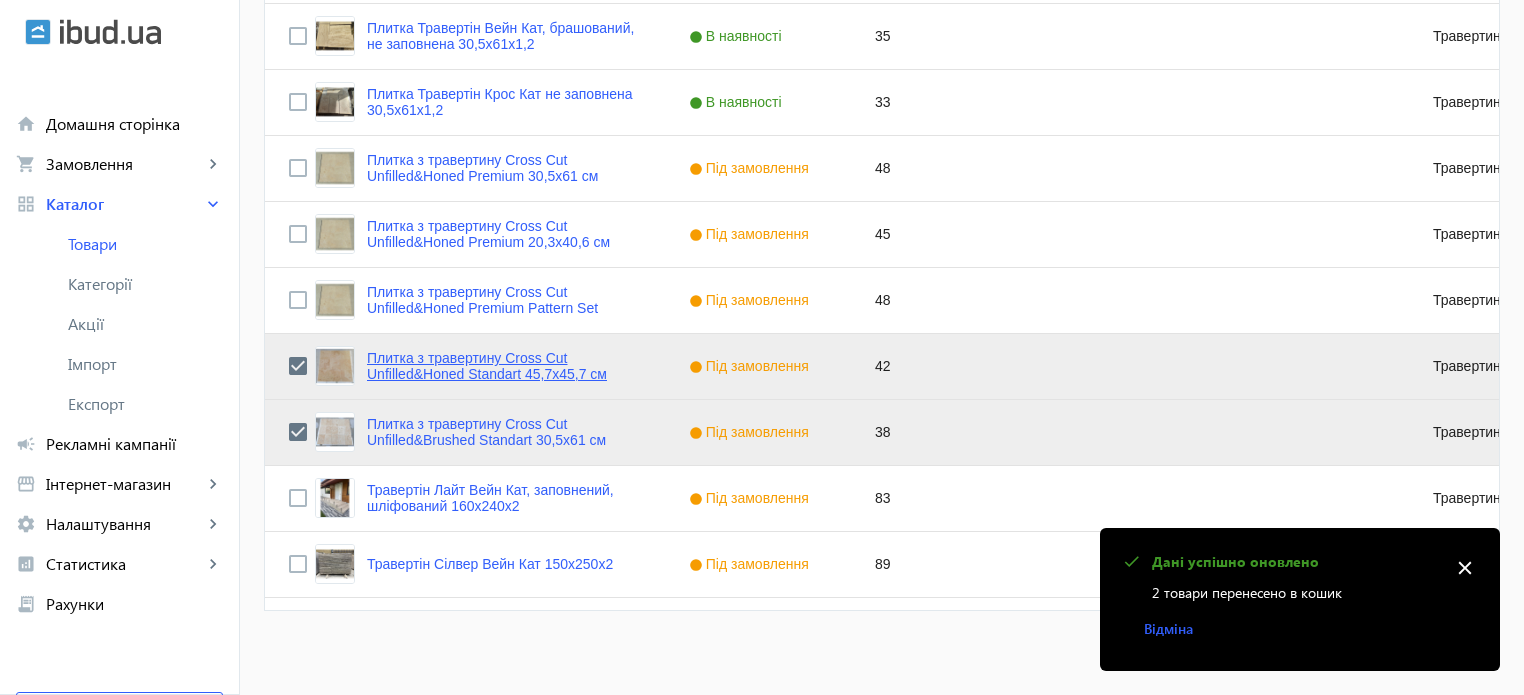 scroll, scrollTop: 776, scrollLeft: 0, axis: vertical 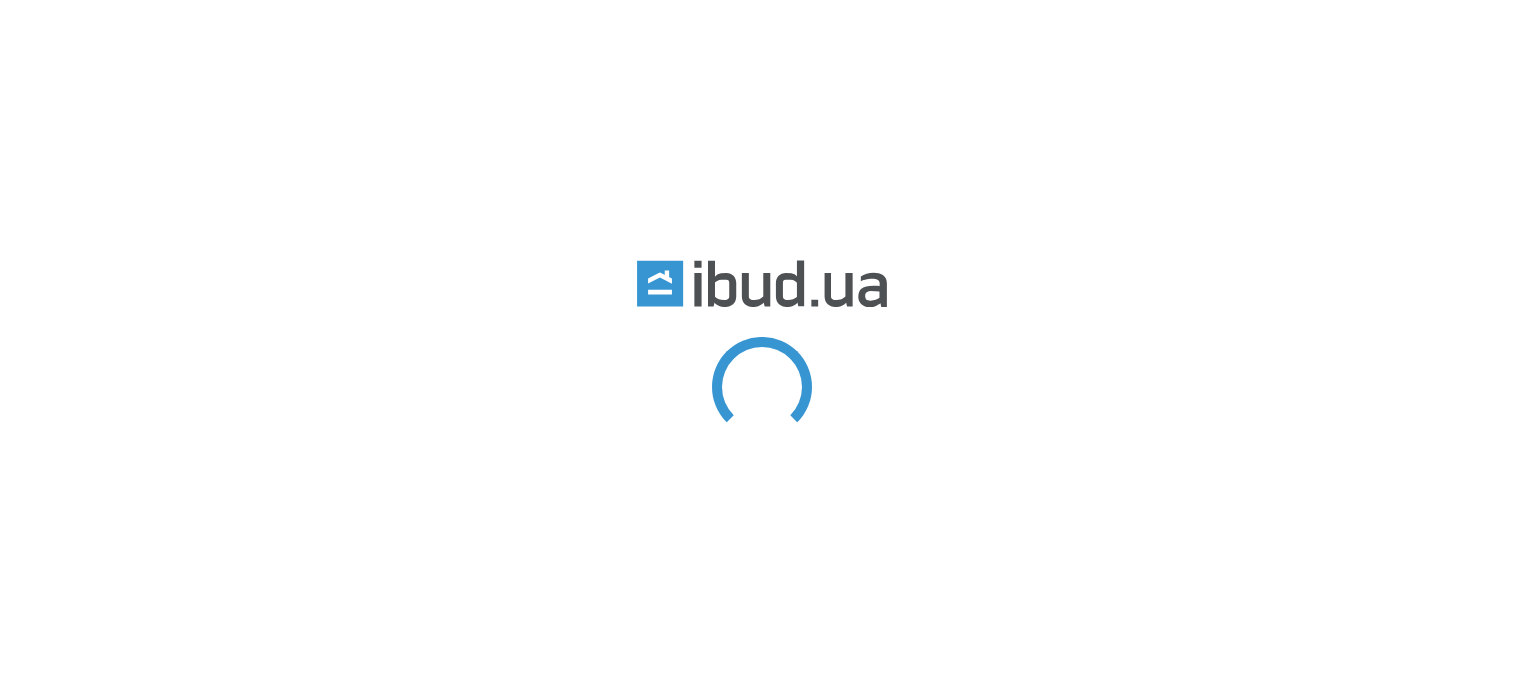 type 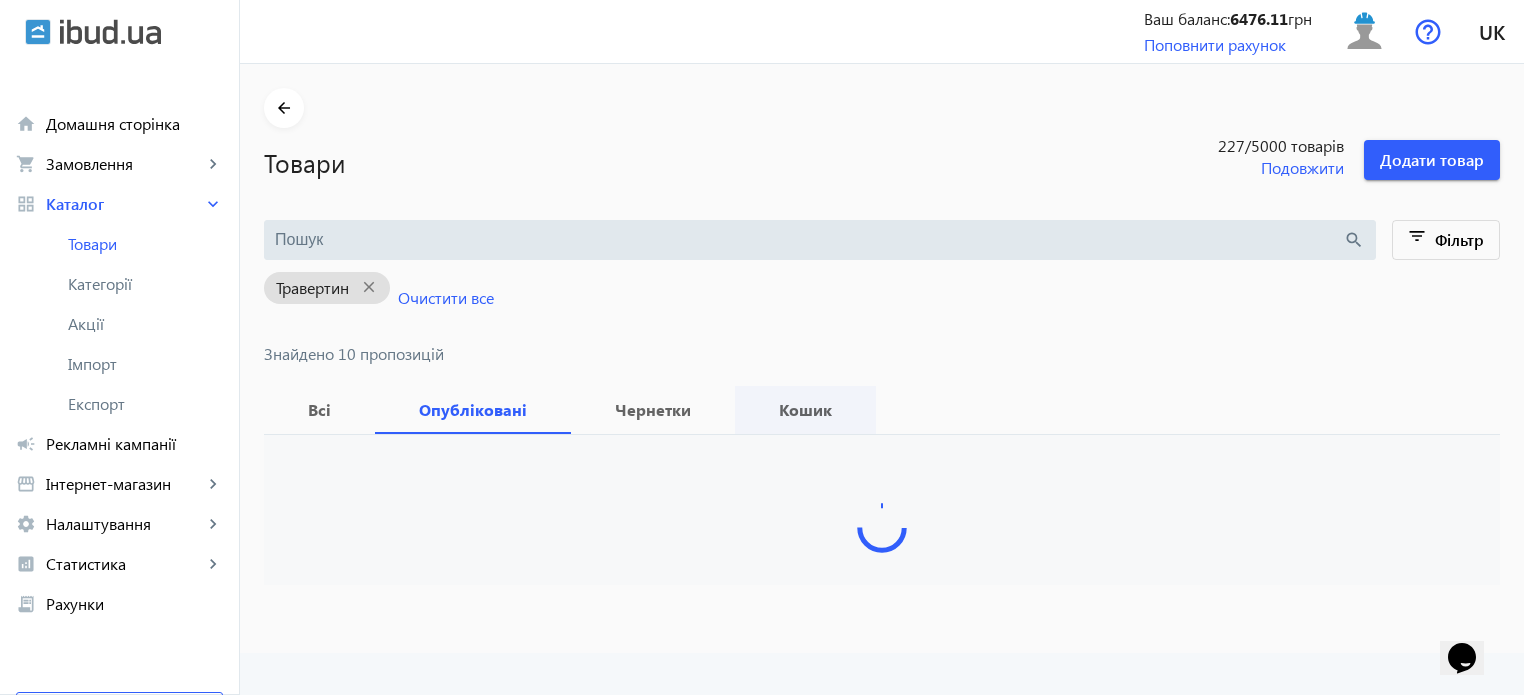 scroll, scrollTop: 0, scrollLeft: 0, axis: both 